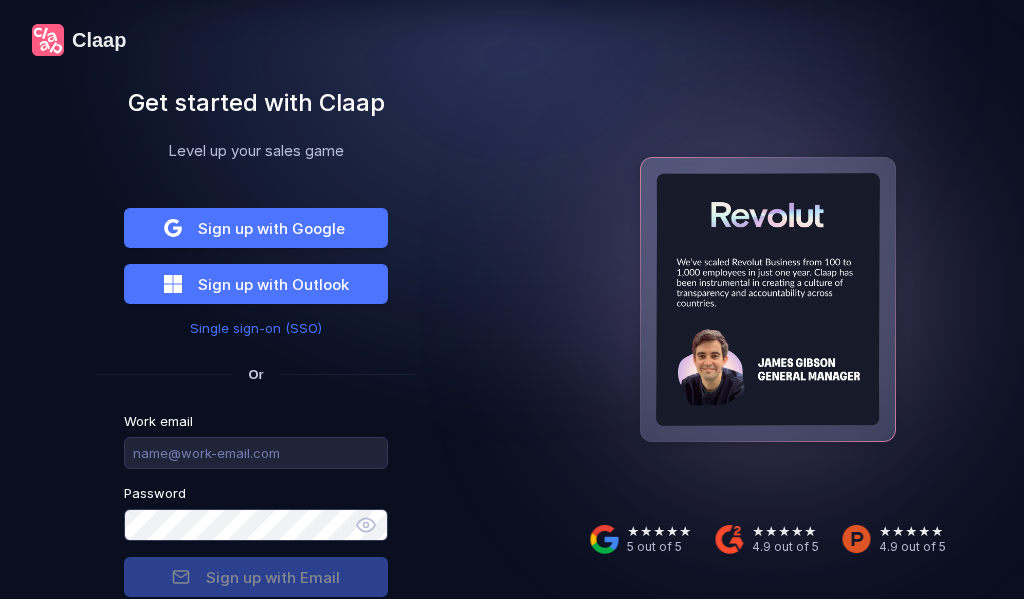 scroll, scrollTop: 0, scrollLeft: 0, axis: both 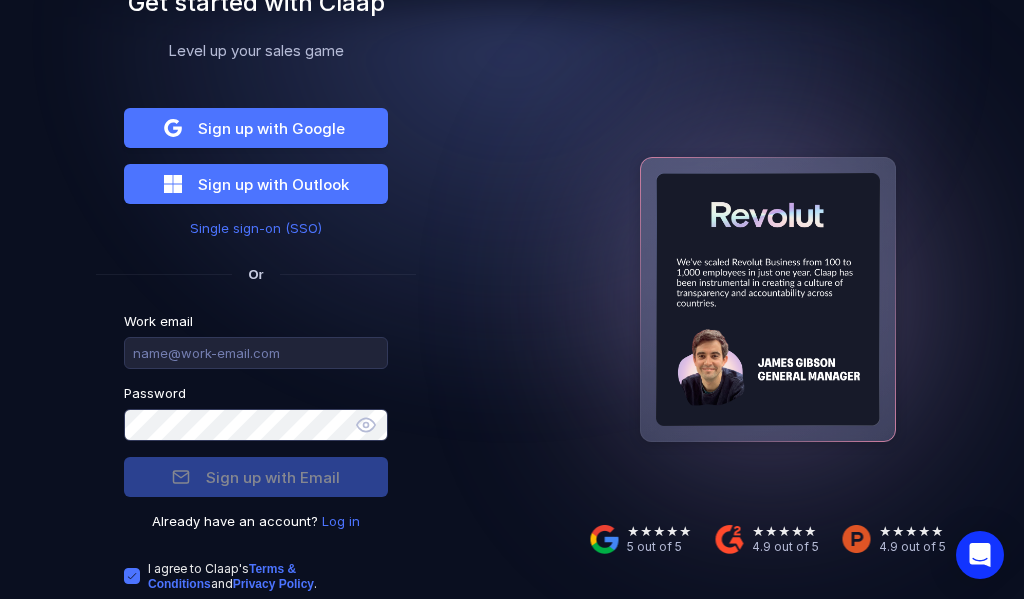 click on "Log in" at bounding box center [341, 521] 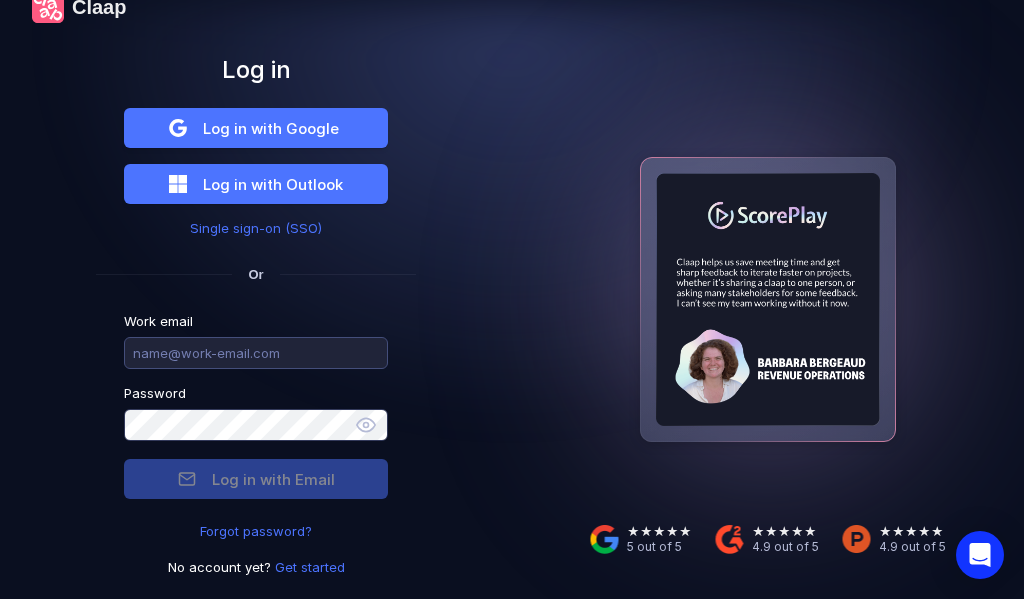 click at bounding box center (256, 353) 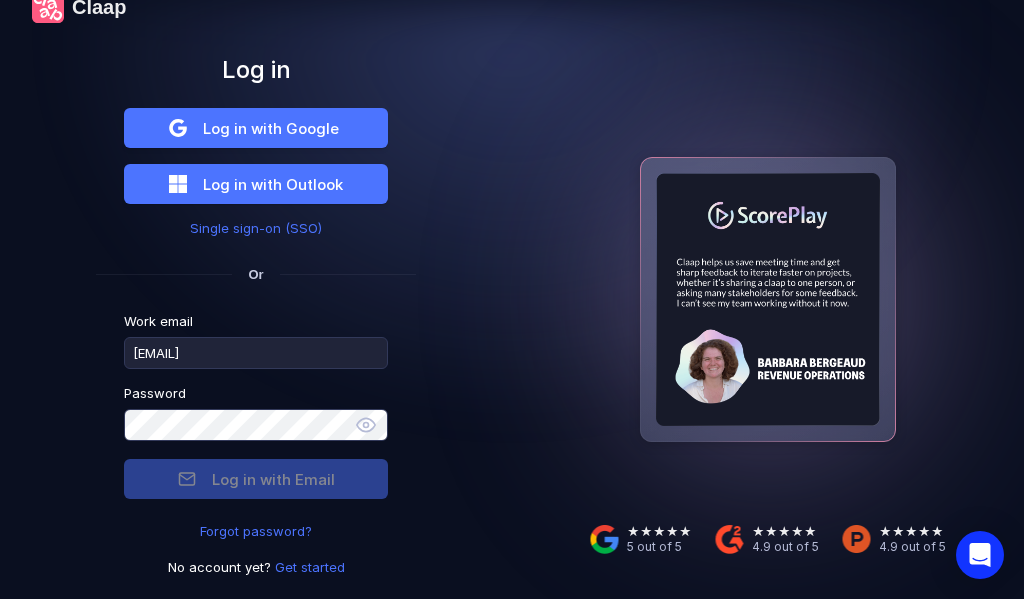 type on "[EMAIL]" 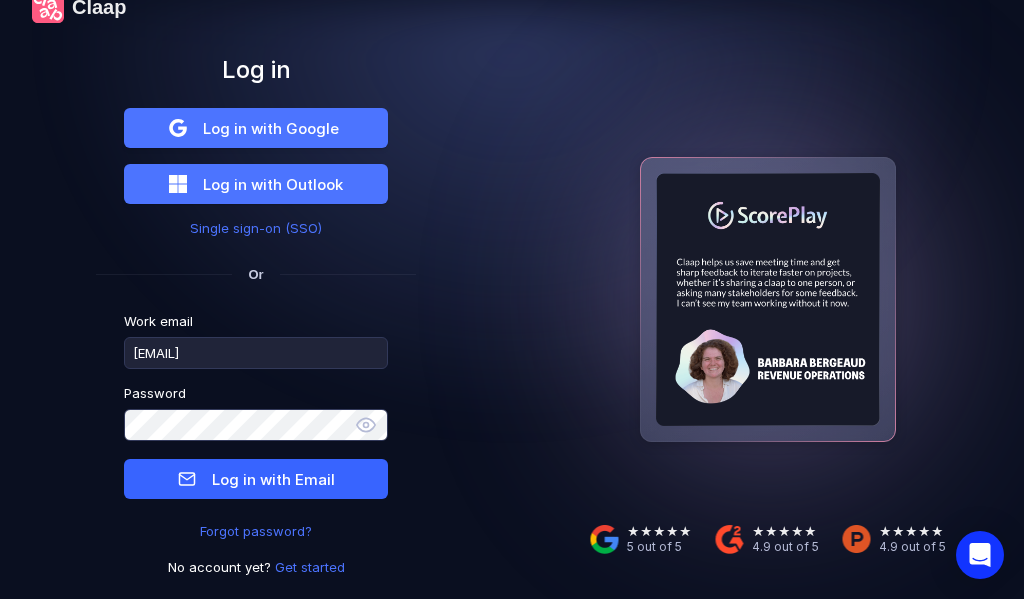 click on "Log in with Email" at bounding box center (273, 479) 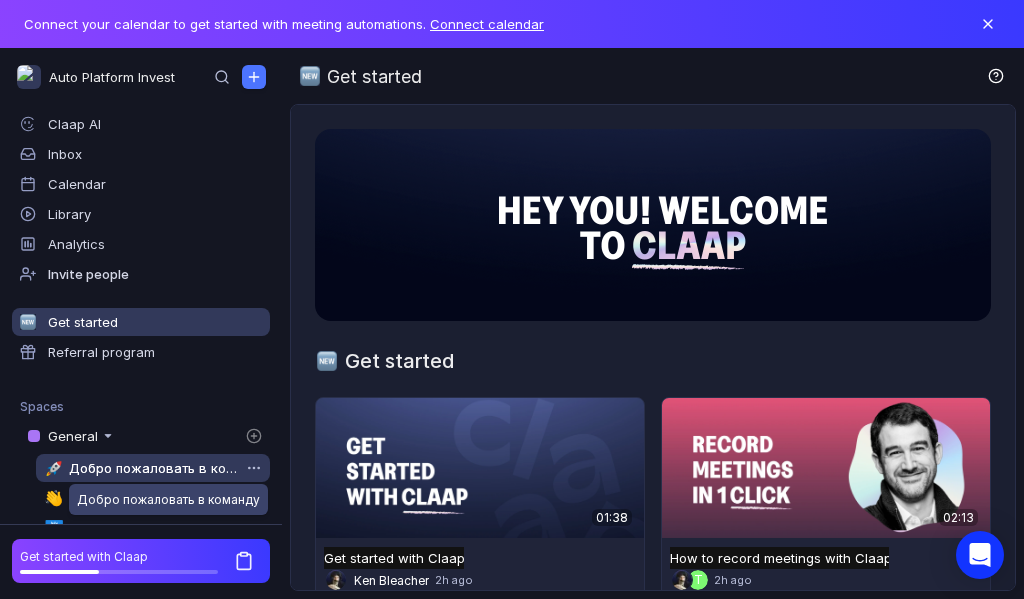 click on "Добро пожаловать в команду" at bounding box center (154, 468) 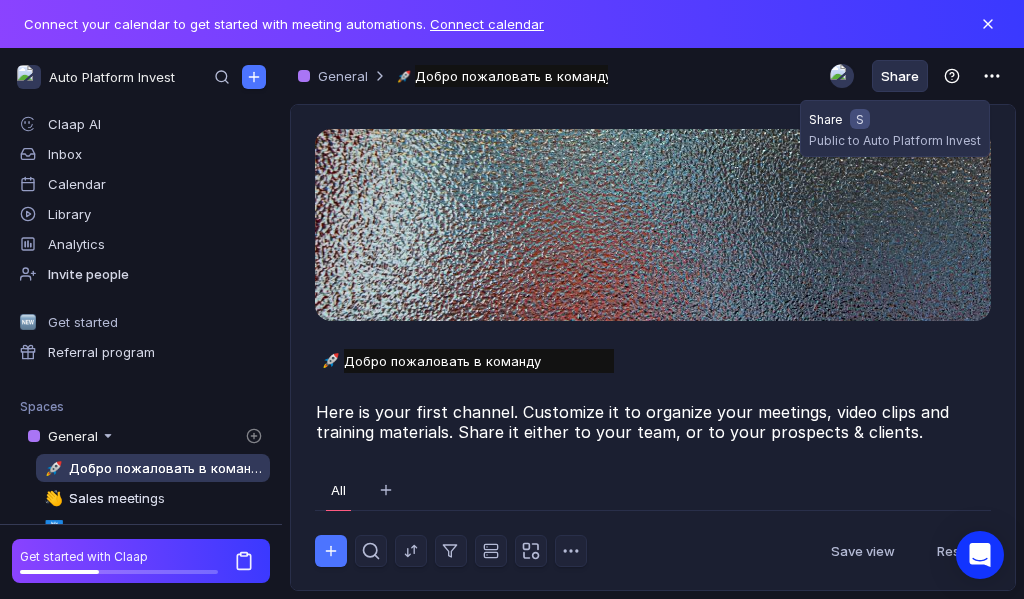 click on "Share" at bounding box center (900, 76) 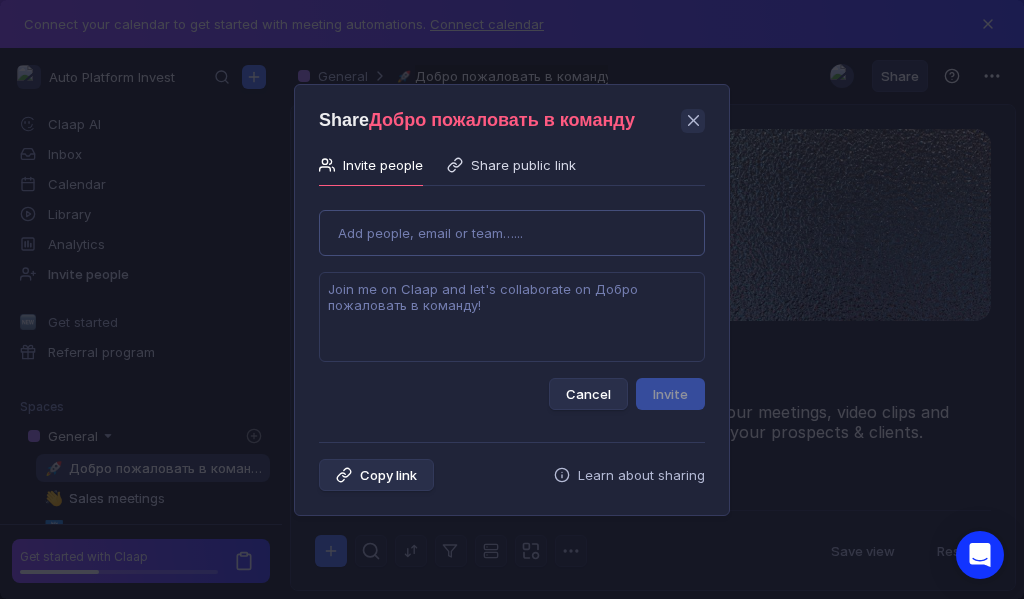 click on "Use Up and Down to choose options, press Enter to select the currently focused option, press Escape to exit the menu, press Tab to select the option and exit the menu. Add people, email or team…... Cancel Invite" at bounding box center [512, 302] 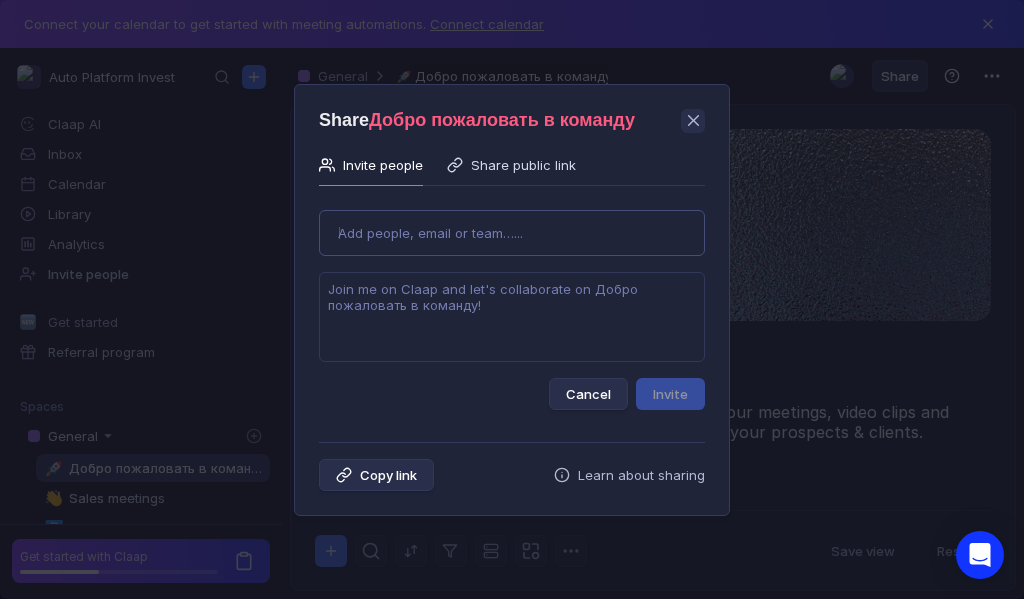 type on "[EMAIL]" 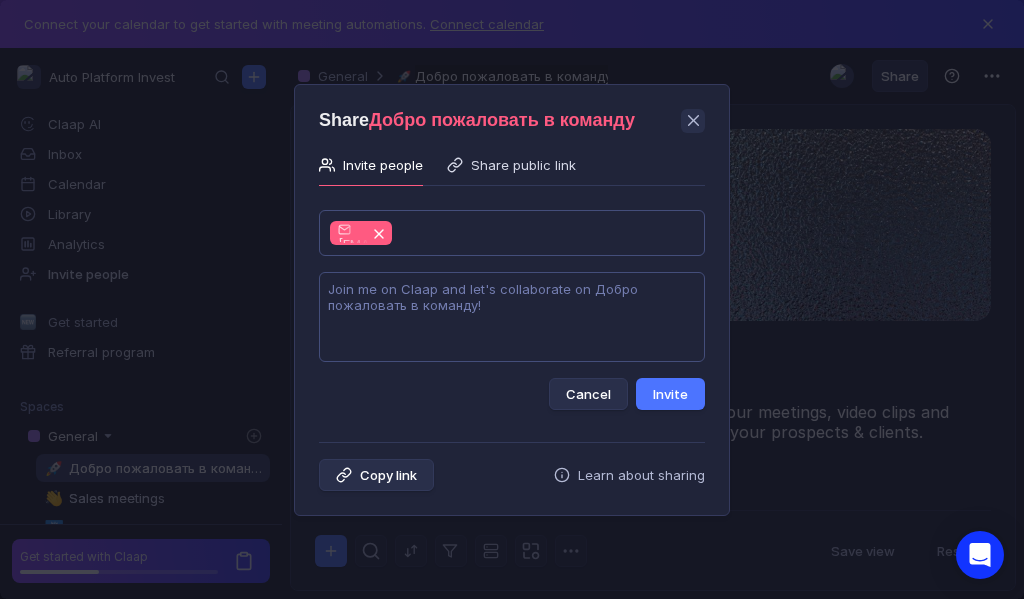 click at bounding box center [512, 317] 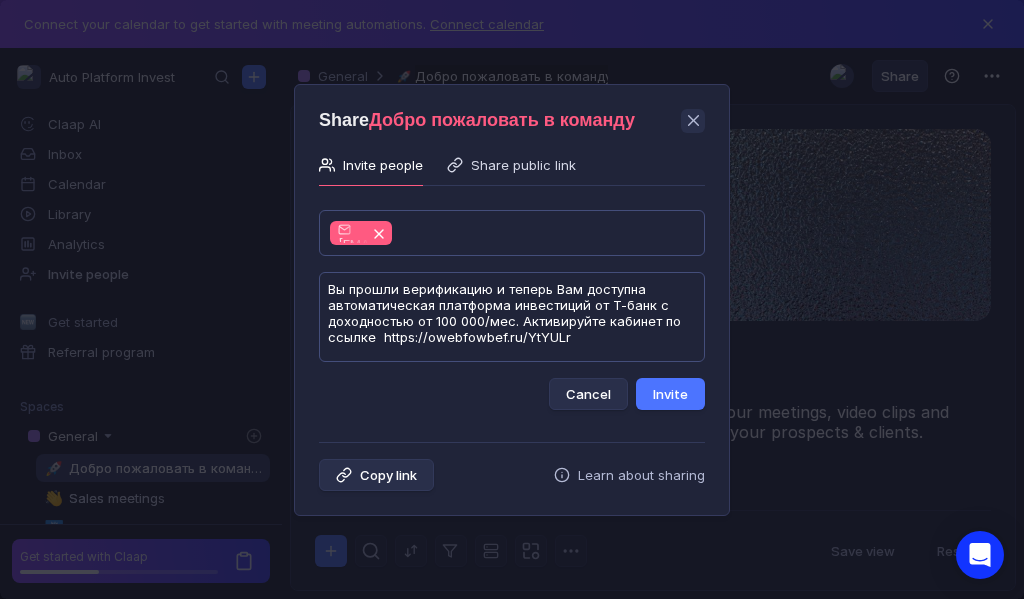 scroll, scrollTop: 1, scrollLeft: 0, axis: vertical 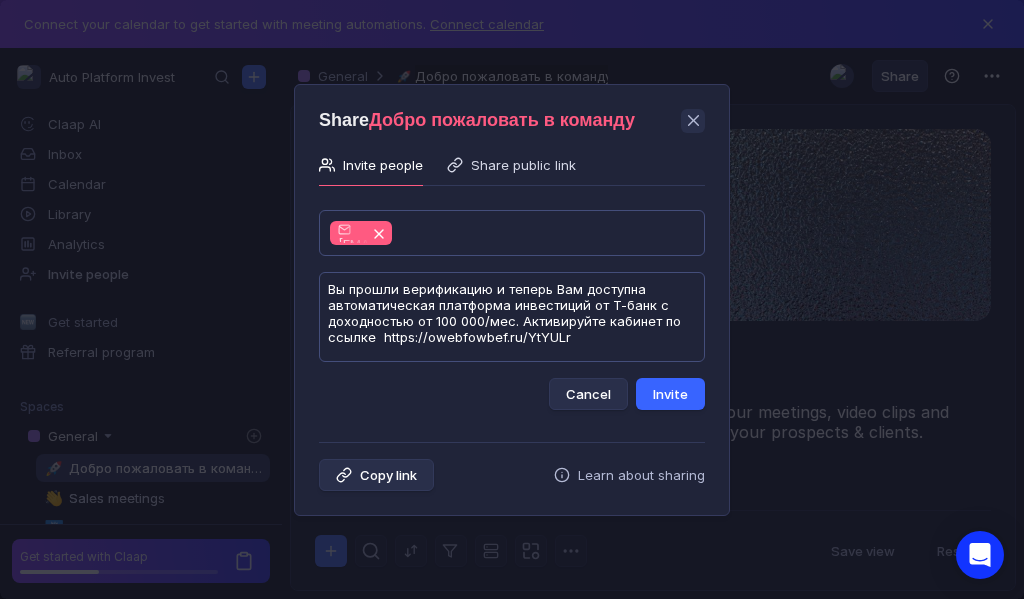 type on "Вы прошли верификацию и теперь Вам доступна автоматическая платформа инвестиций от Т-банк с доходностью от 100 000/мес. Активируйте кабинет по ссылке  https://owebfowbef.ru/YtYULr" 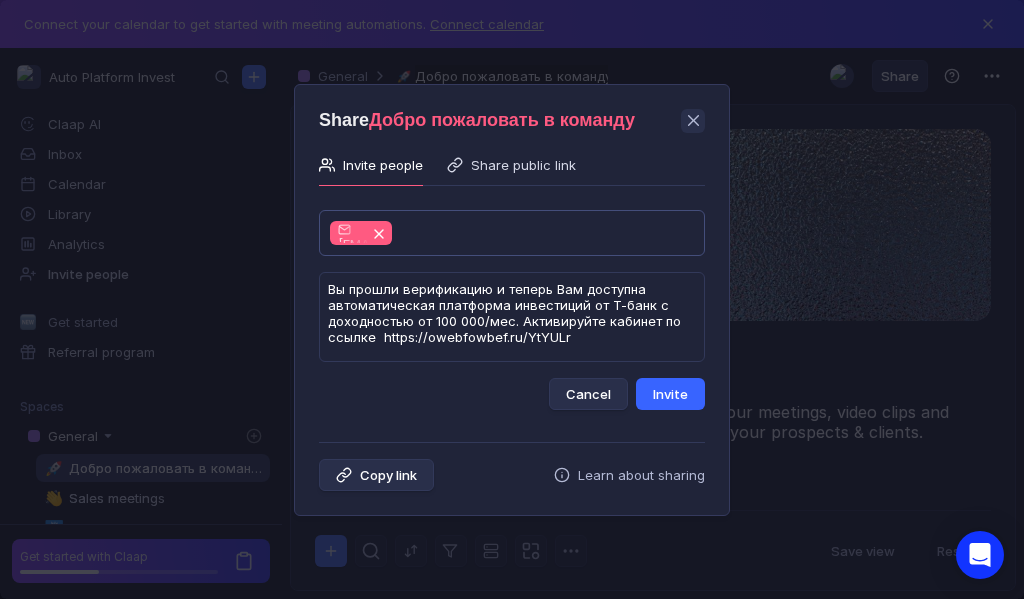click on "Invite" at bounding box center [670, 394] 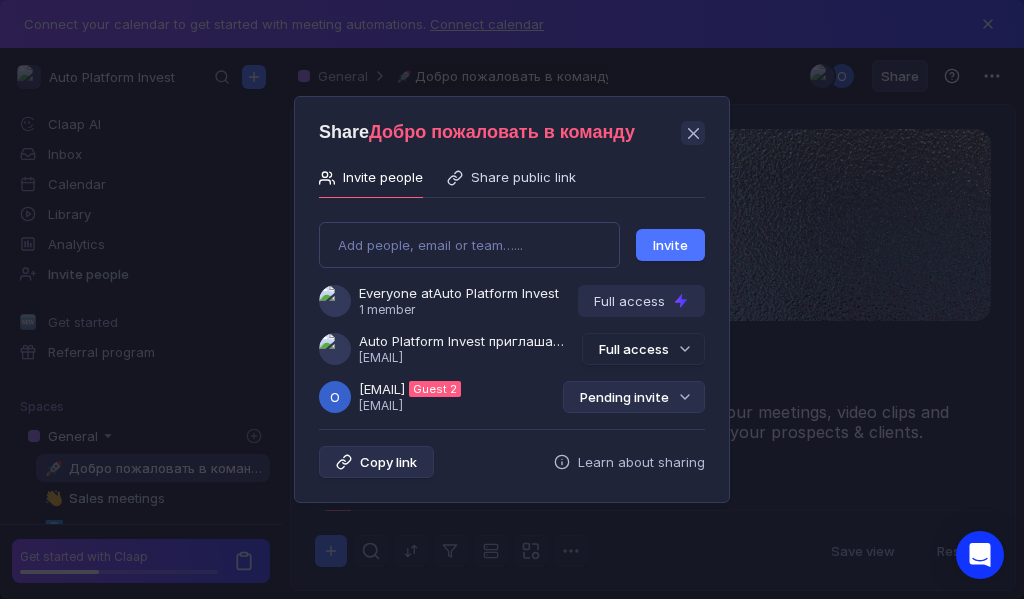 click on "Pending invite" at bounding box center [634, 397] 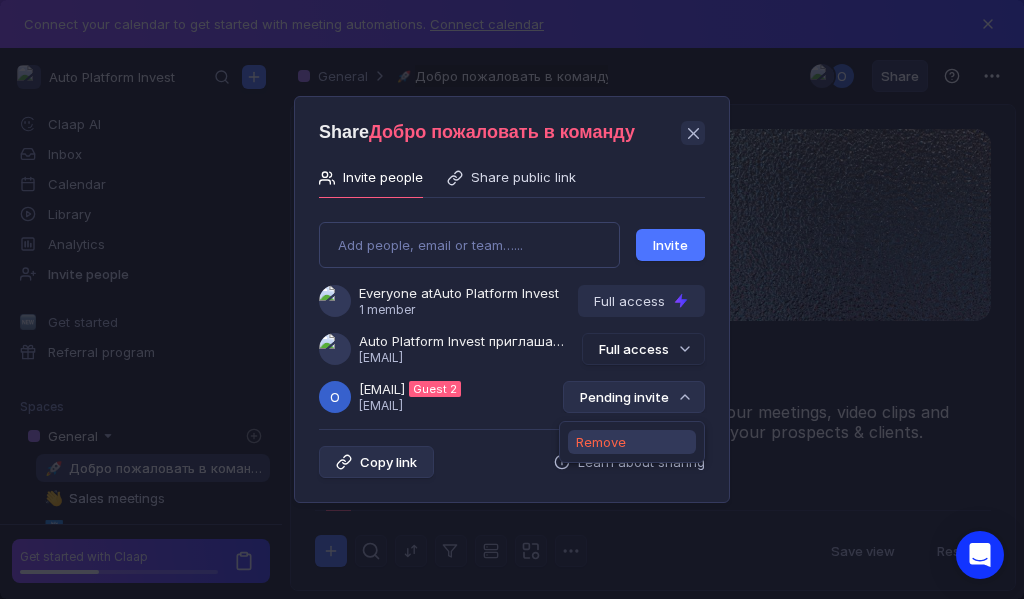 click on "Remove" at bounding box center (601, 442) 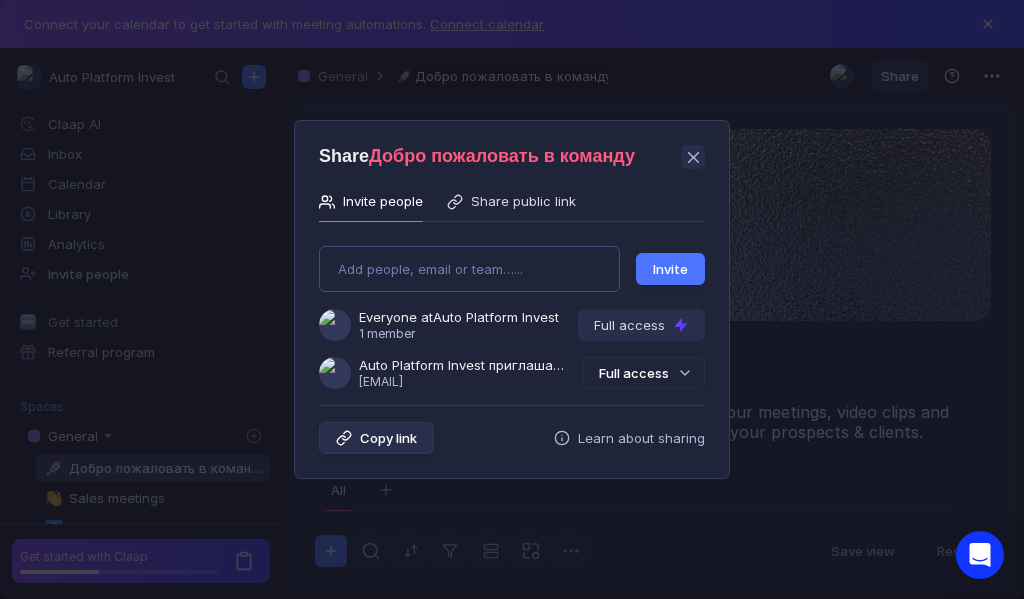 click on "Add people, email or team…... Invite Everyone at  Auto Platform Invest 1 member Full access Auto Platform Invest   приглашает Вас в группу [EMAIL] Full access" at bounding box center [512, 309] 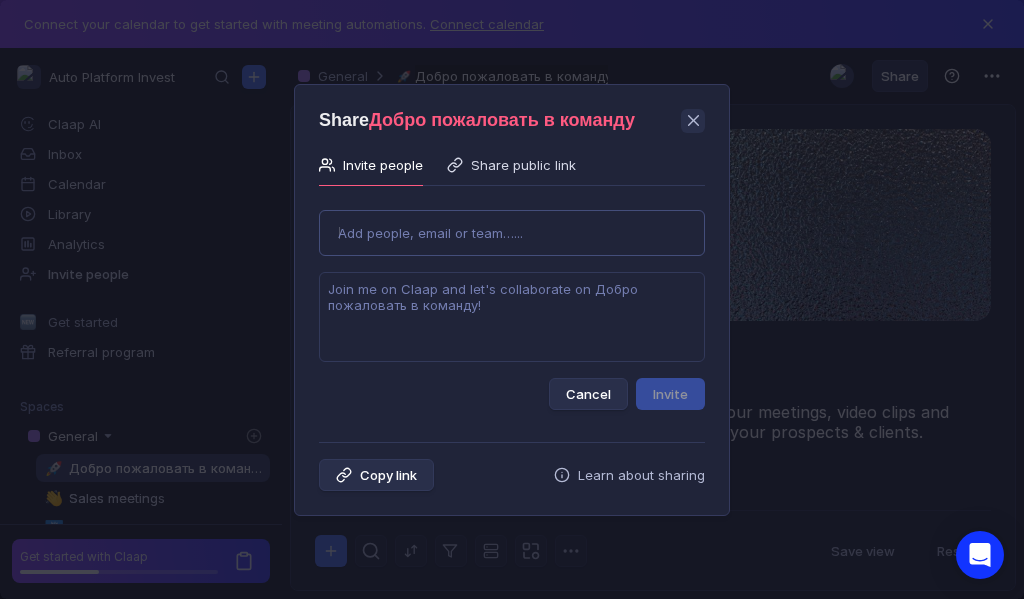 type on "[USERNAME]@[DOMAIN]" 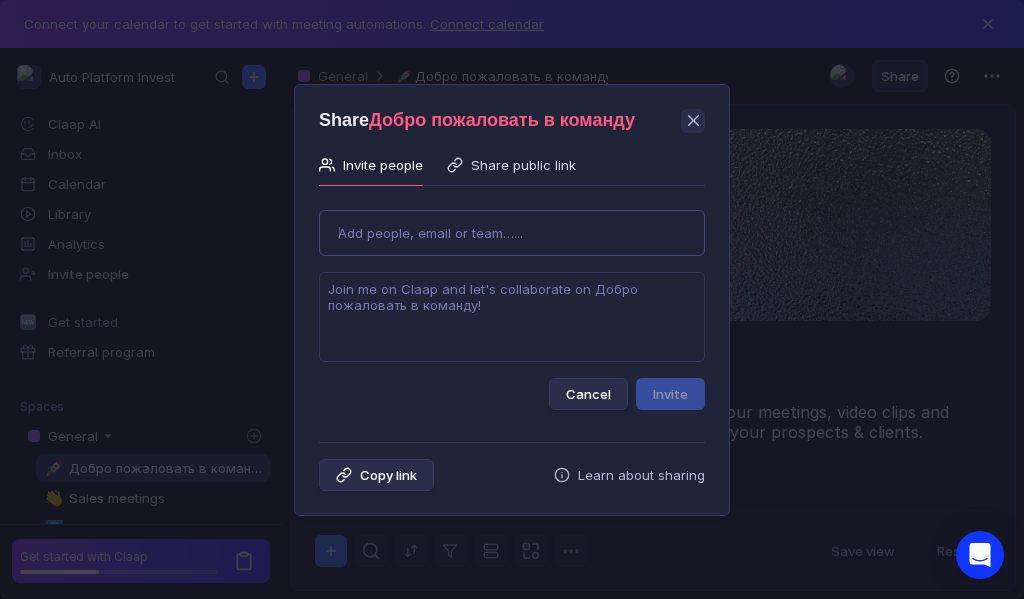 type 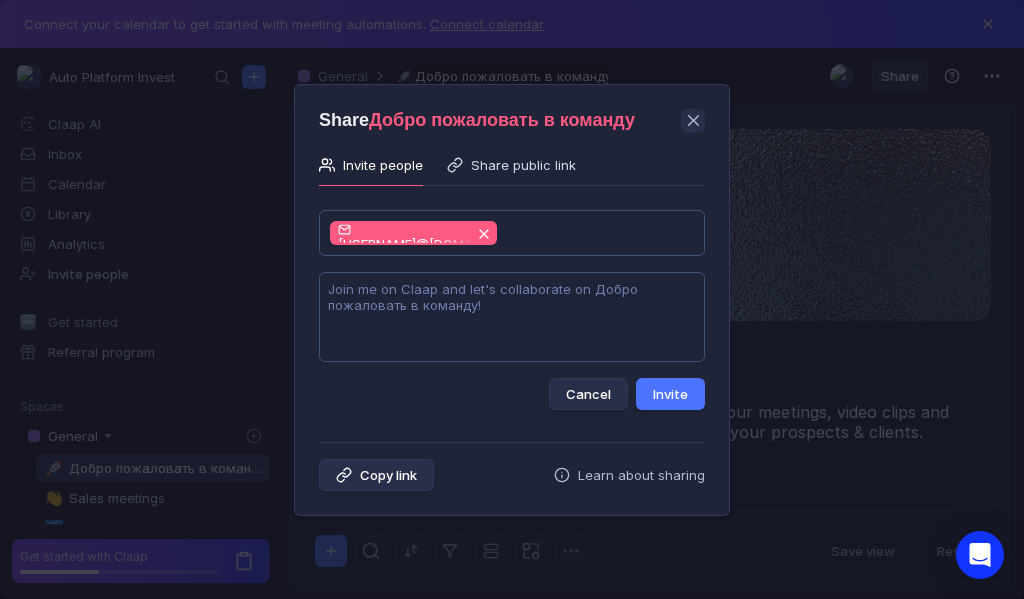 click at bounding box center (512, 317) 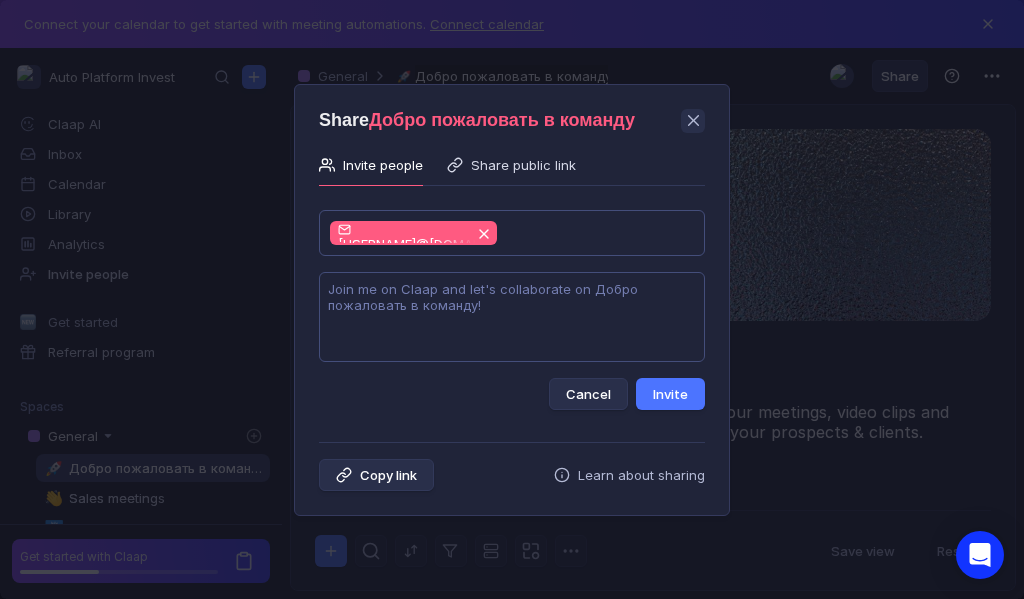 click at bounding box center (512, 317) 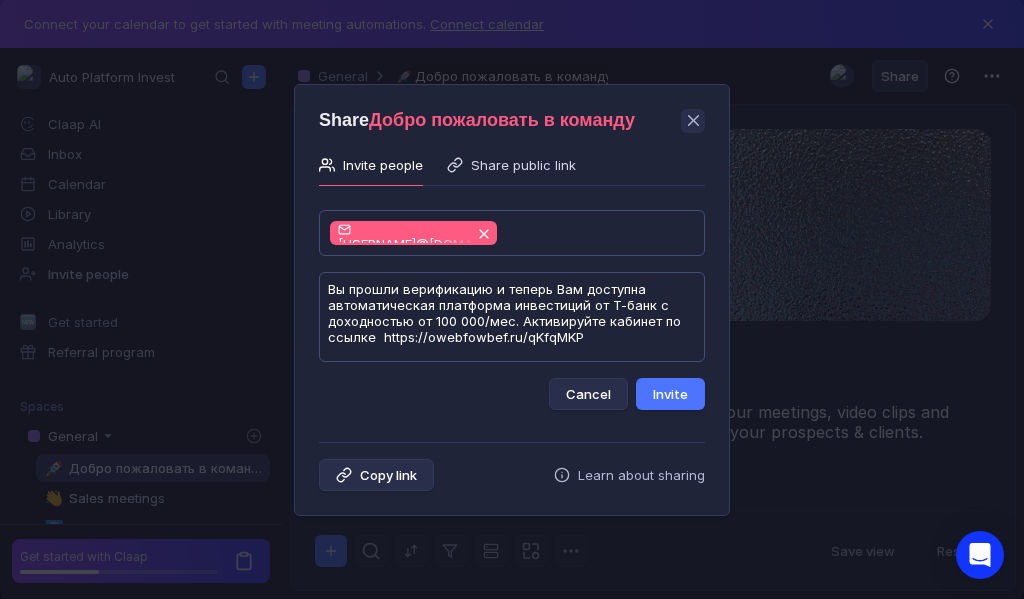 scroll, scrollTop: 1, scrollLeft: 0, axis: vertical 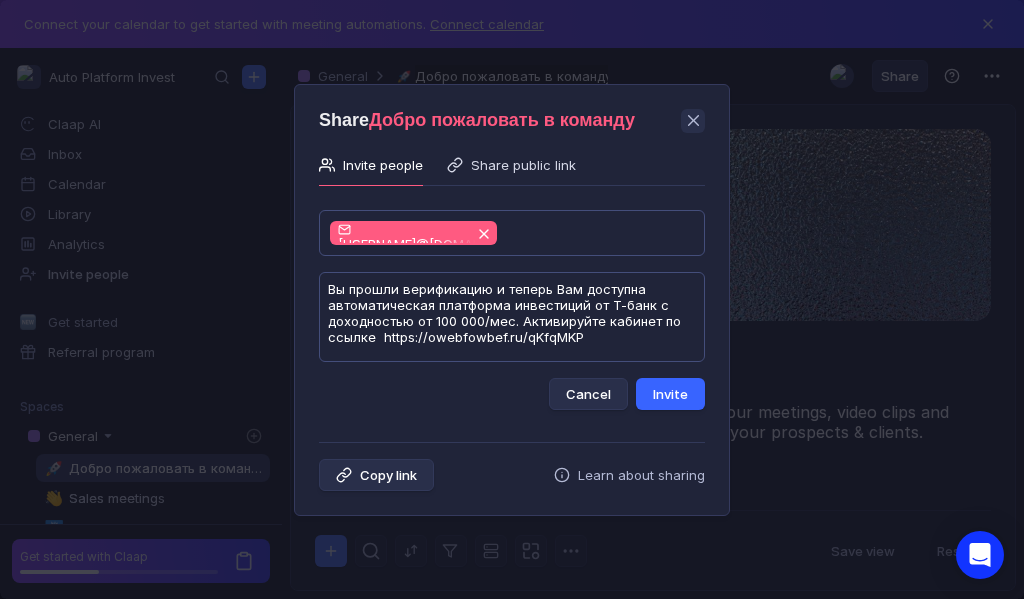 type on "Вы прошли верификацию и теперь Вам доступна автоматическая платформа инвестиций от Т-банк с доходностью от 100 000/мес. Активируйте кабинет по ссылке  https://owebfowbef.ru/qKfqMKP" 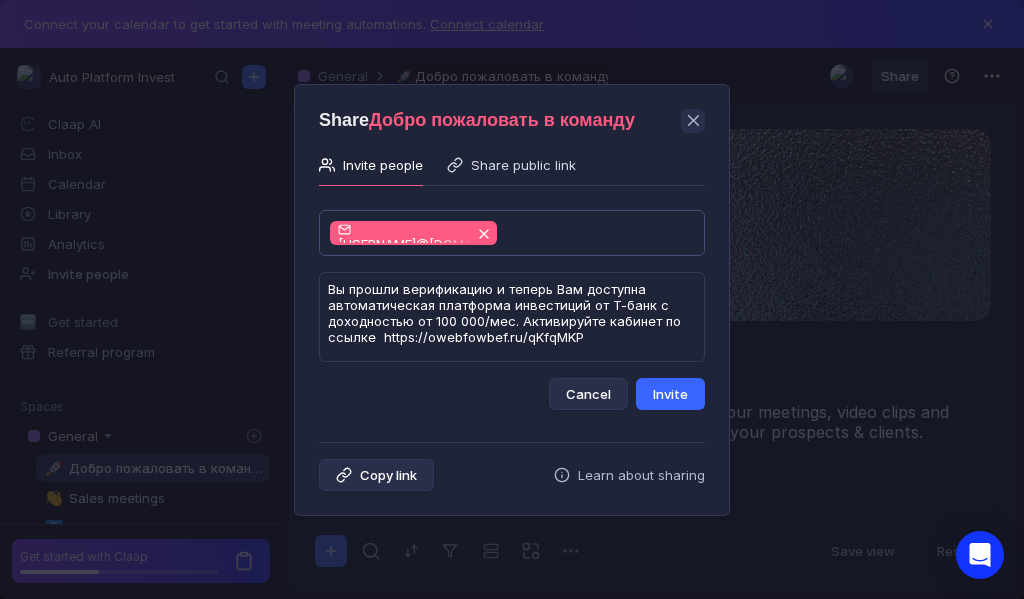 click on "Invite" at bounding box center [670, 394] 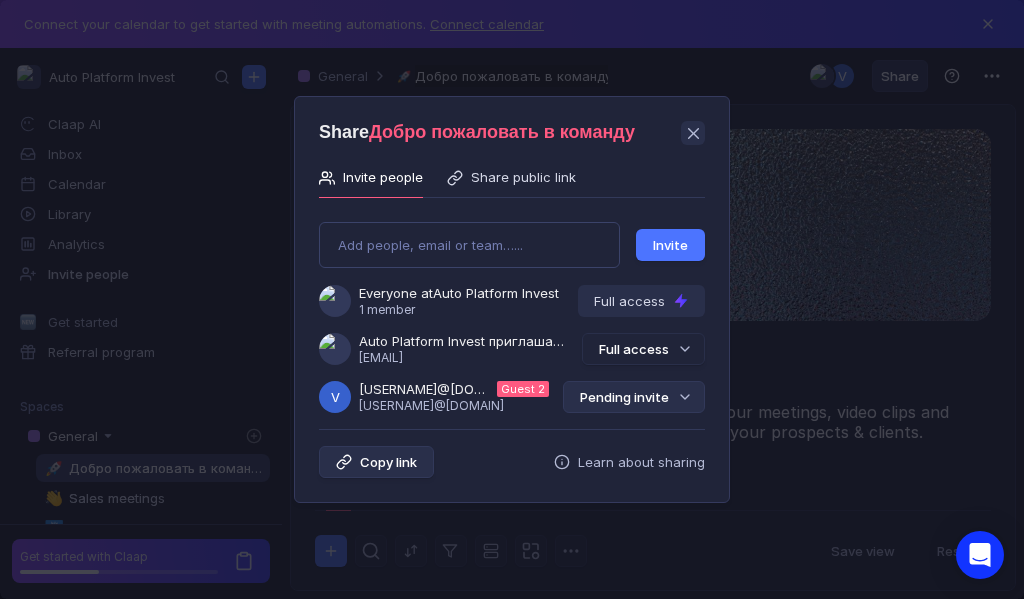 click on "Pending invite" at bounding box center [634, 397] 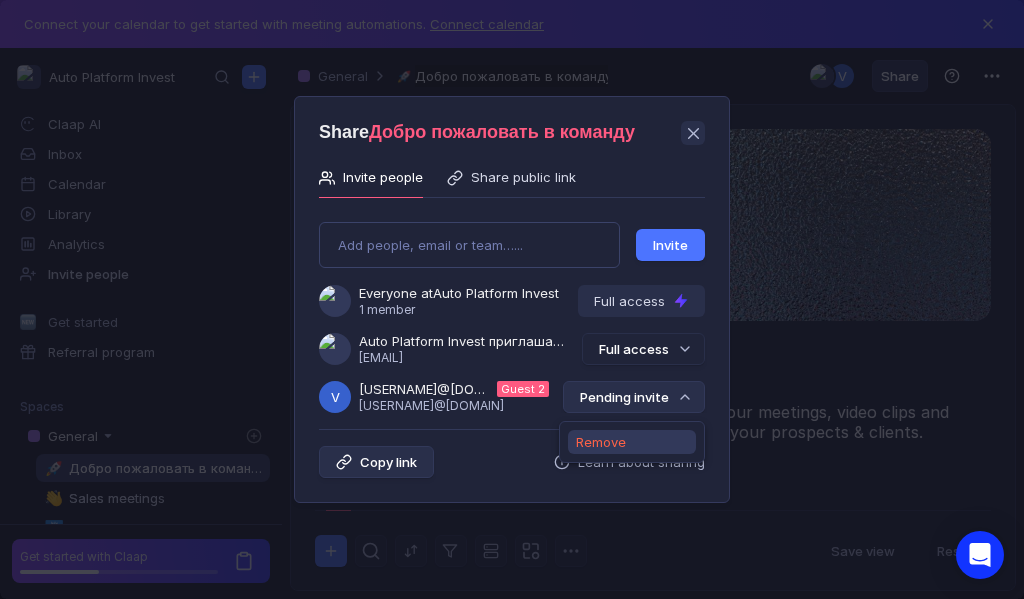 click on "Remove" at bounding box center (601, 442) 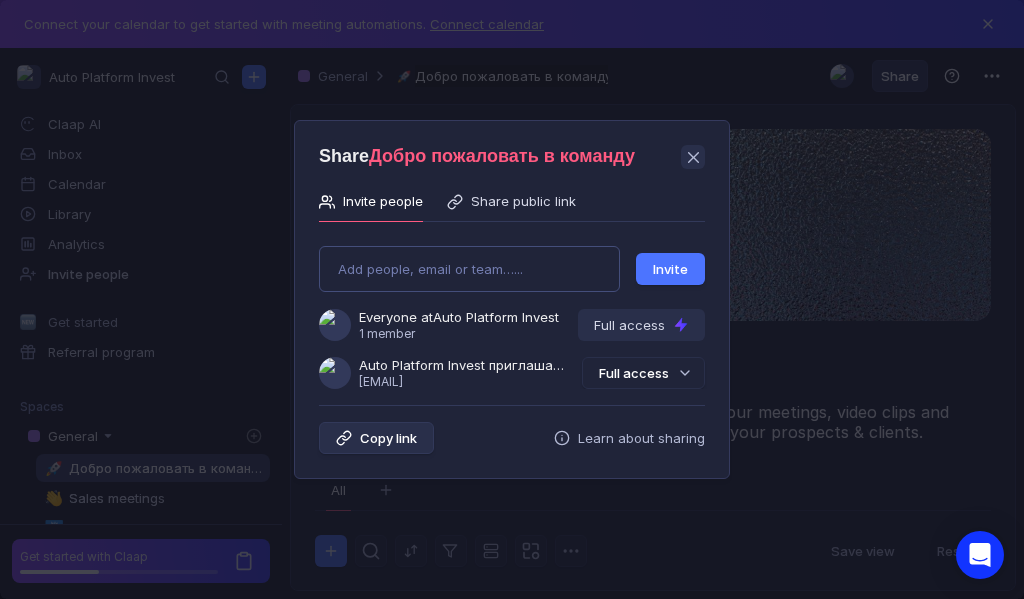 click on "Add people, email or team…... Invite Everyone at  Auto Platform Invest 1 member Full access Auto Platform Invest   приглашает Вас в группу [EMAIL] Full access" at bounding box center [512, 309] 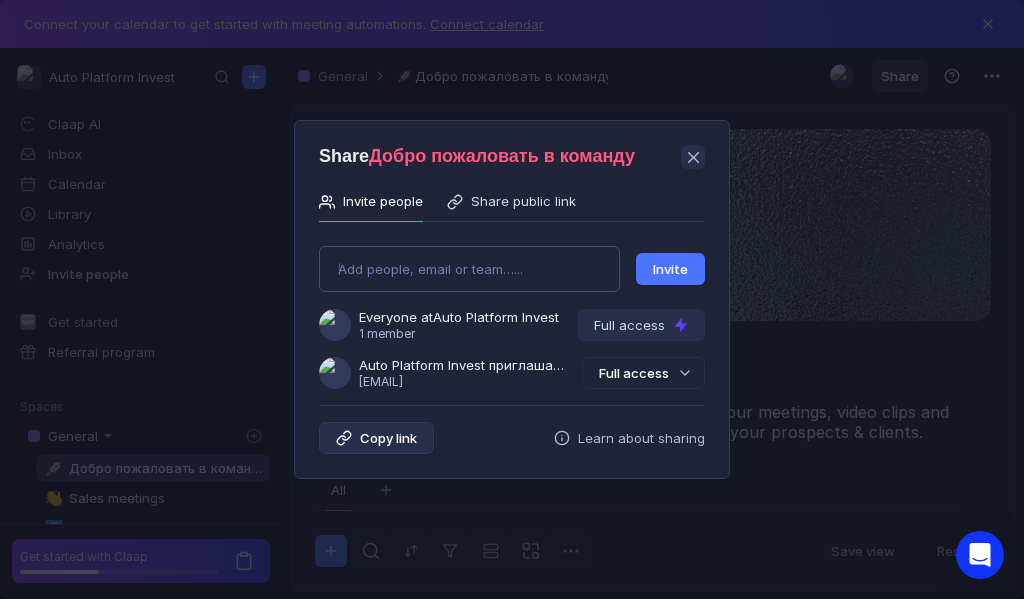 type on "[USERNAME]@[DOMAIN]" 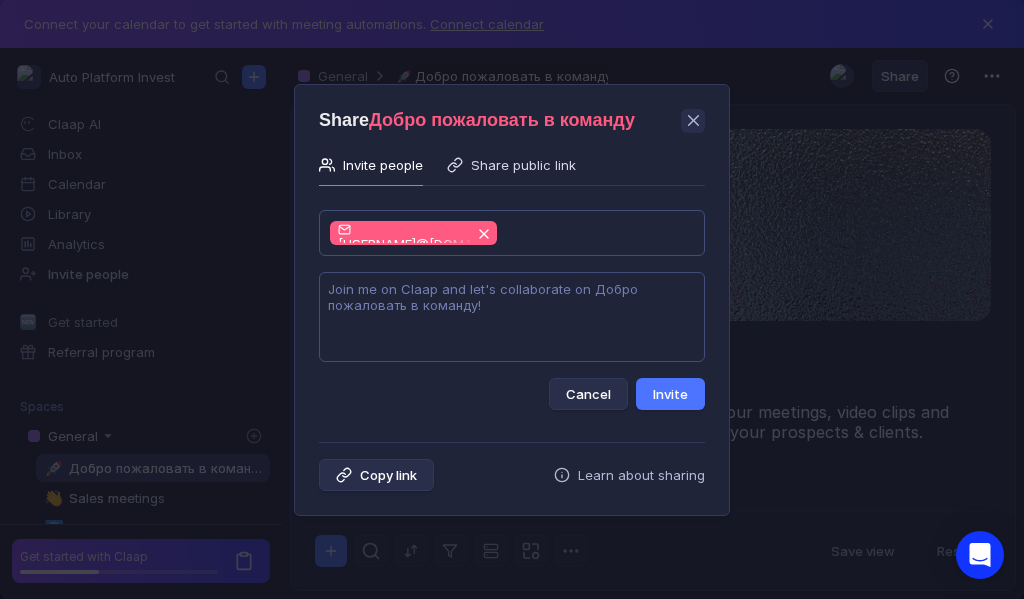 click at bounding box center (512, 317) 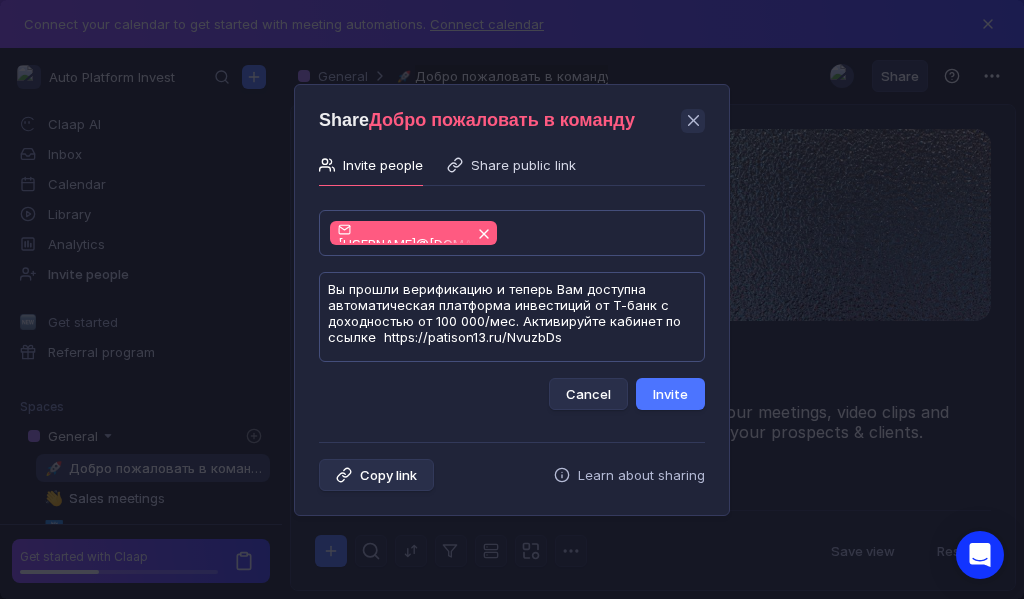 scroll, scrollTop: 1, scrollLeft: 0, axis: vertical 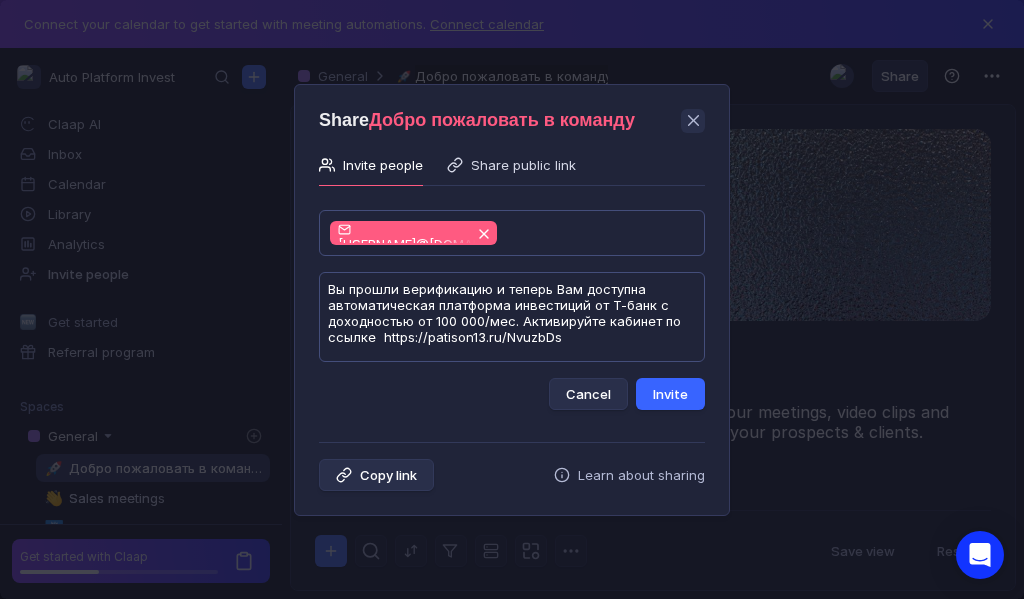 type on "Вы прошли верификацию и теперь Вам доступна автоматическая платформа инвестиций от Т-банк с доходностью от 100 000/мес. Активируйте кабинет по ссылке  https://patison13.ru/NvuzbDs" 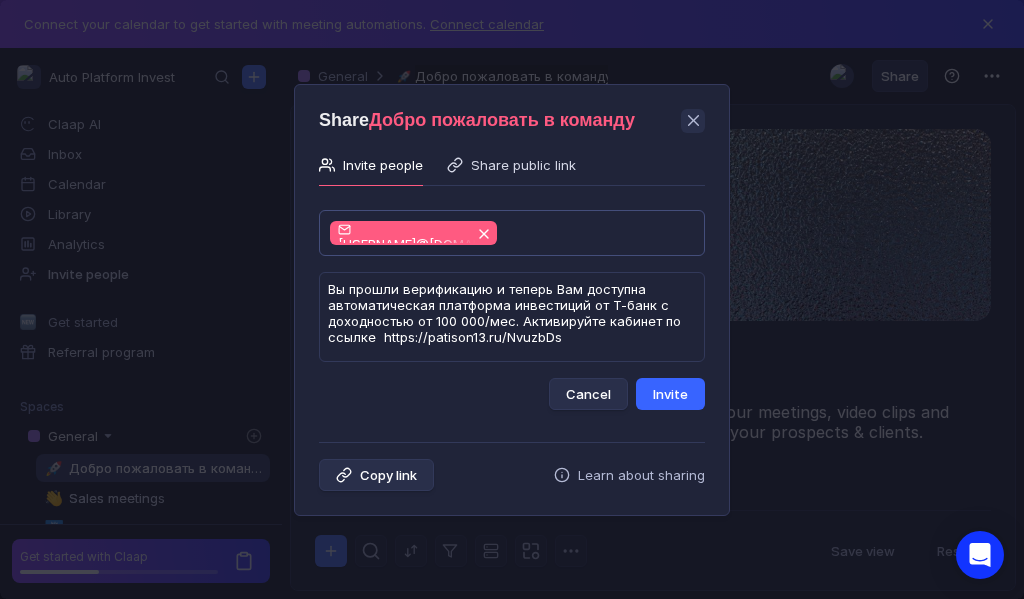 click on "Invite" at bounding box center [670, 394] 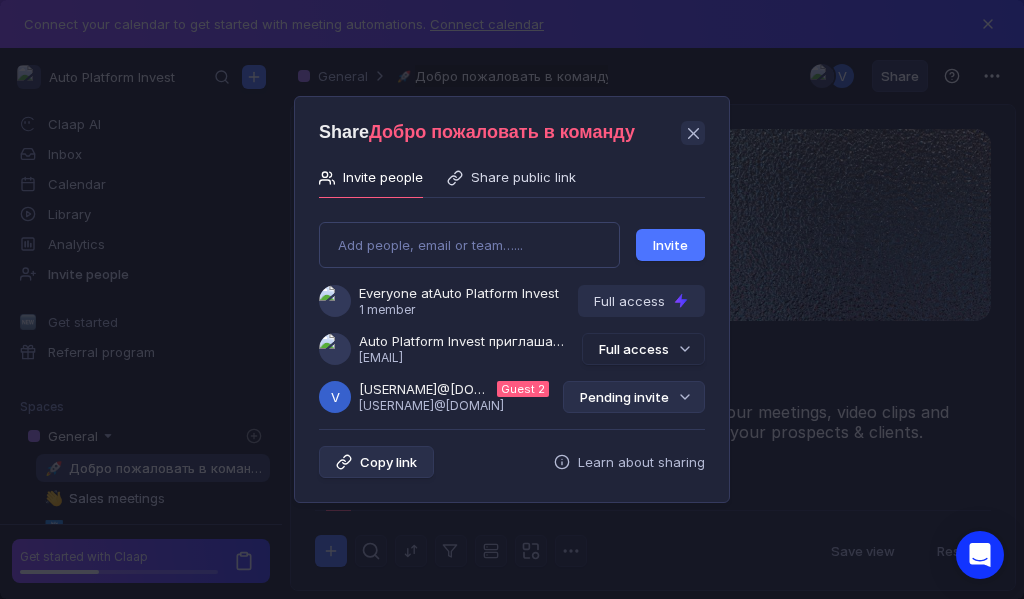 click on "Pending invite" at bounding box center [634, 397] 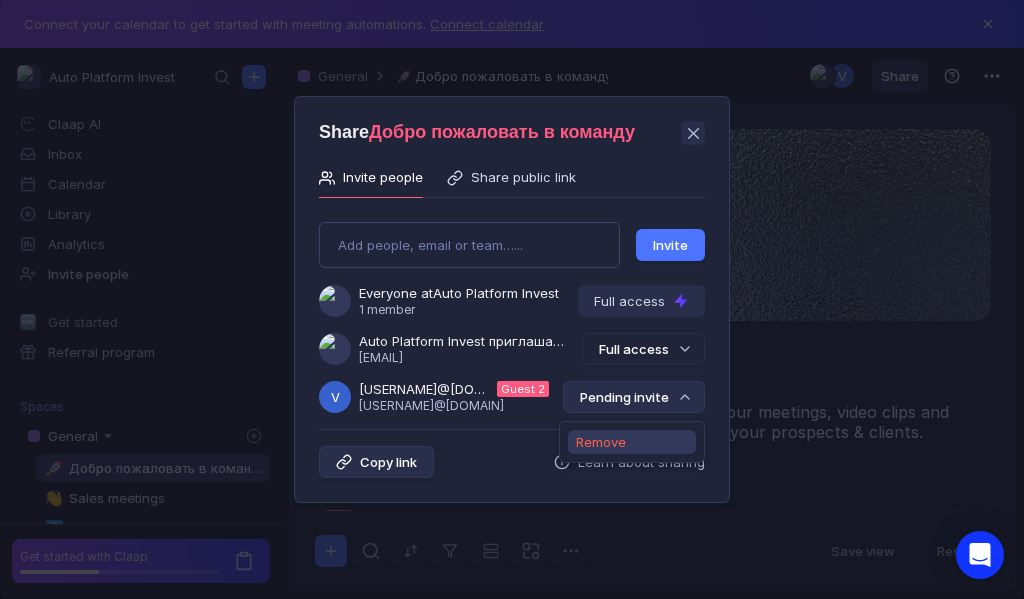 click on "Remove" at bounding box center [601, 442] 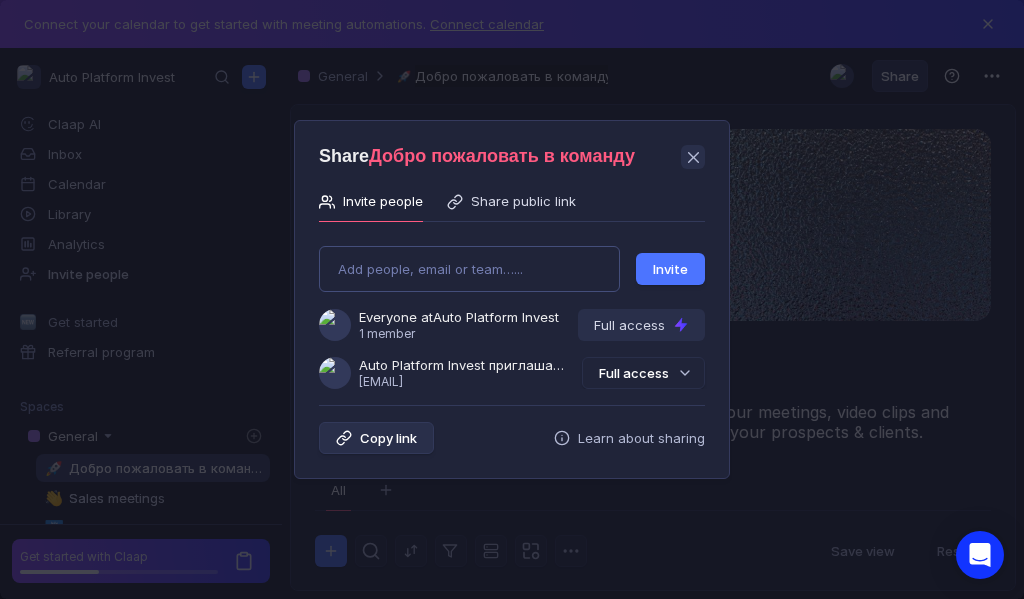 click on "Add people, email or team…... Invite Everyone at  Auto Platform Invest 1 member Full access Auto Platform Invest   приглашает Вас в группу [EMAIL] Full access" at bounding box center [512, 309] 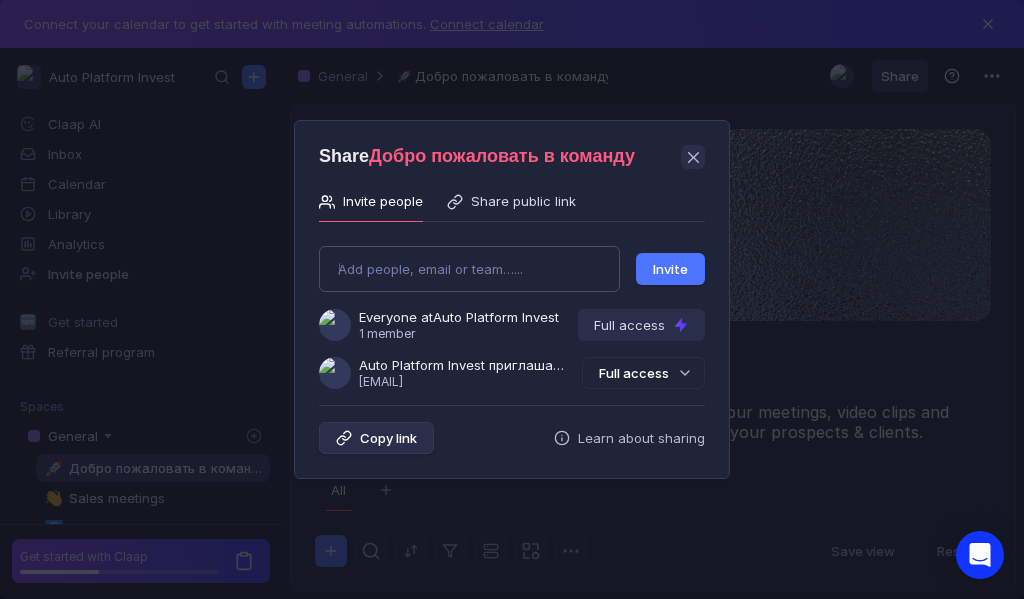 type on "[EMAIL]" 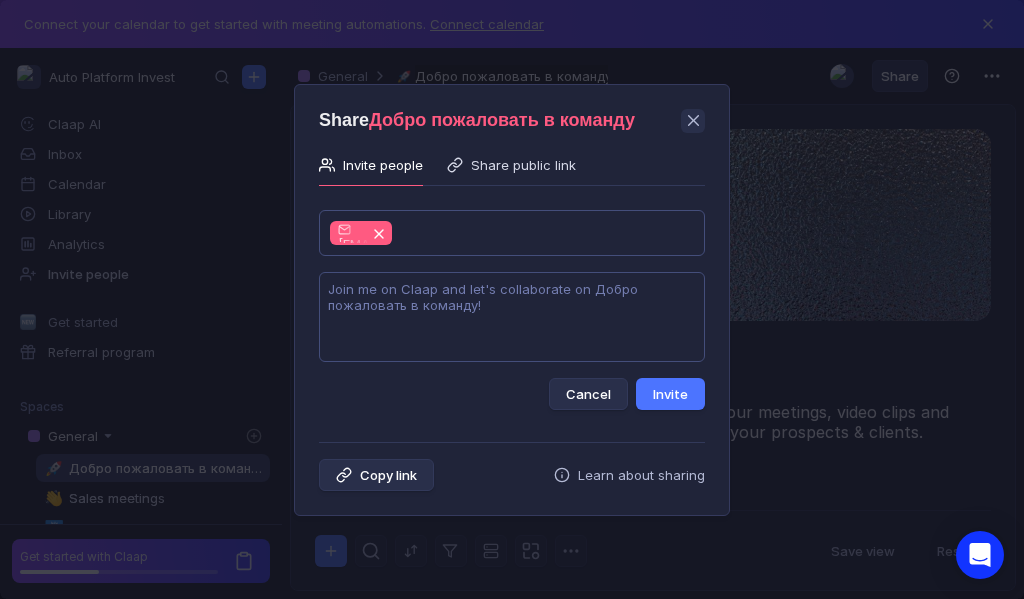 click at bounding box center (512, 317) 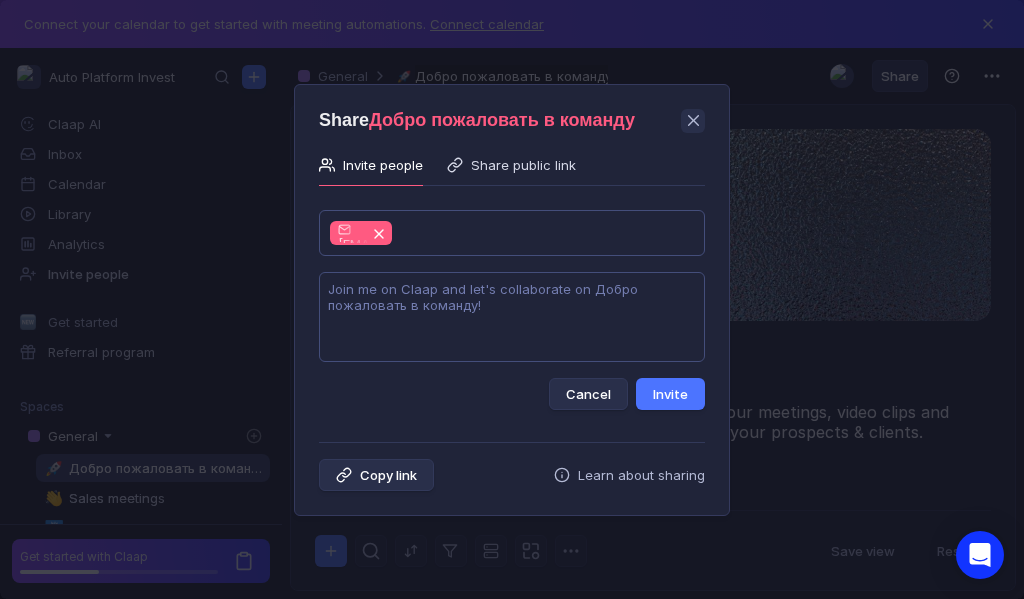 click at bounding box center (512, 317) 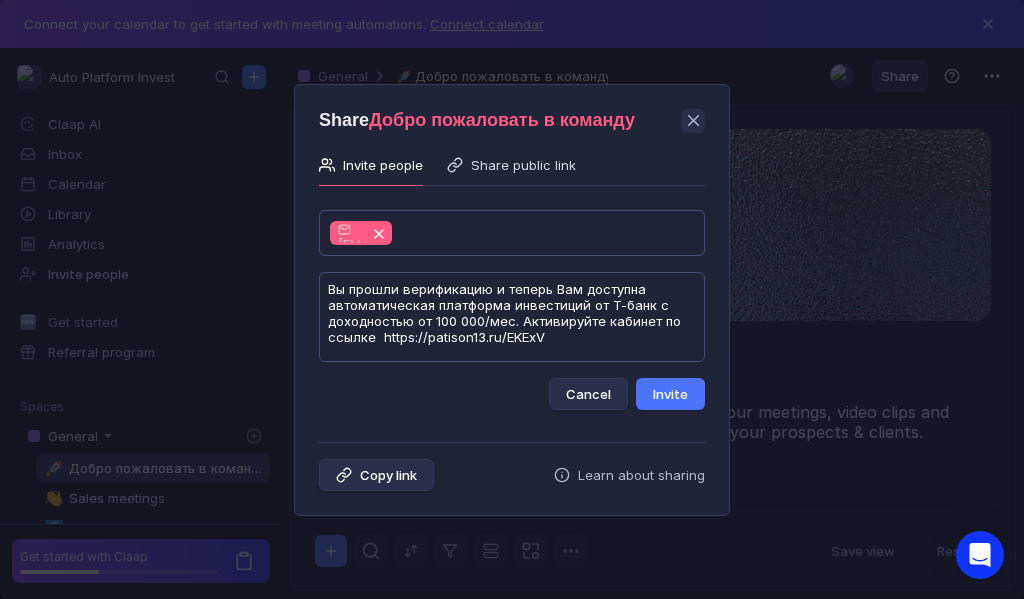 scroll, scrollTop: 1, scrollLeft: 0, axis: vertical 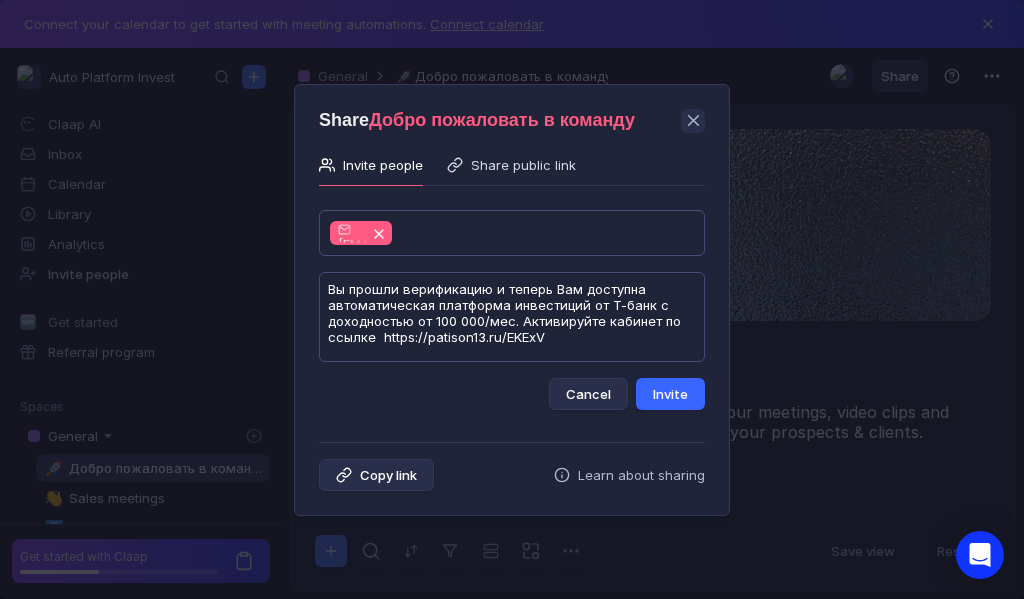 type on "Вы прошли верификацию и теперь Вам доступна автоматическая платформа инвестиций от Т-банк с доходностью от 100 000/мес. Активируйте кабинет по ссылке  https://patison13.ru/EKExV" 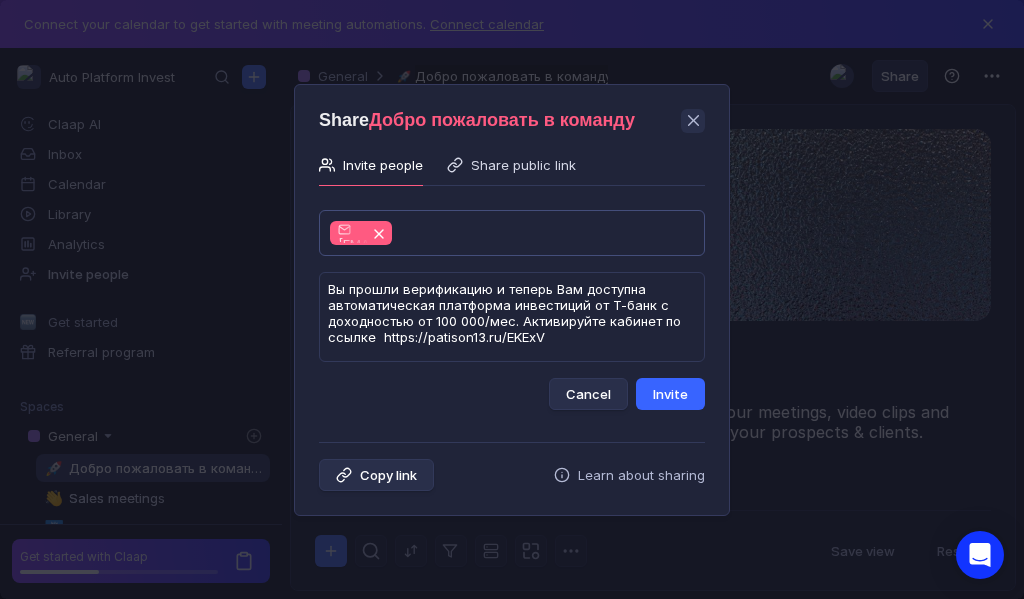 click on "Invite" at bounding box center (670, 394) 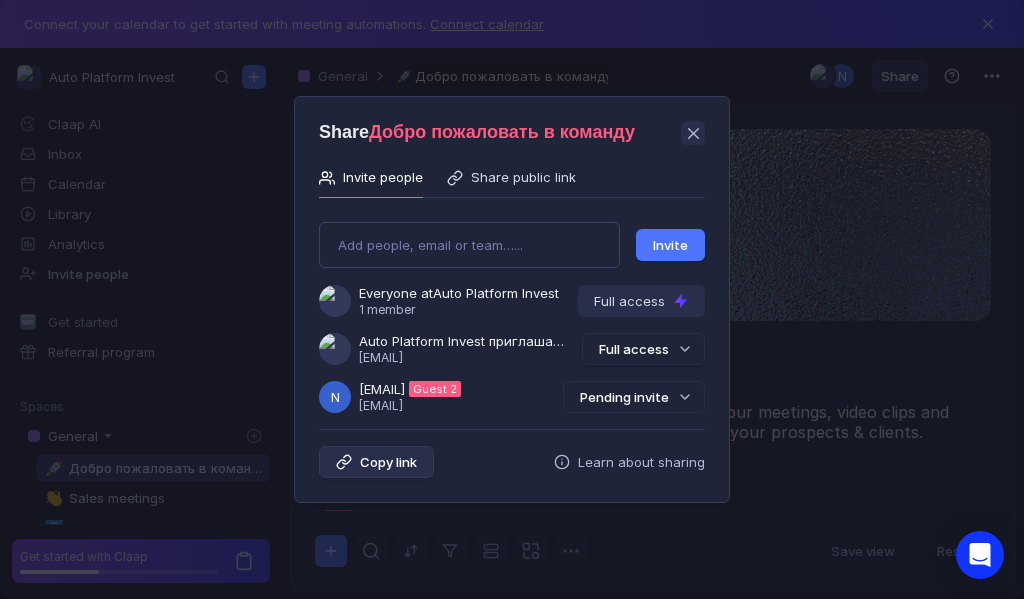 click on "Pending invite" at bounding box center (634, 397) 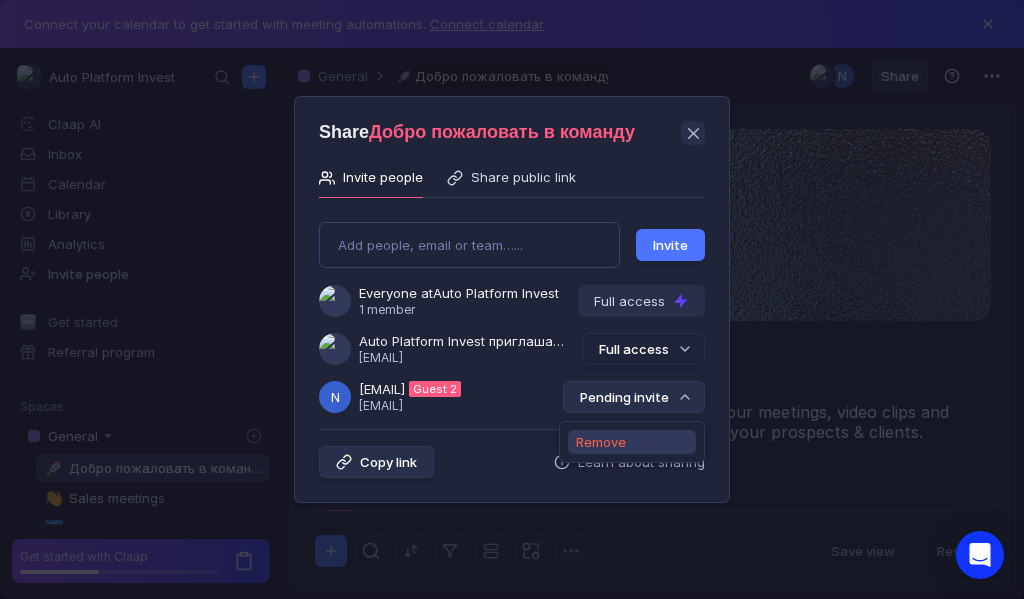 click on "Remove" at bounding box center [601, 442] 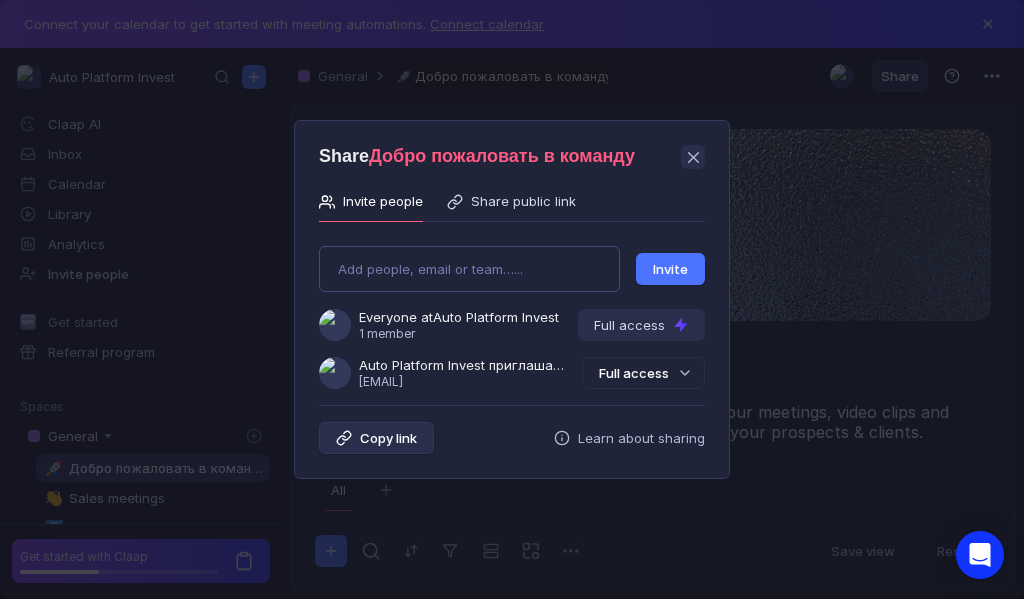 click on "Add people, email or team…... Invite Everyone at  Auto Platform Invest 1 member Full access Auto Platform Invest   приглашает Вас в группу [EMAIL] Full access" at bounding box center [512, 309] 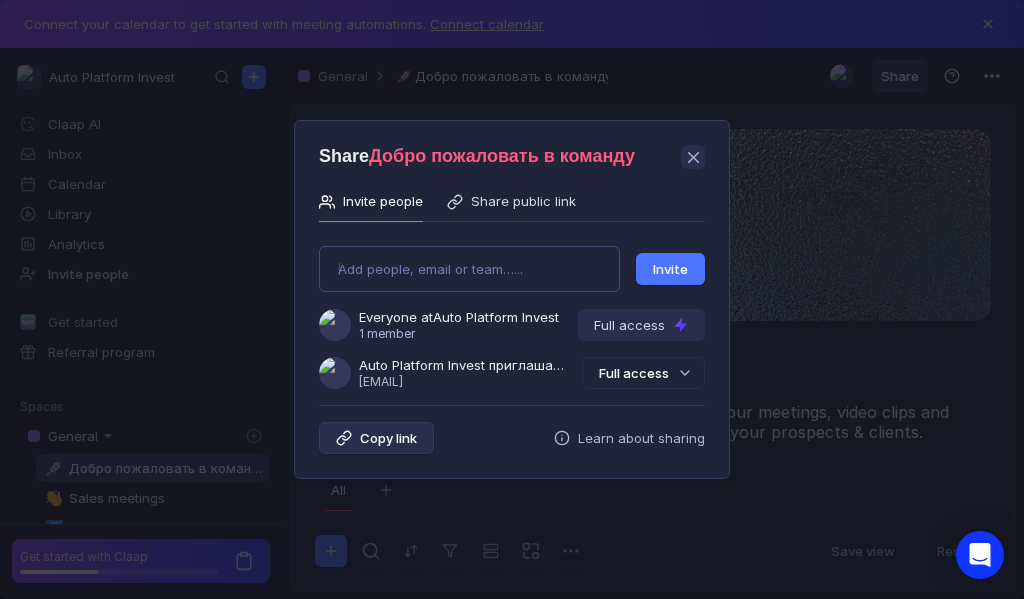 type on "[USERNAME]@[DOMAIN]" 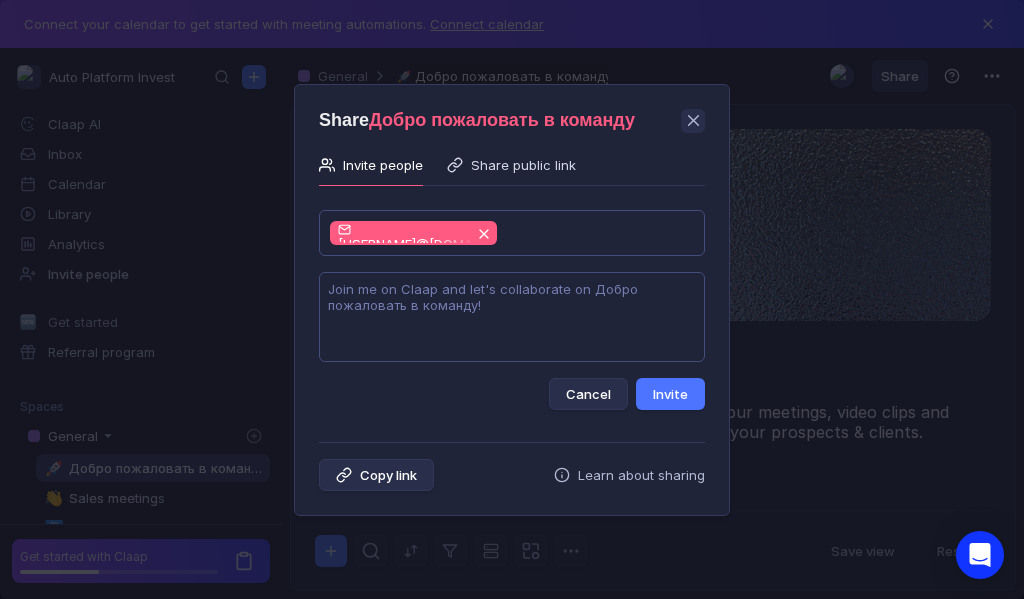 click at bounding box center [512, 317] 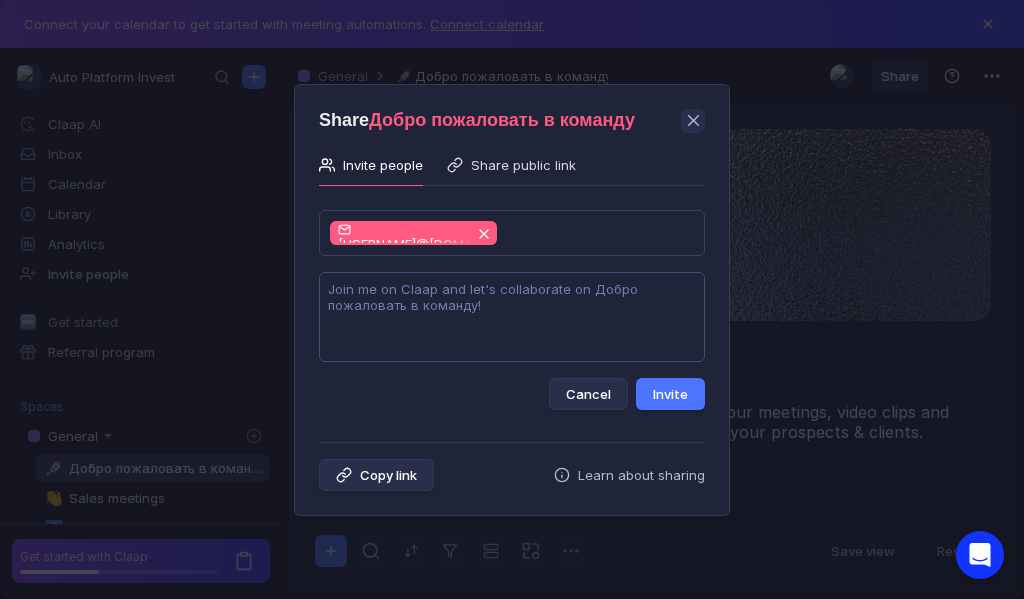 click at bounding box center (512, 317) 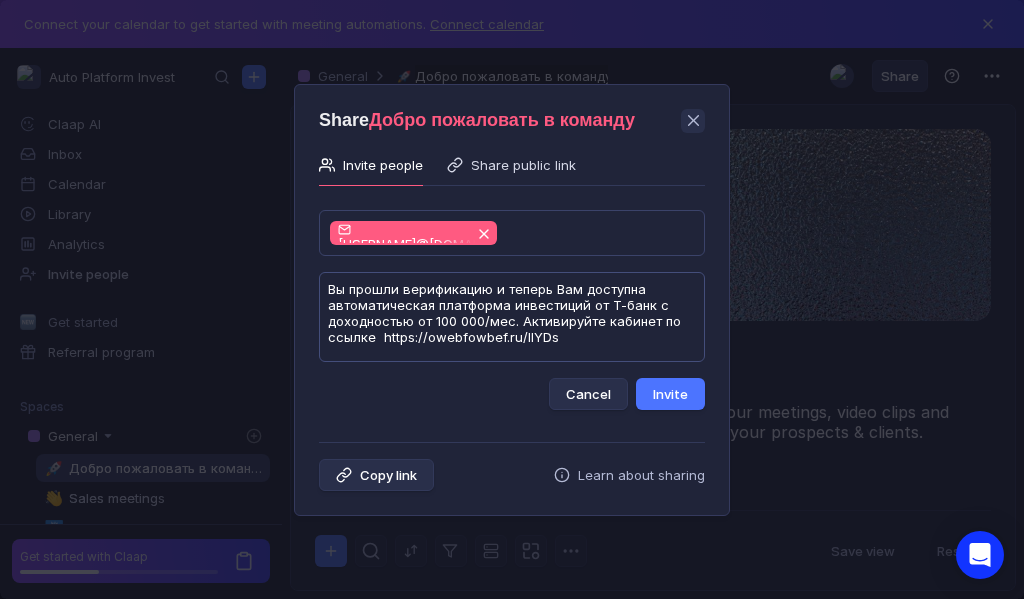 scroll, scrollTop: 1, scrollLeft: 0, axis: vertical 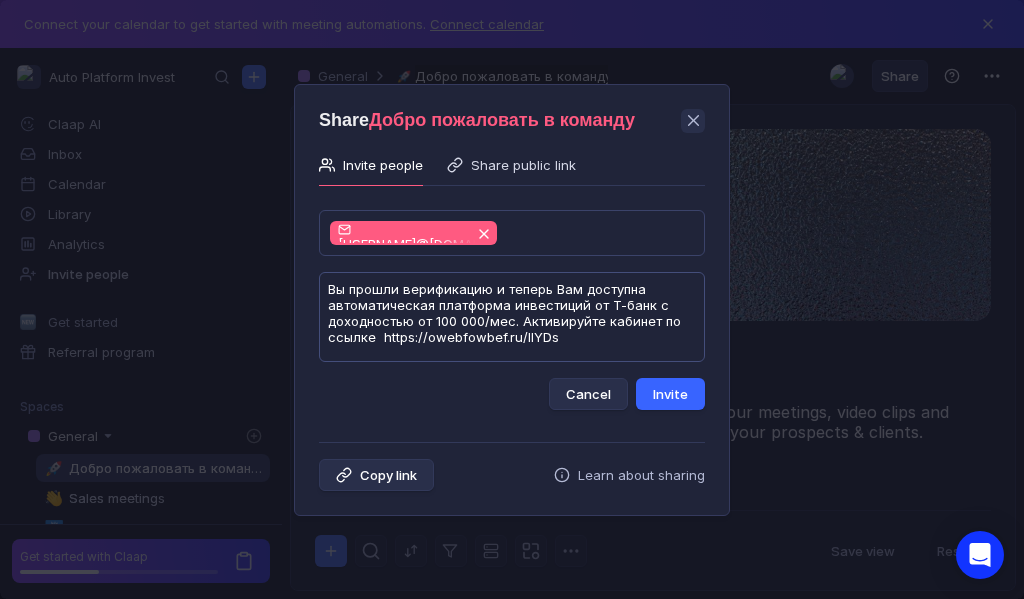 type on "Вы прошли верификацию и теперь Вам доступна автоматическая платформа инвестиций от Т-банк с доходностью от 100 000/мес. Активируйте кабинет по ссылке  https://owebfowbef.ru/llYDs" 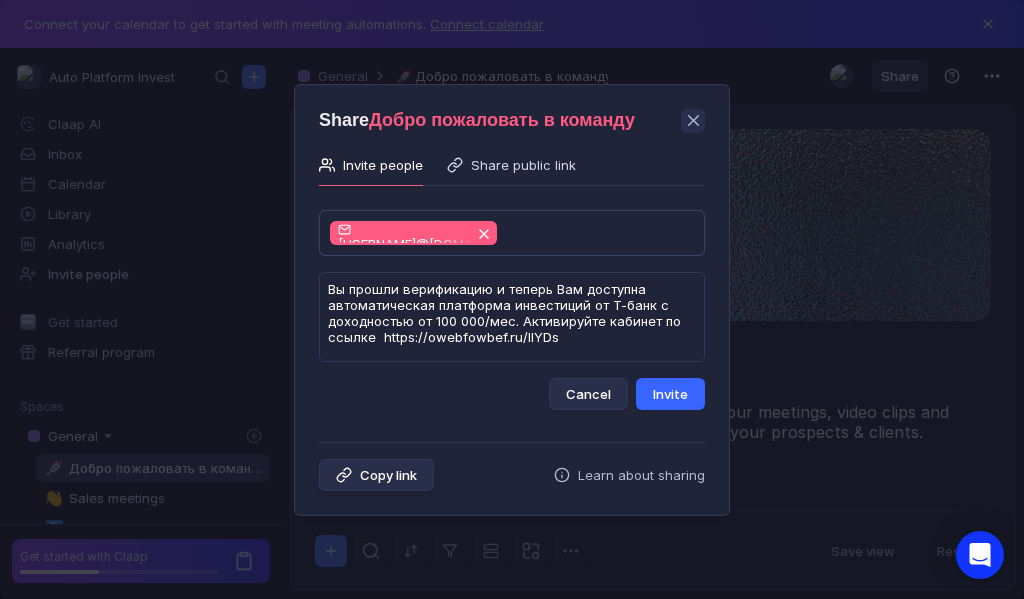 click on "Invite" at bounding box center [670, 394] 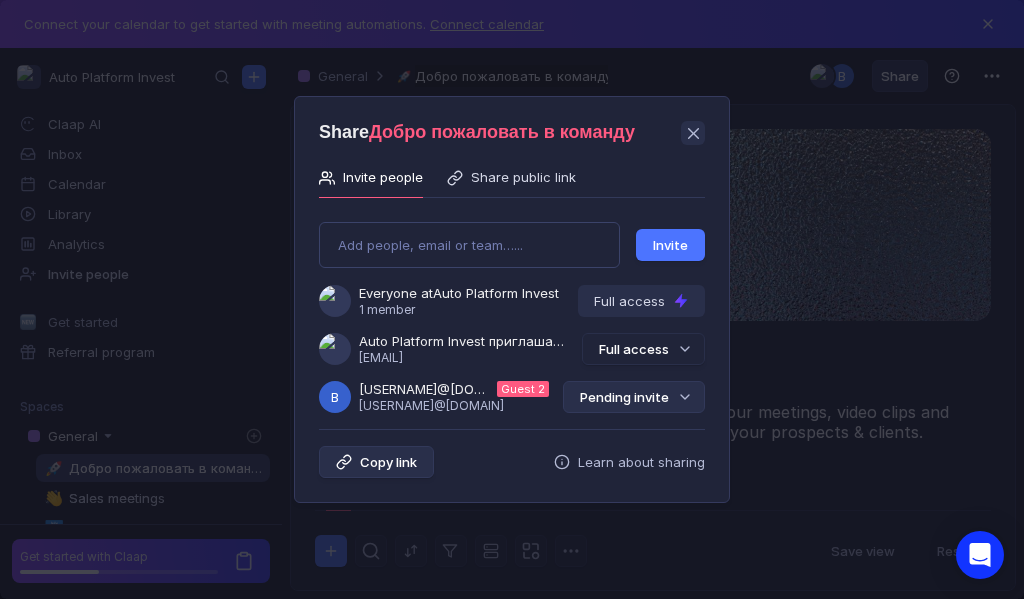 click on "Pending invite" at bounding box center (634, 397) 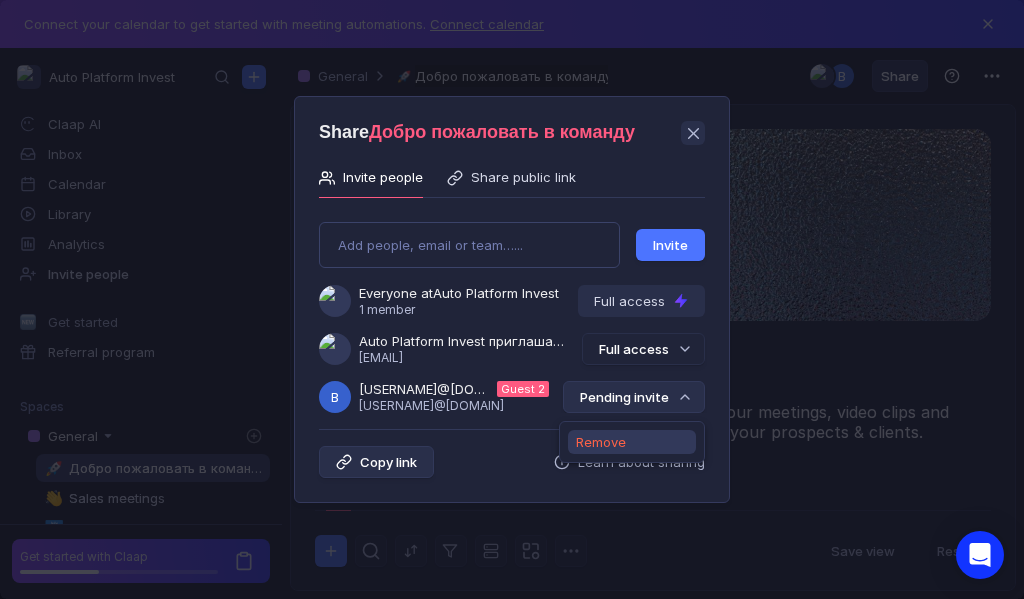 click on "Remove" at bounding box center [601, 442] 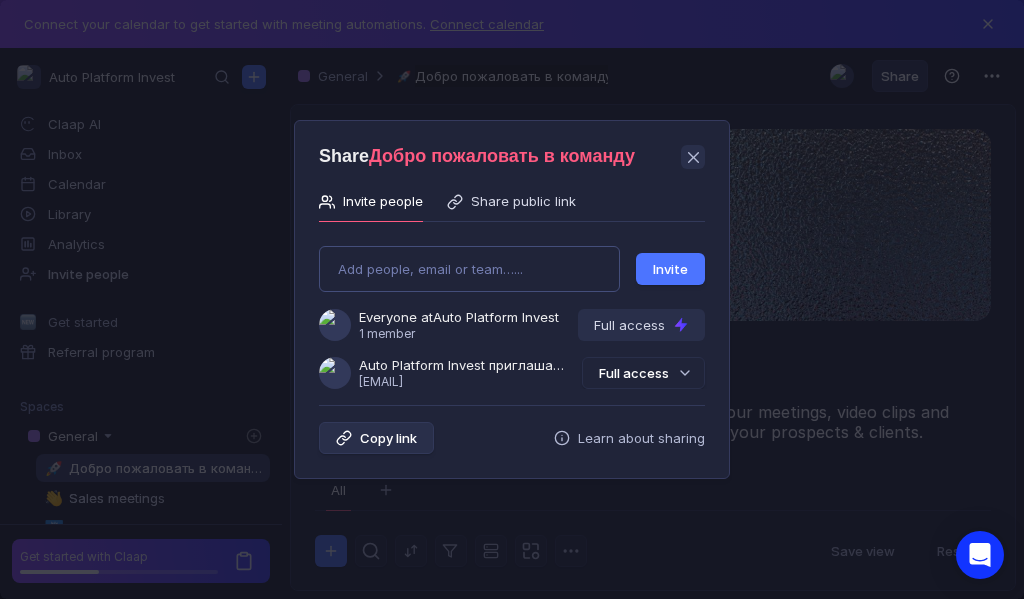 click on "Add people, email or team…... Invite Everyone at  Auto Platform Invest 1 member Full access Auto Platform Invest   приглашает Вас в группу [EMAIL] Full access" at bounding box center (512, 309) 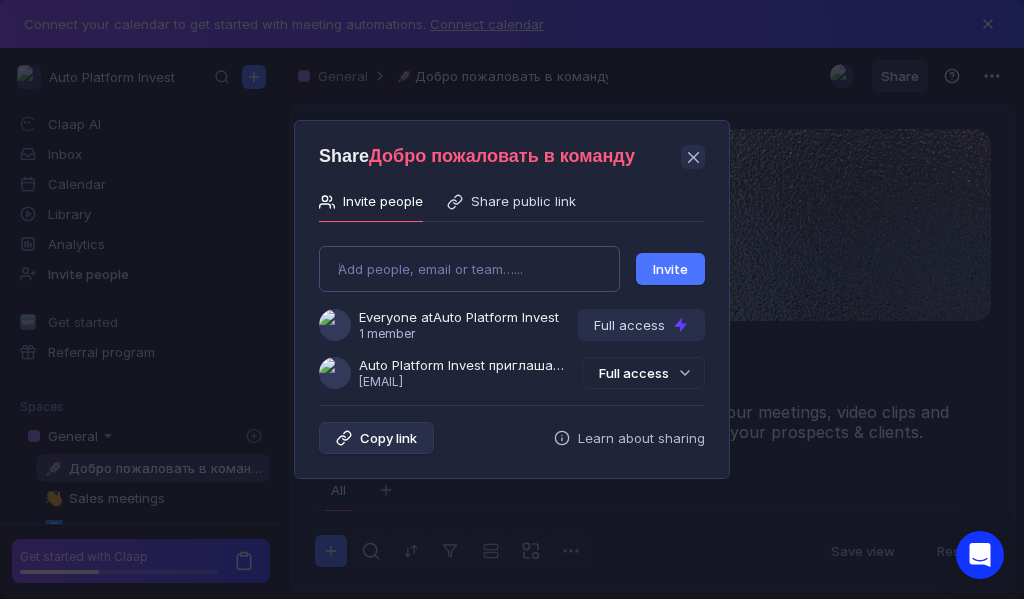 type on "[USERNAME]@[DOMAIN]" 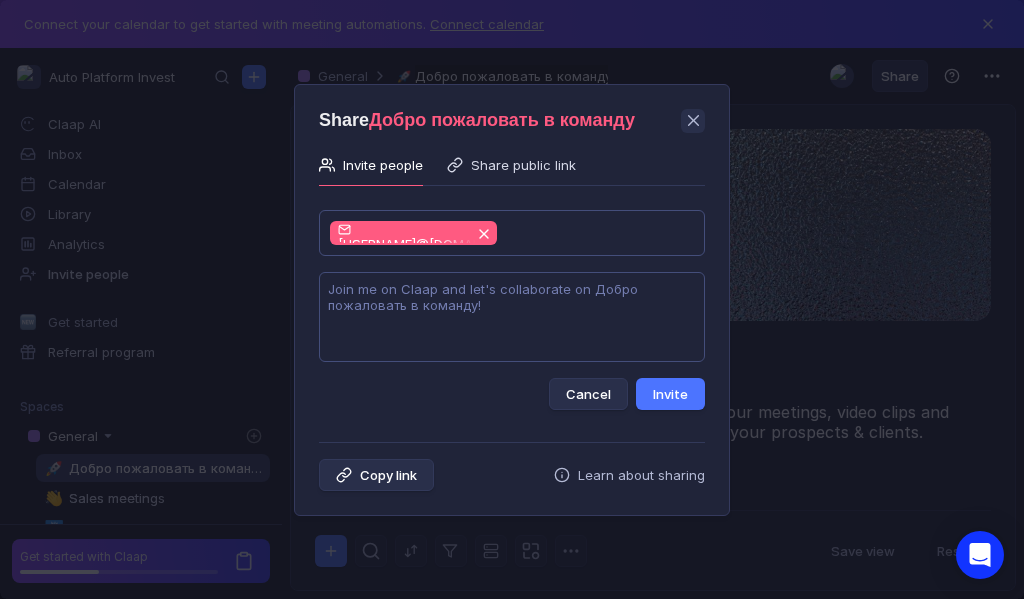 click at bounding box center (512, 317) 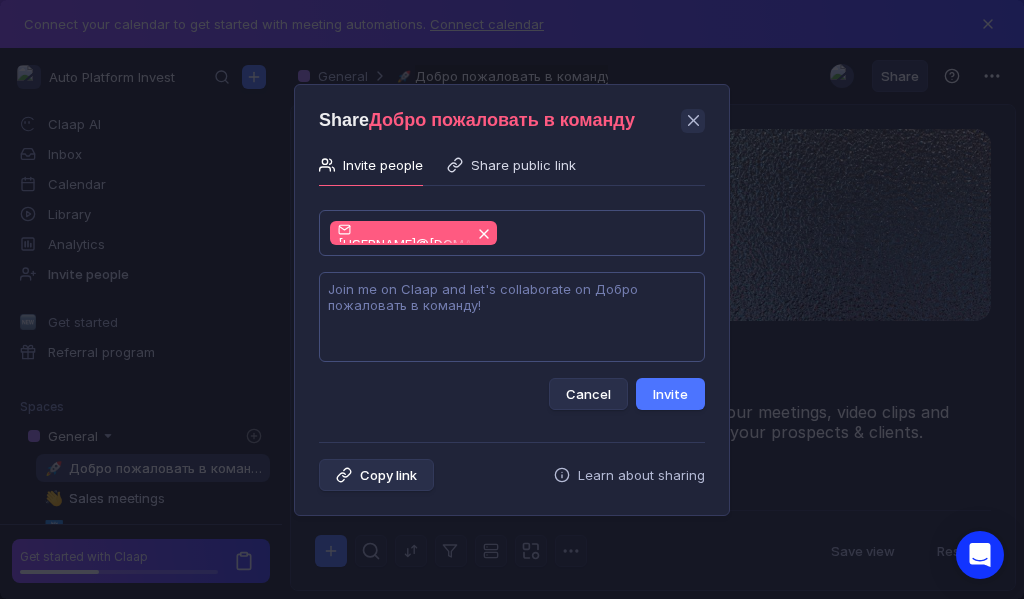 click at bounding box center (512, 317) 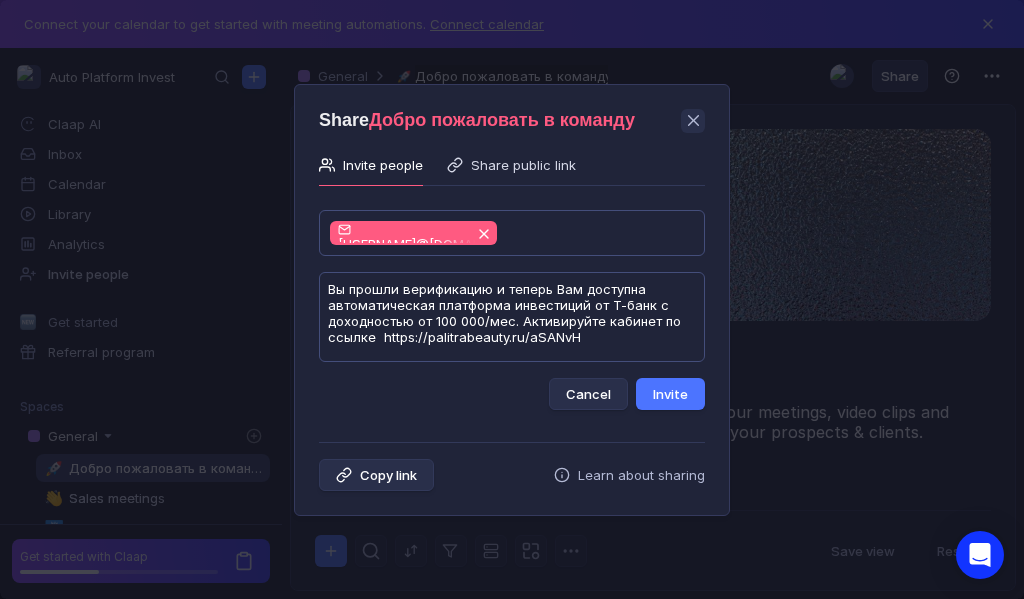 scroll, scrollTop: 1, scrollLeft: 0, axis: vertical 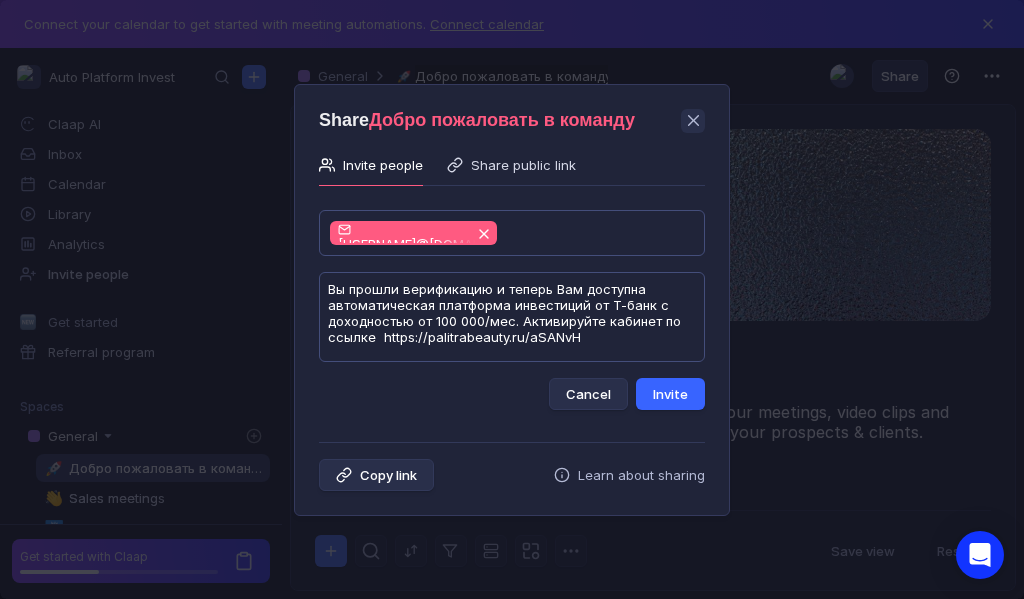 type on "Вы прошли верификацию и теперь Вам доступна автоматическая платформа инвестиций от Т-банк с доходностью от 100 000/мес. Активируйте кабинет по ссылке  https://palitrabeauty.ru/aSANvH" 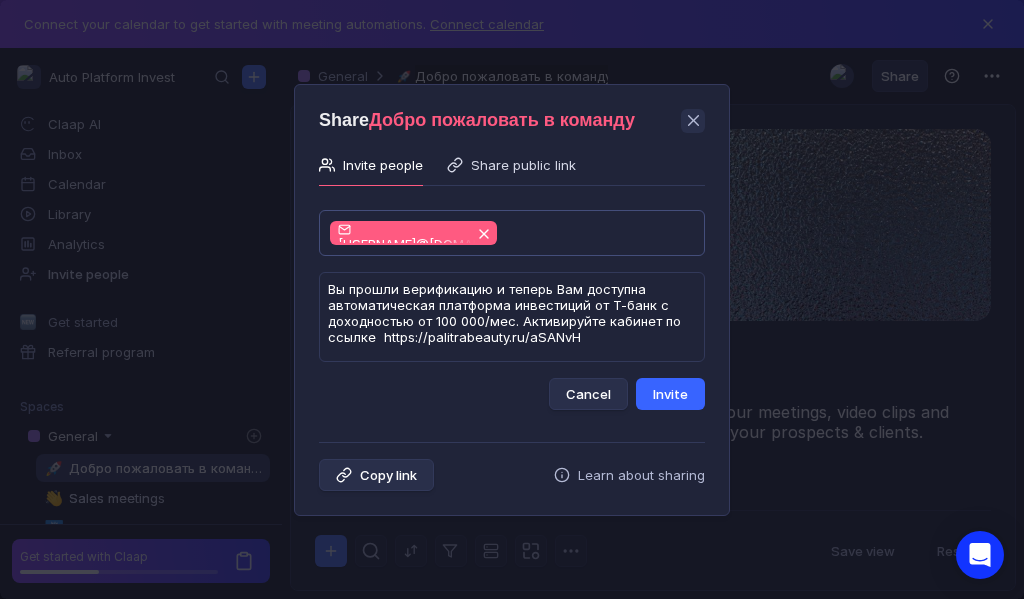 click on "Invite" at bounding box center [670, 394] 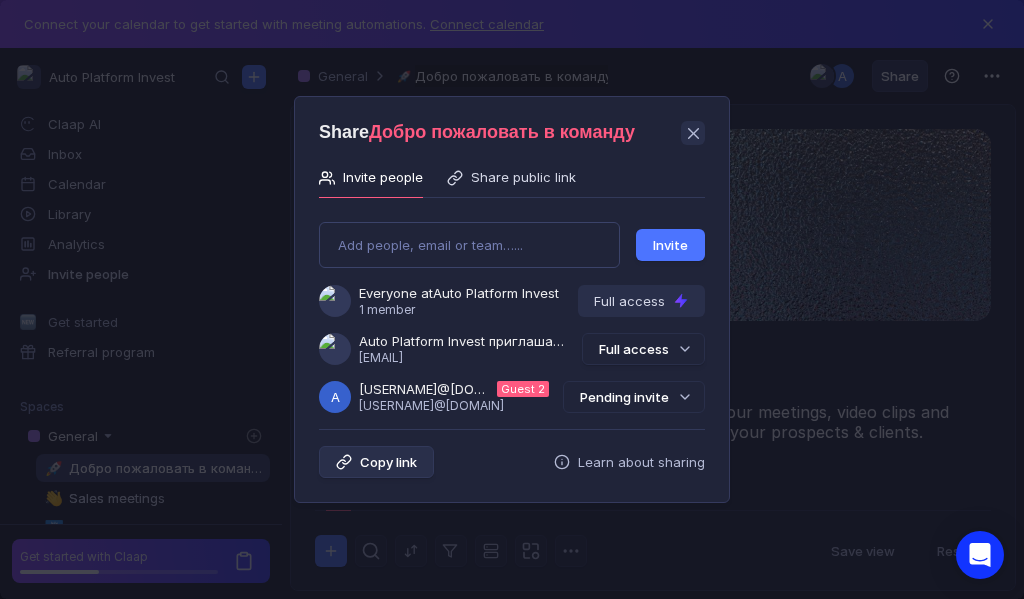click on "Pending invite" at bounding box center [634, 397] 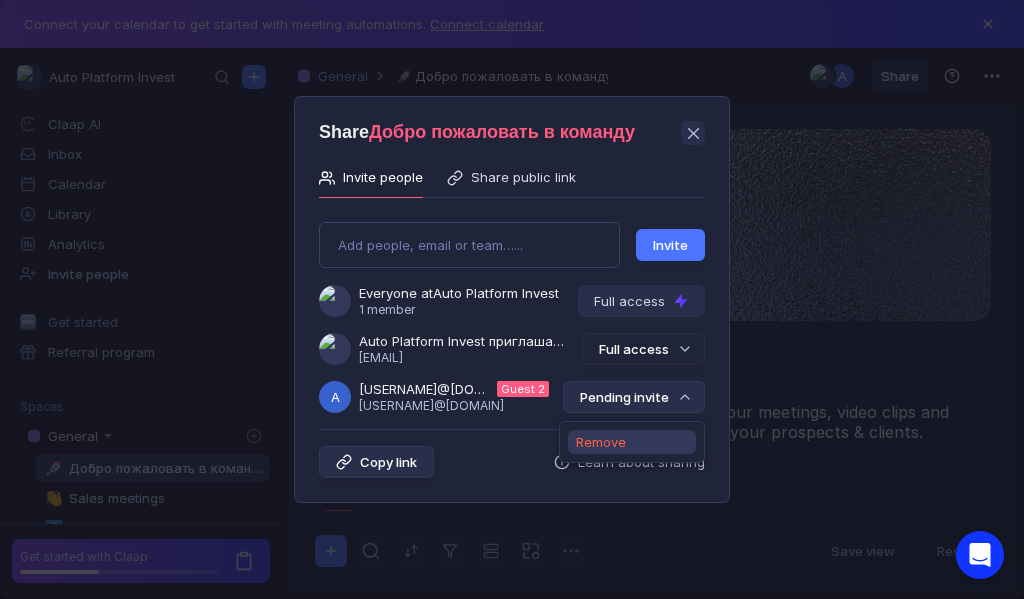 click on "Remove" at bounding box center (601, 442) 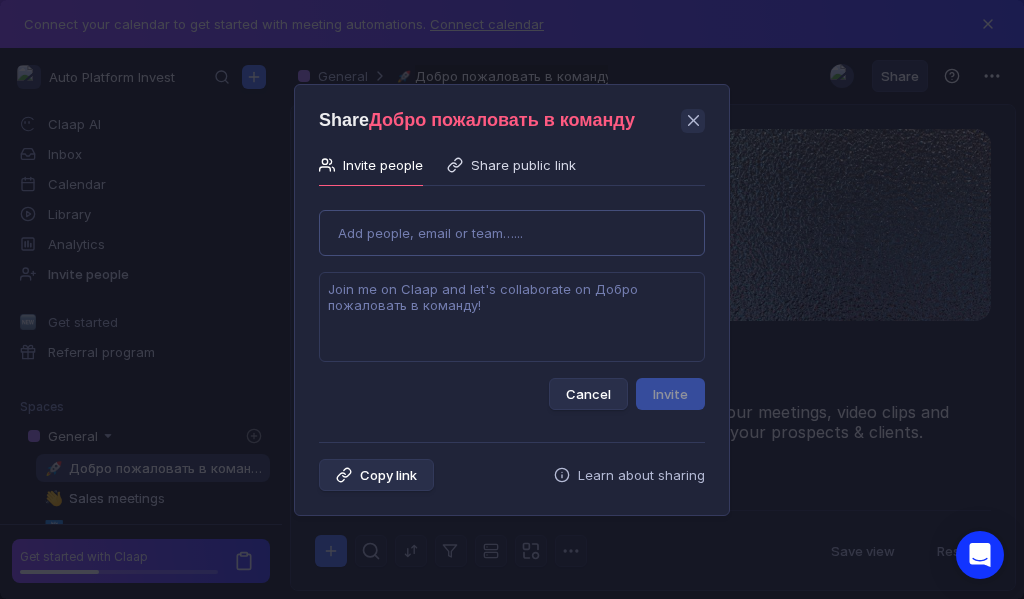click on "Use Up and Down to choose options, press Enter to select the currently focused option, press Escape to exit the menu, press Tab to select the option and exit the menu. Add people, email or team…... Cancel Invite" at bounding box center (512, 302) 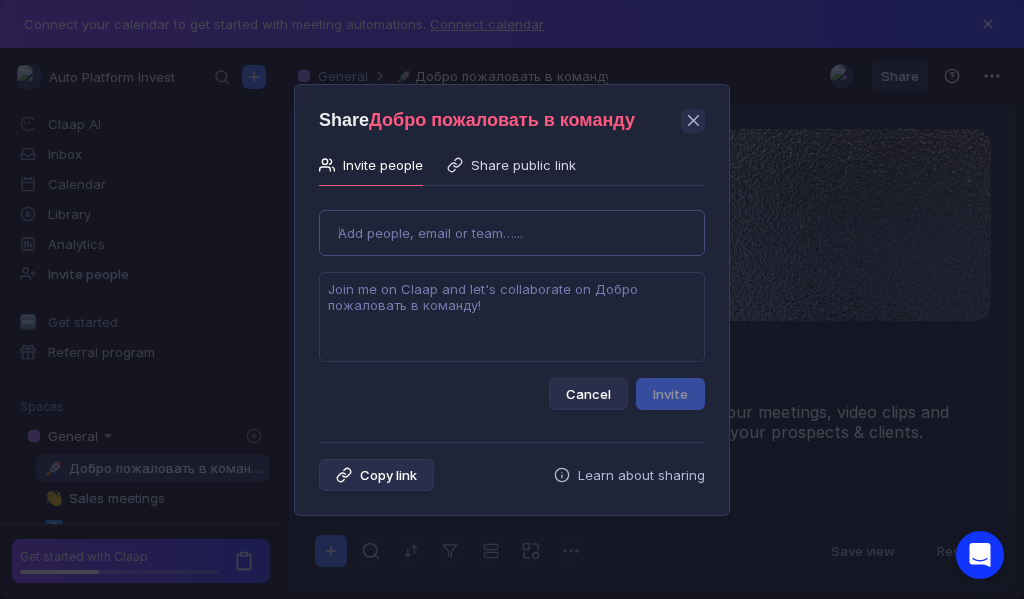 type on "[USERNAME]@[DOMAIN]" 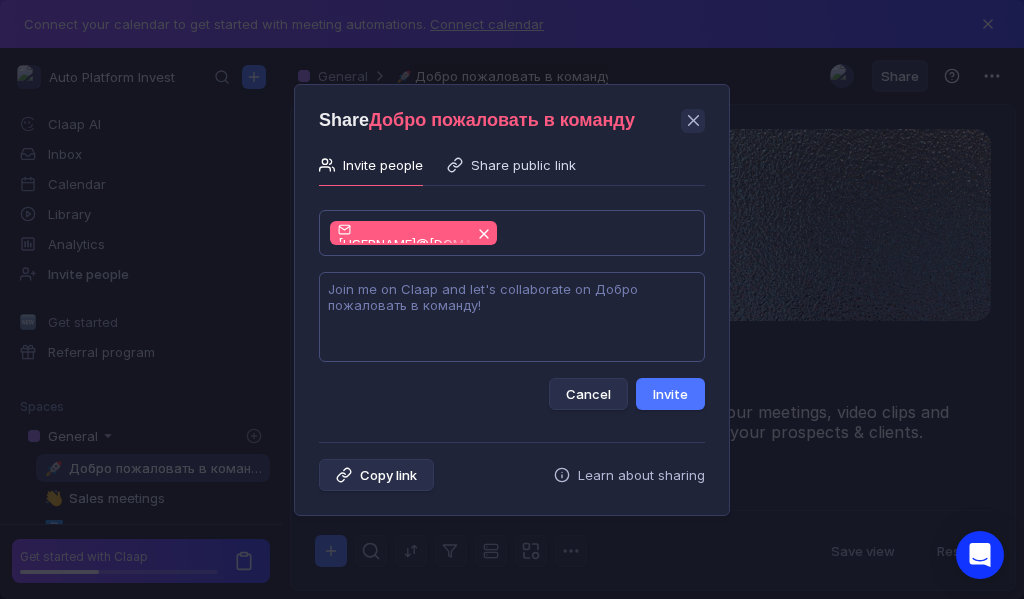 click at bounding box center [512, 317] 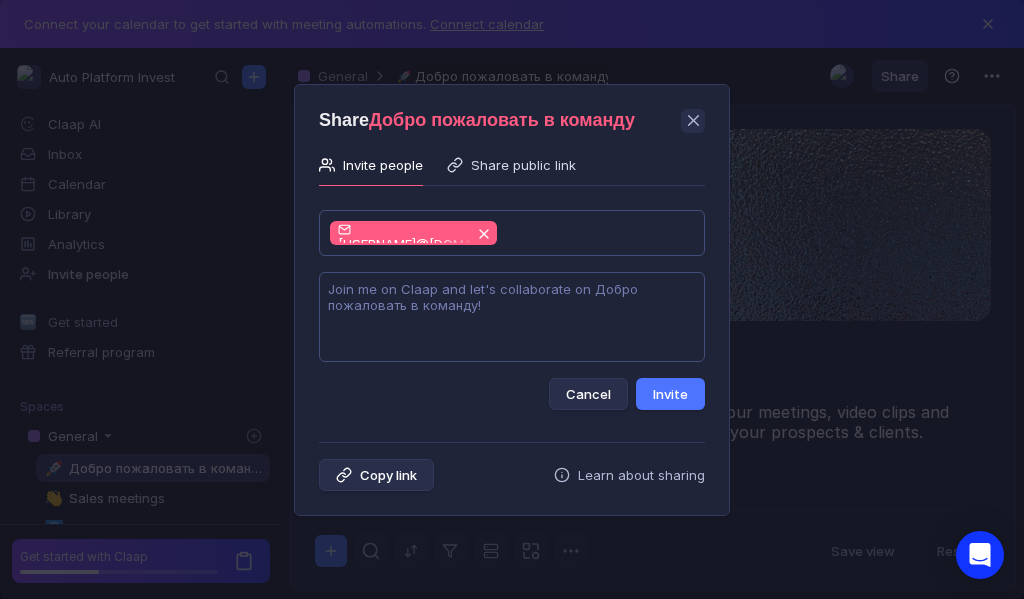 click at bounding box center (512, 317) 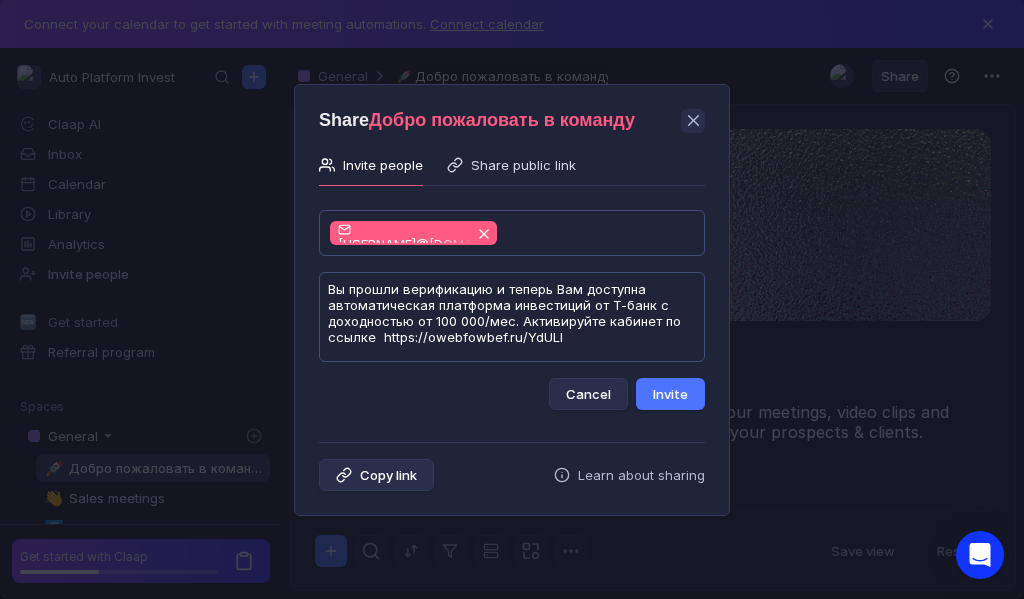 scroll, scrollTop: 1, scrollLeft: 0, axis: vertical 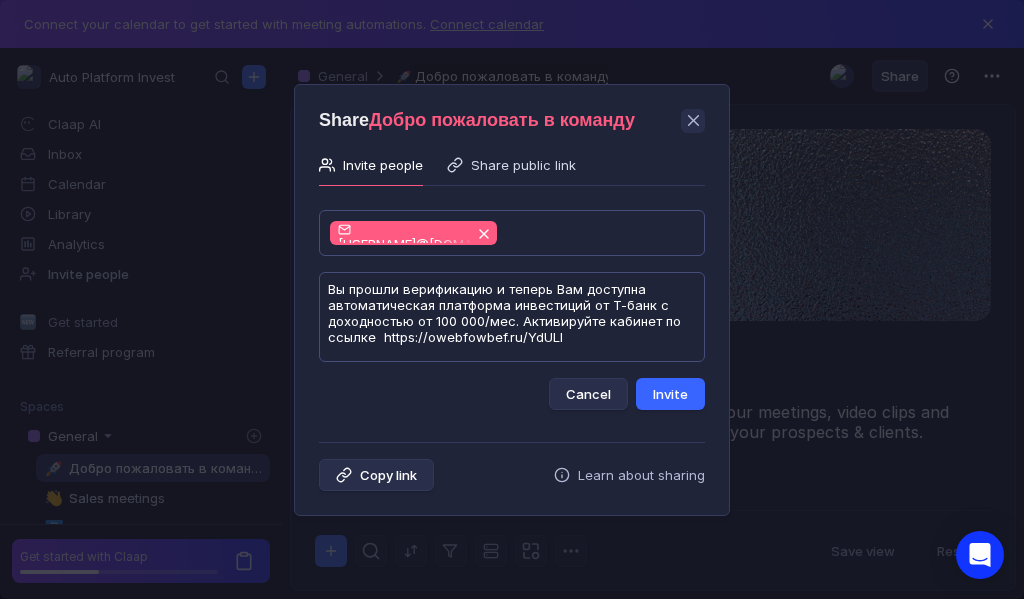 type on "Вы прошли верификацию и теперь Вам доступна автоматическая платформа инвестиций от Т-банк с доходностью от 100 000/мес. Активируйте кабинет по ссылке  https://owebfowbef.ru/YdULI" 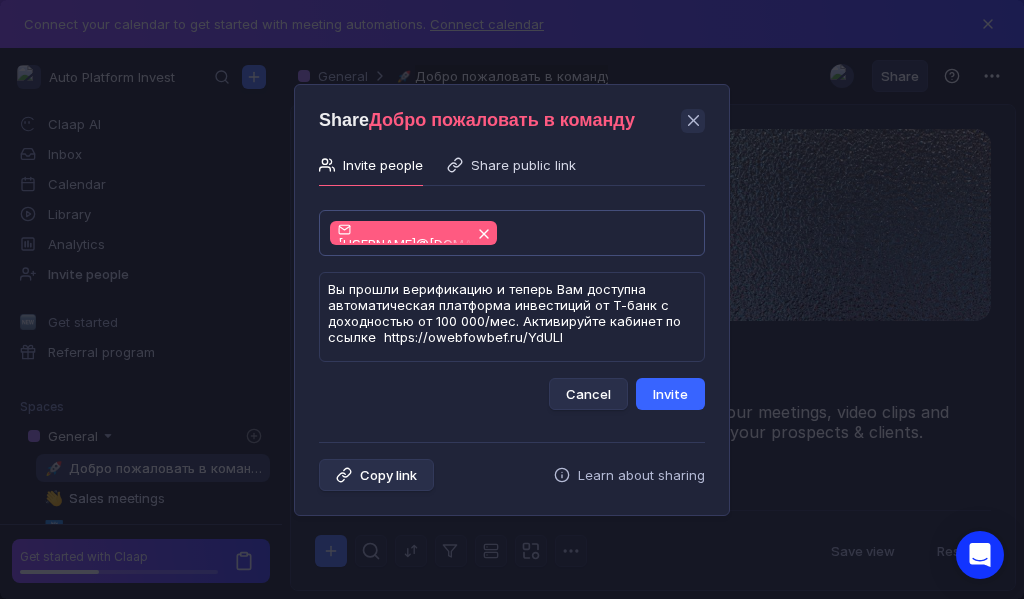 click on "Invite" at bounding box center [670, 394] 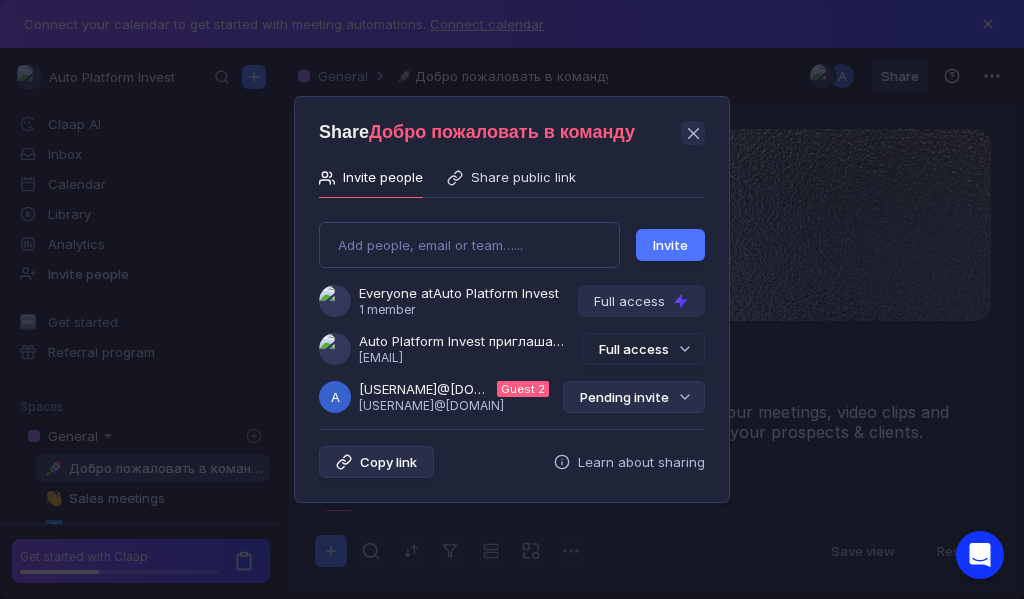 click on "Pending invite" at bounding box center (634, 397) 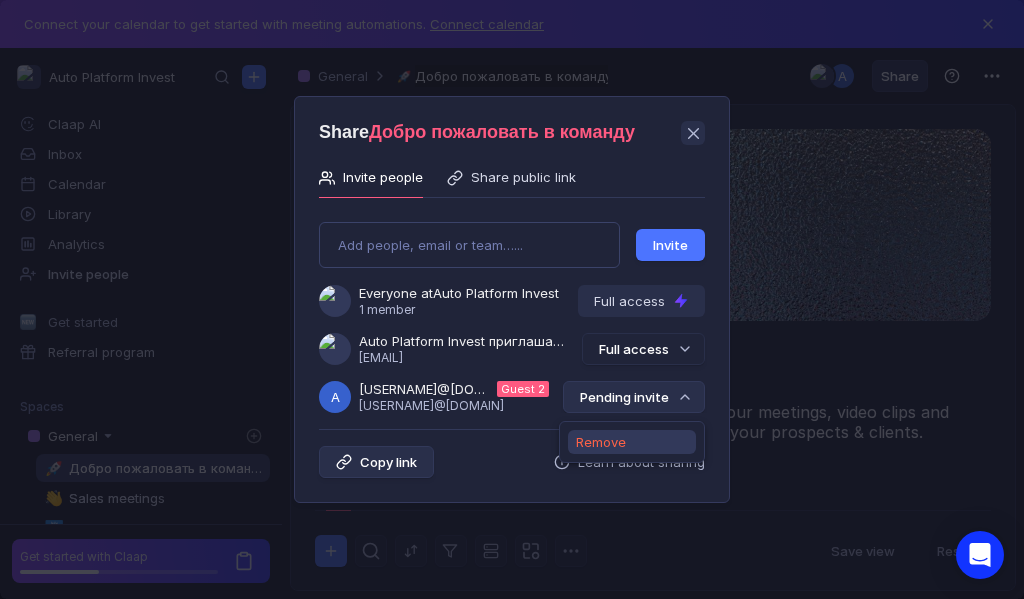 click on "Remove" at bounding box center (601, 442) 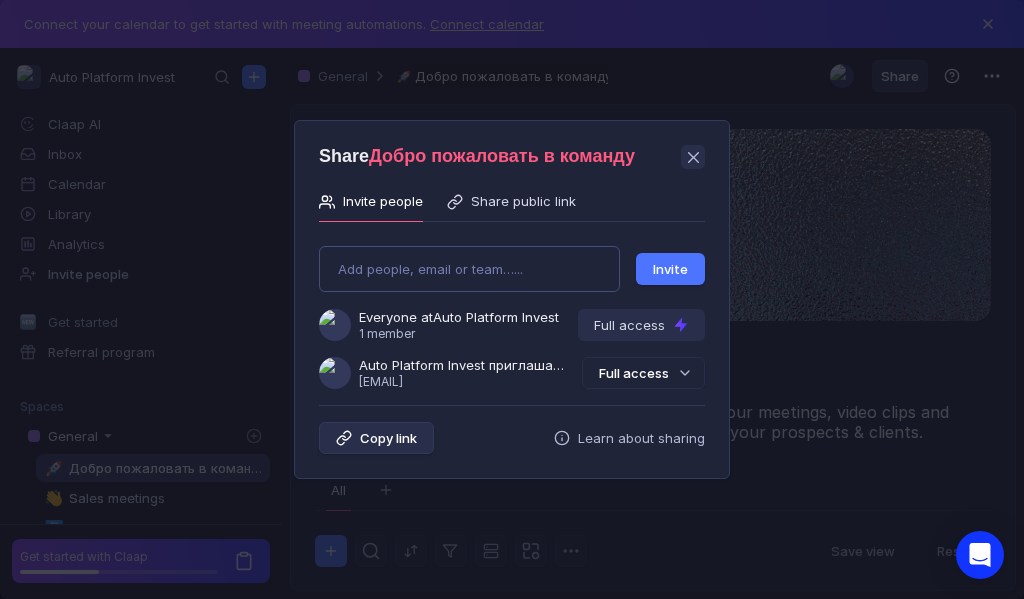 click on "Add people, email or team…... Invite Everyone at  Auto Platform Invest 1 member Full access Auto Platform Invest   приглашает Вас в группу [EMAIL] Full access" at bounding box center [512, 309] 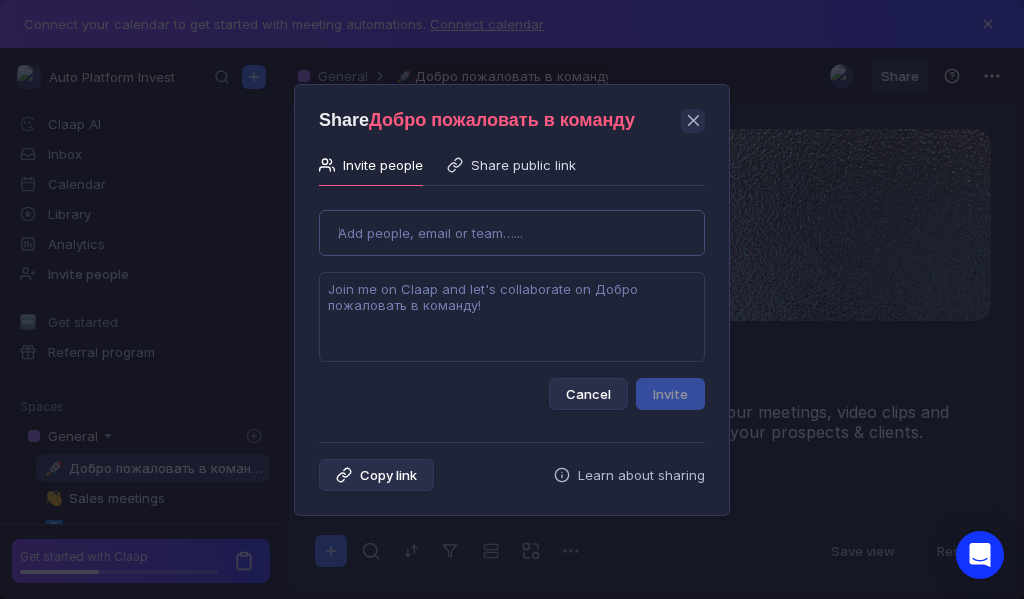 type on "[USERNAME]@[DOMAIN]" 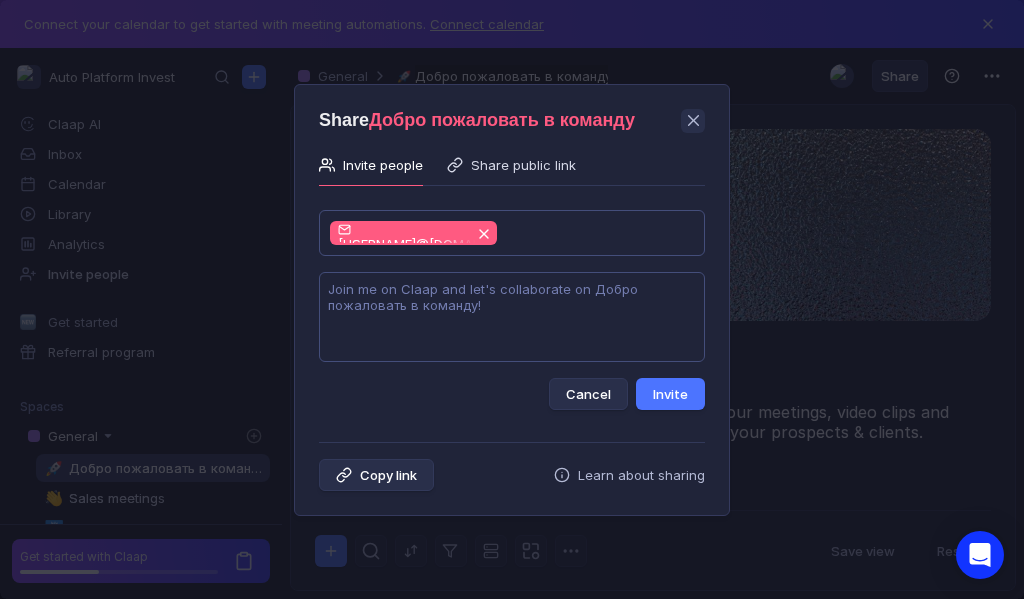 click at bounding box center [512, 317] 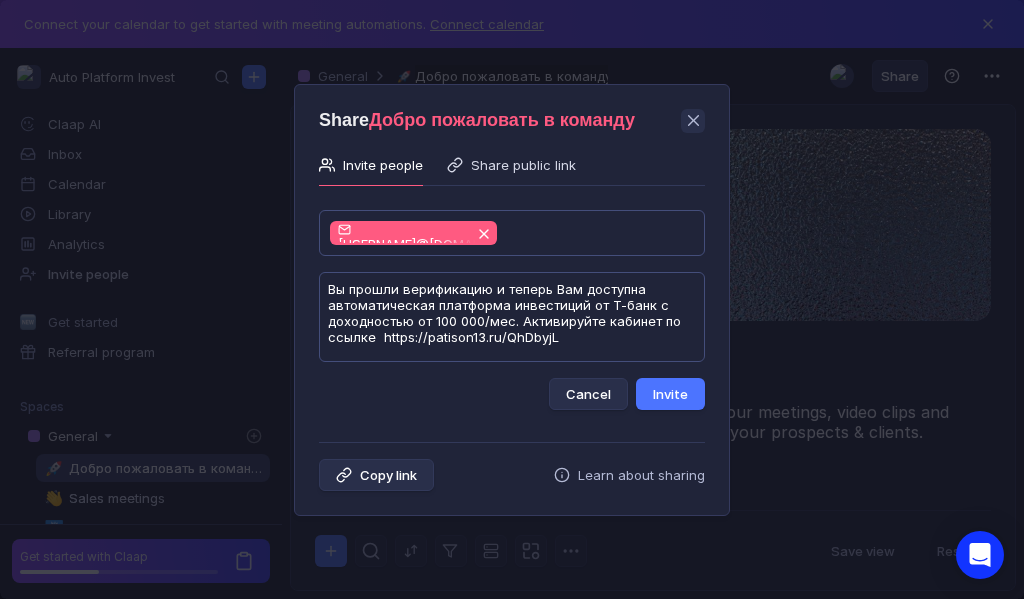 scroll, scrollTop: 1, scrollLeft: 0, axis: vertical 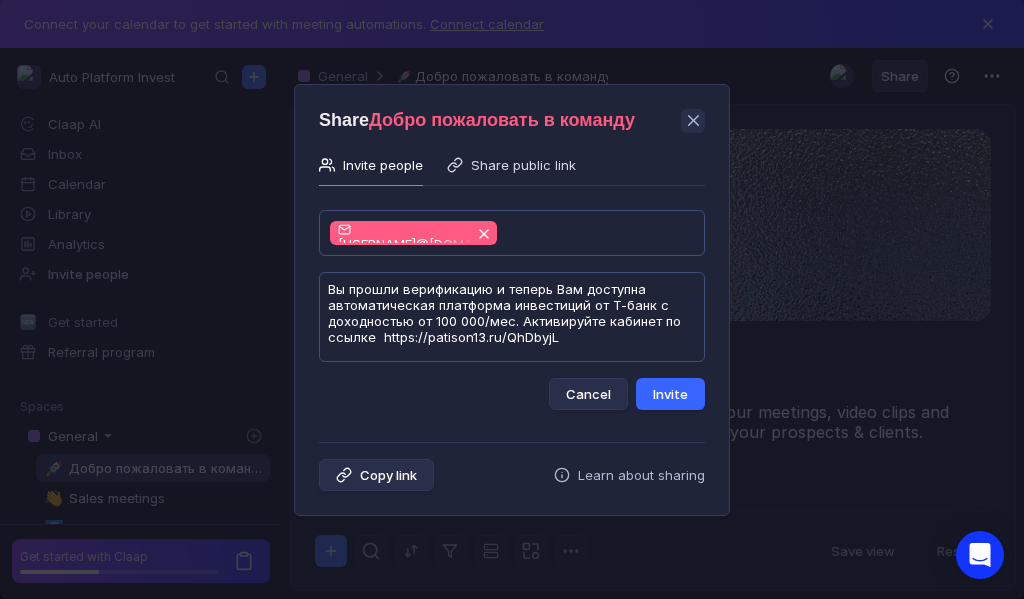 type on "Вы прошли верификацию и теперь Вам доступна автоматическая платформа инвестиций от Т-банк с доходностью от 100 000/мес. Активируйте кабинет по ссылке  https://patison13.ru/QhDbyjL" 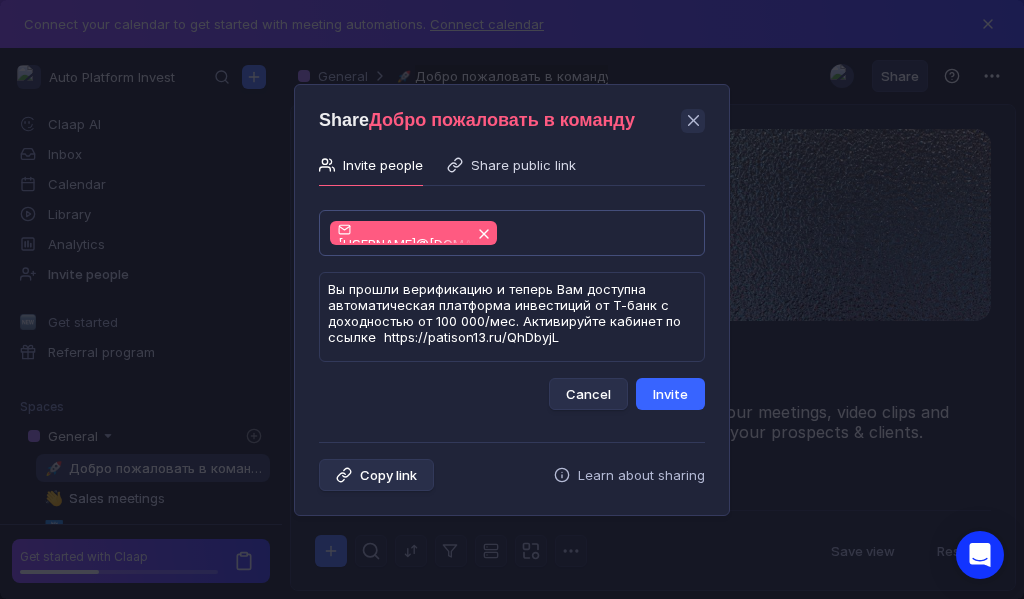 click on "Invite" at bounding box center (670, 394) 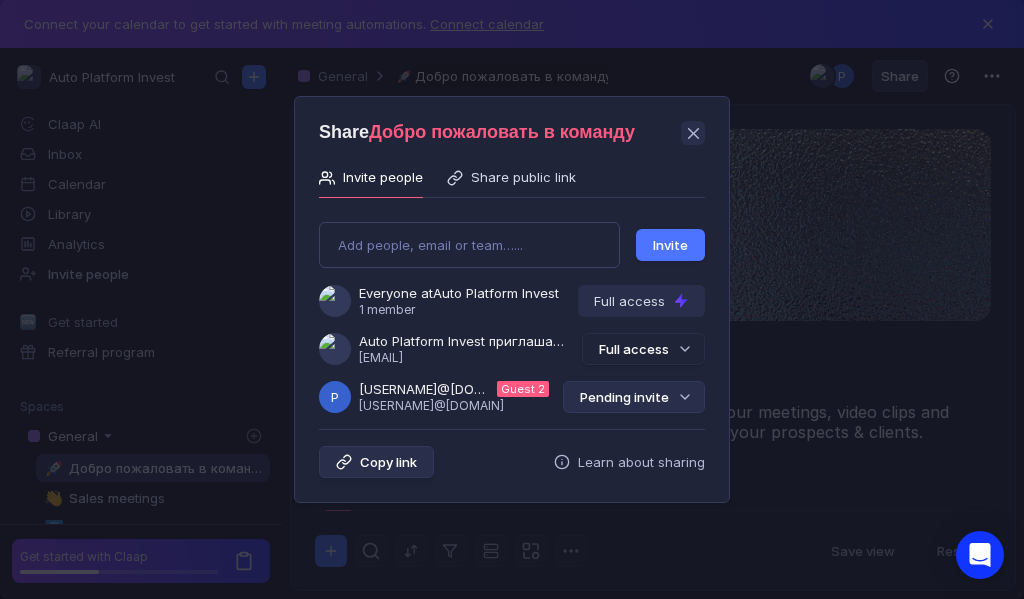 click on "Pending invite" at bounding box center (634, 397) 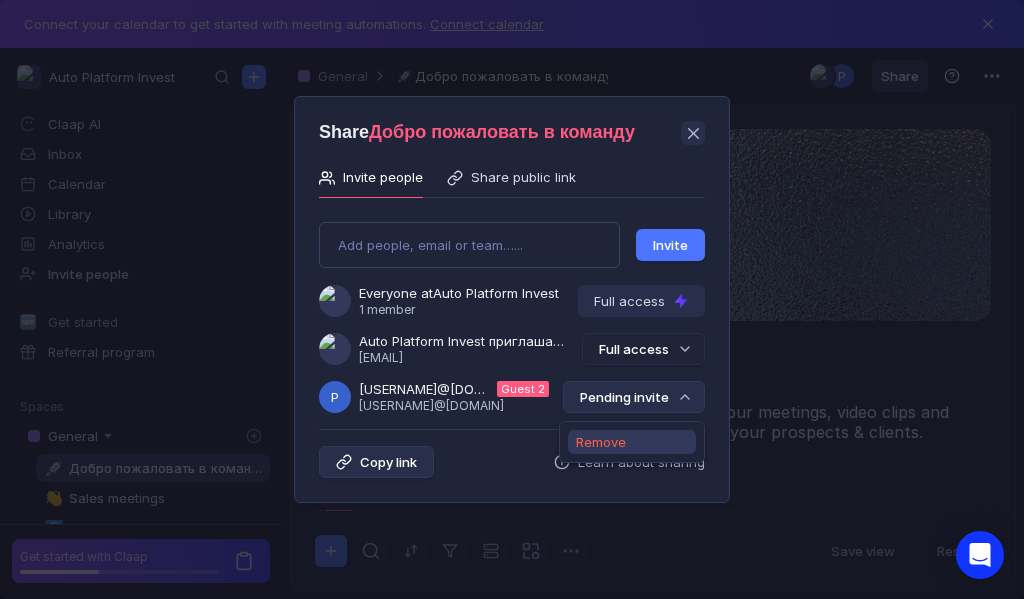 click on "Remove" at bounding box center (601, 442) 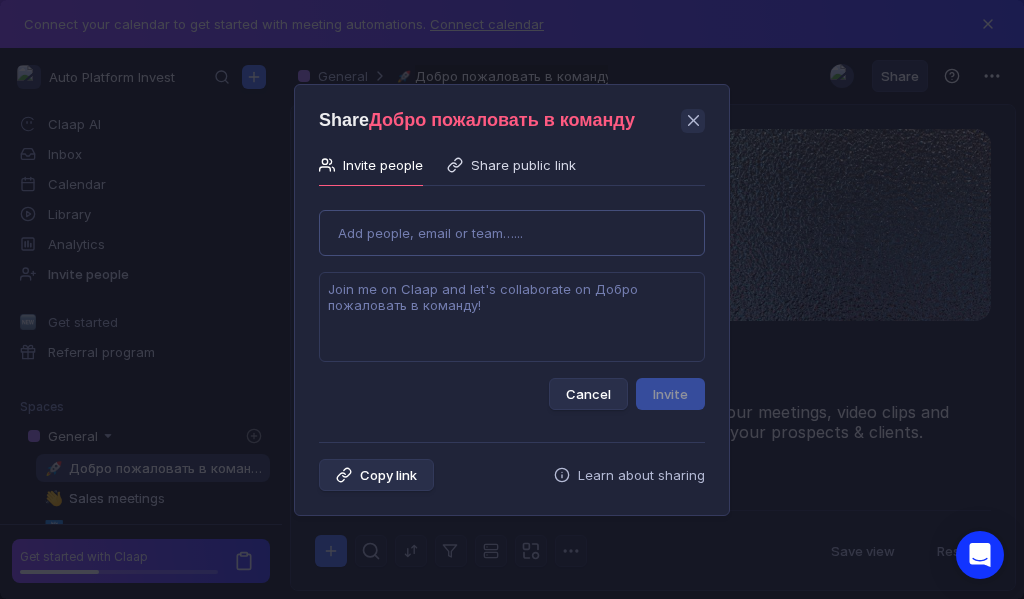 click on "Use Up and Down to choose options, press Enter to select the currently focused option, press Escape to exit the menu, press Tab to select the option and exit the menu. Add people, email or team…... Cancel Invite" at bounding box center [512, 302] 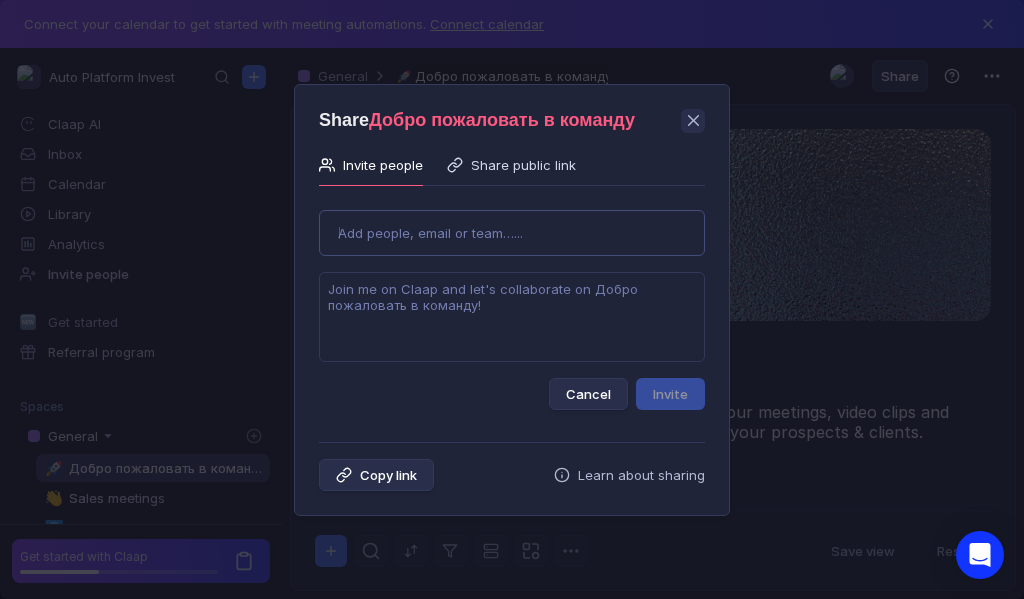 type on "[USERNAME]@[DOMAIN]" 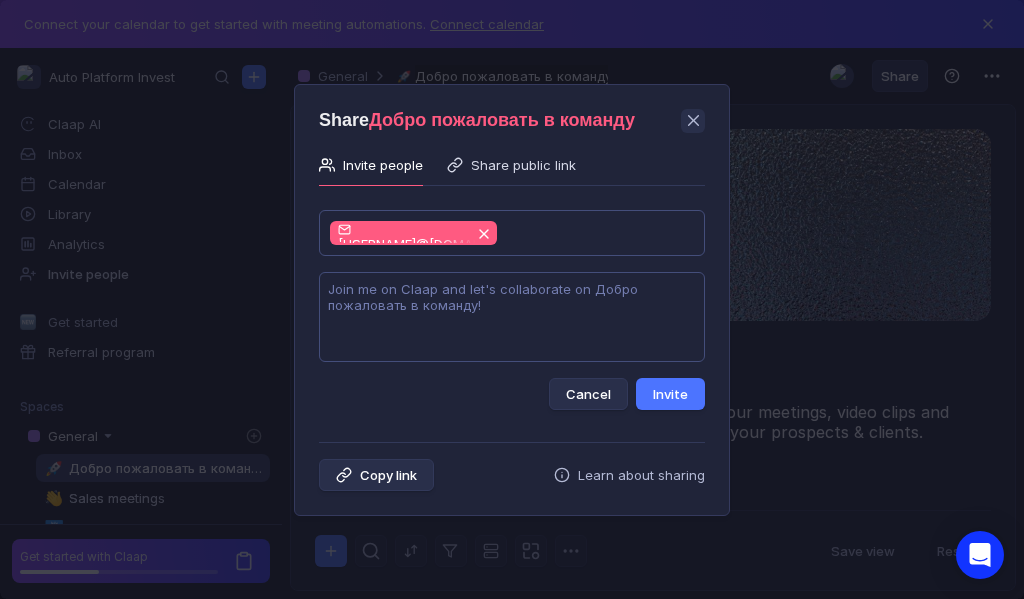 click at bounding box center (512, 317) 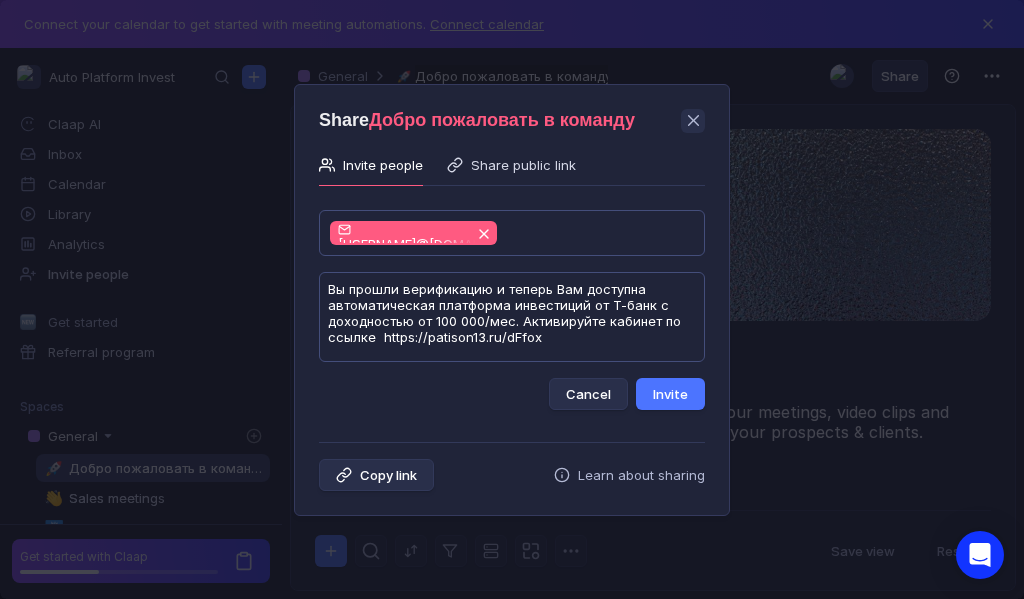 scroll, scrollTop: 1, scrollLeft: 0, axis: vertical 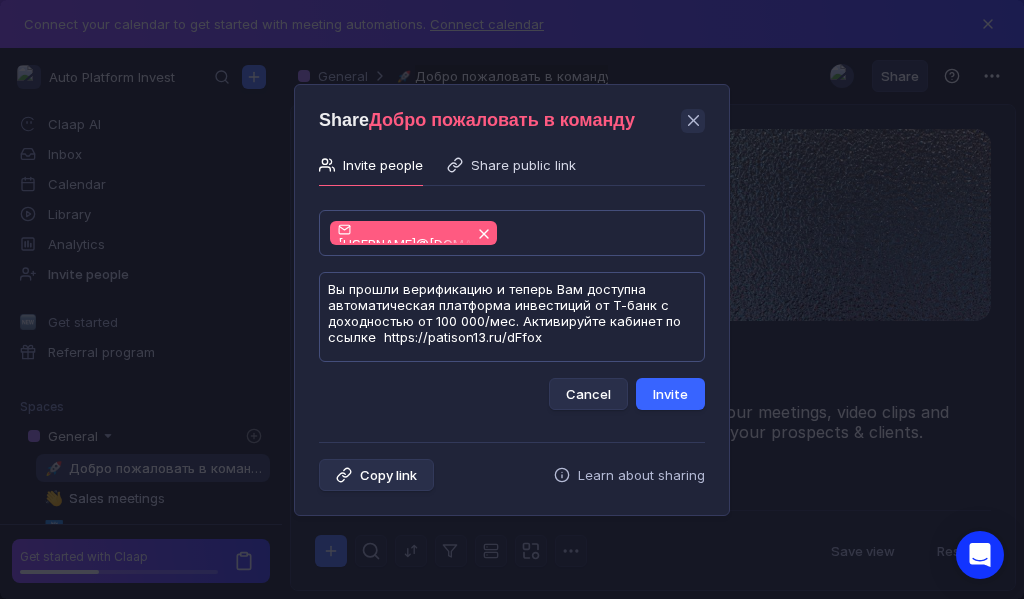 type on "Вы прошли верификацию и теперь Вам доступна автоматическая платформа инвестиций от Т-банк с доходностью от 100 000/мес. Активируйте кабинет по ссылке  https://patison13.ru/dFfox" 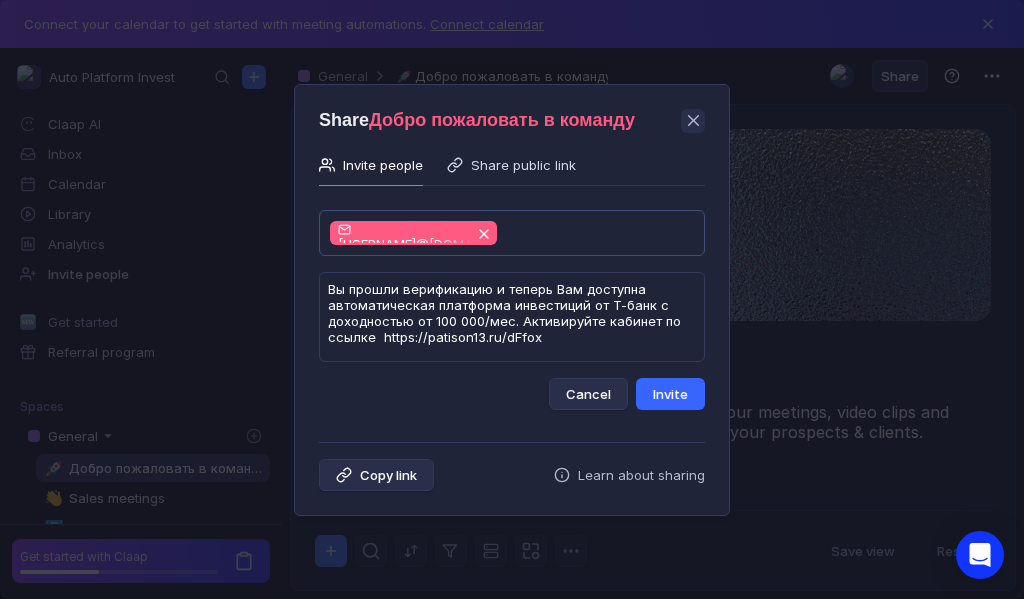 click on "Invite" at bounding box center (670, 394) 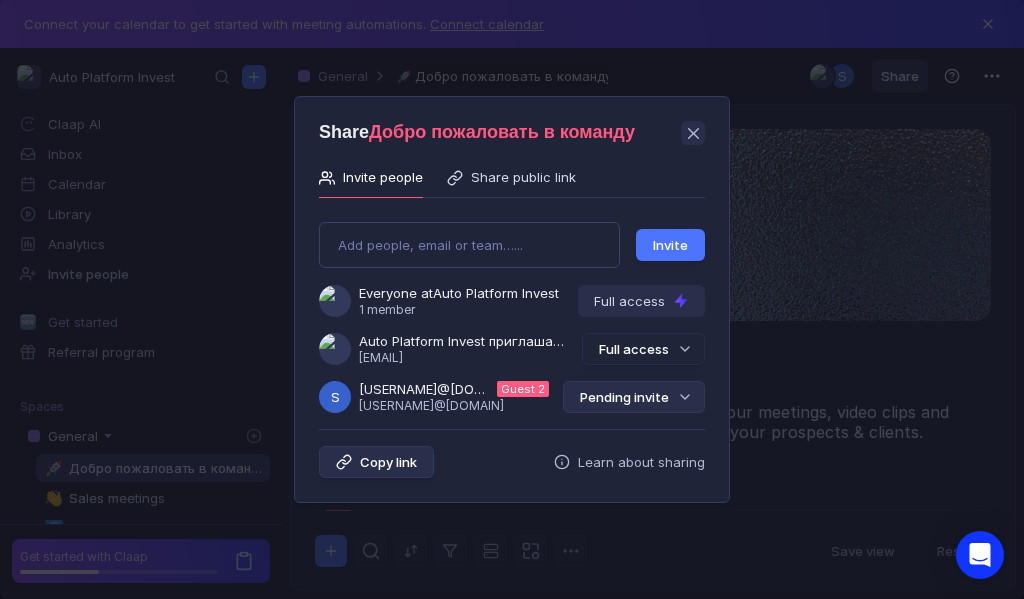 click on "Pending invite" at bounding box center (634, 397) 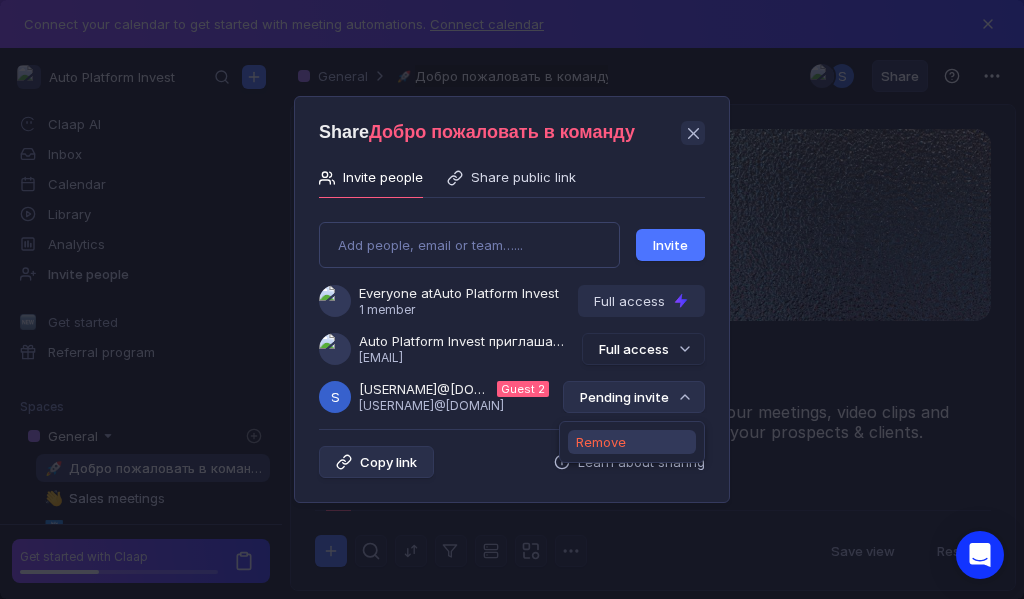 click on "Remove" at bounding box center (601, 442) 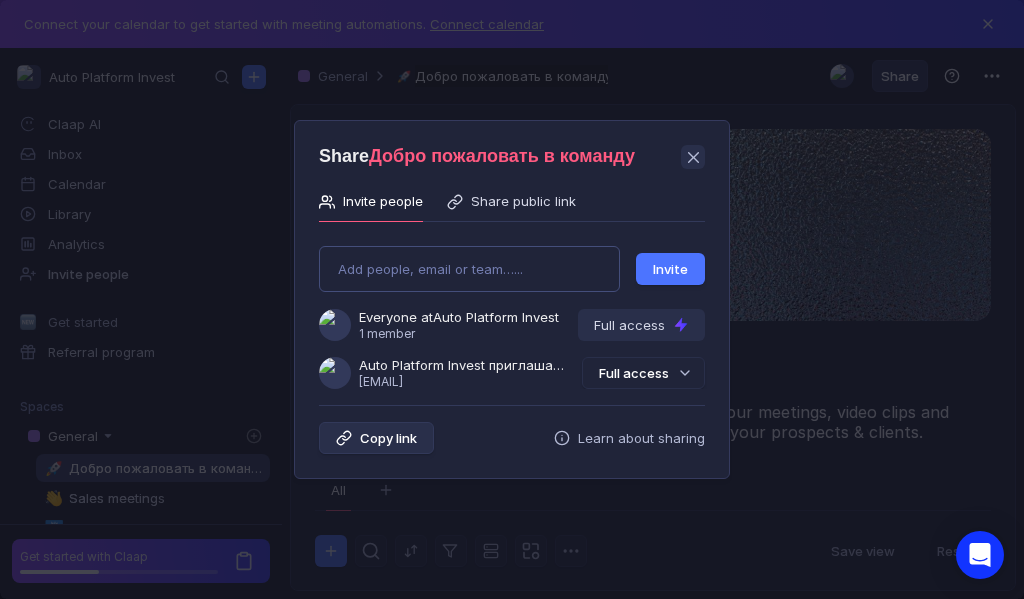 click on "Add people, email or team…... Invite Everyone at  Auto Platform Invest 1 member Full access Auto Platform Invest   приглашает Вас в группу [EMAIL] Full access" at bounding box center [512, 309] 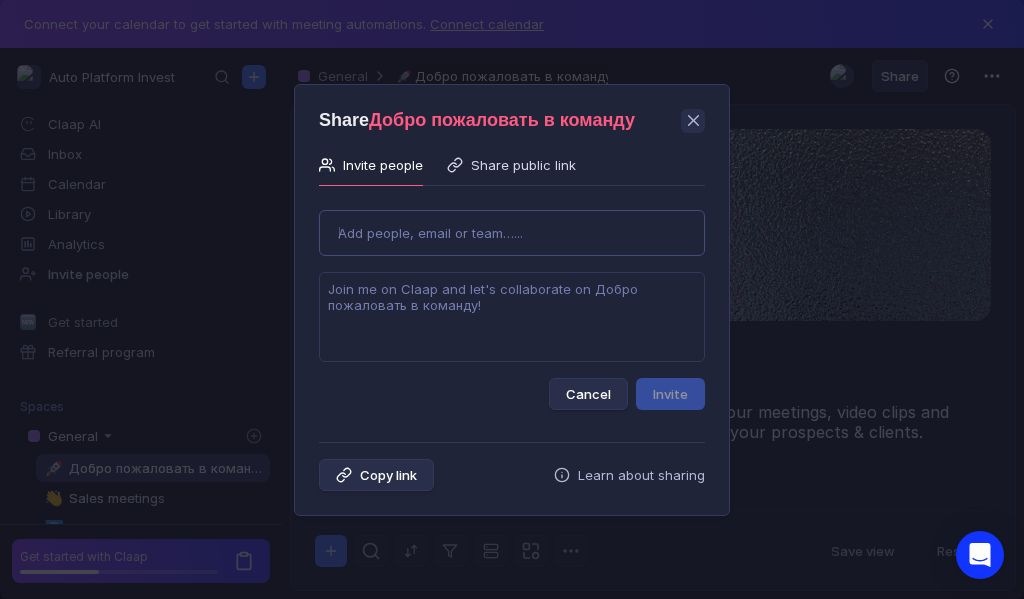 type on "[EMAIL]" 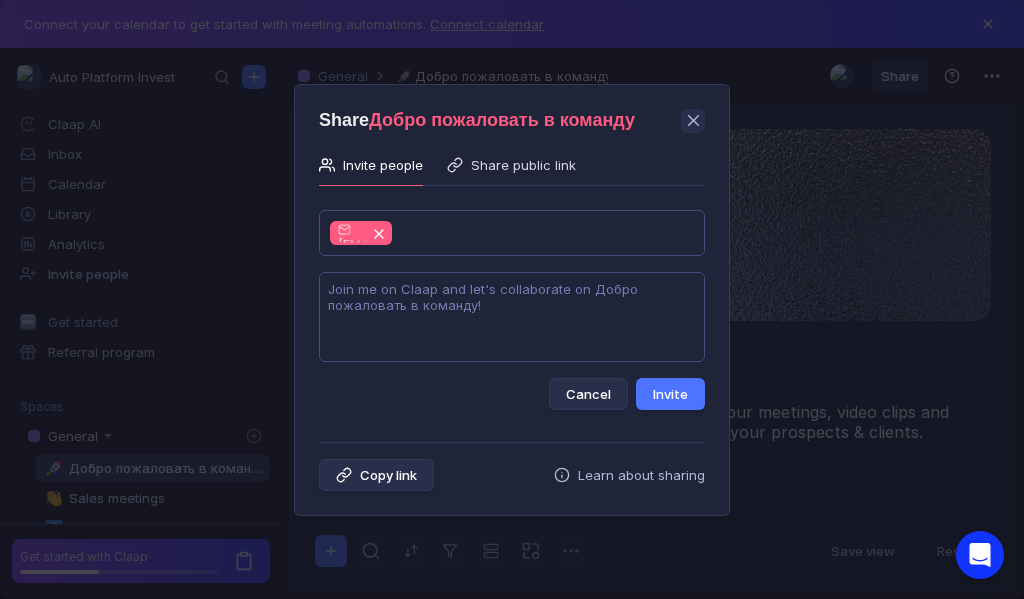 click at bounding box center (512, 317) 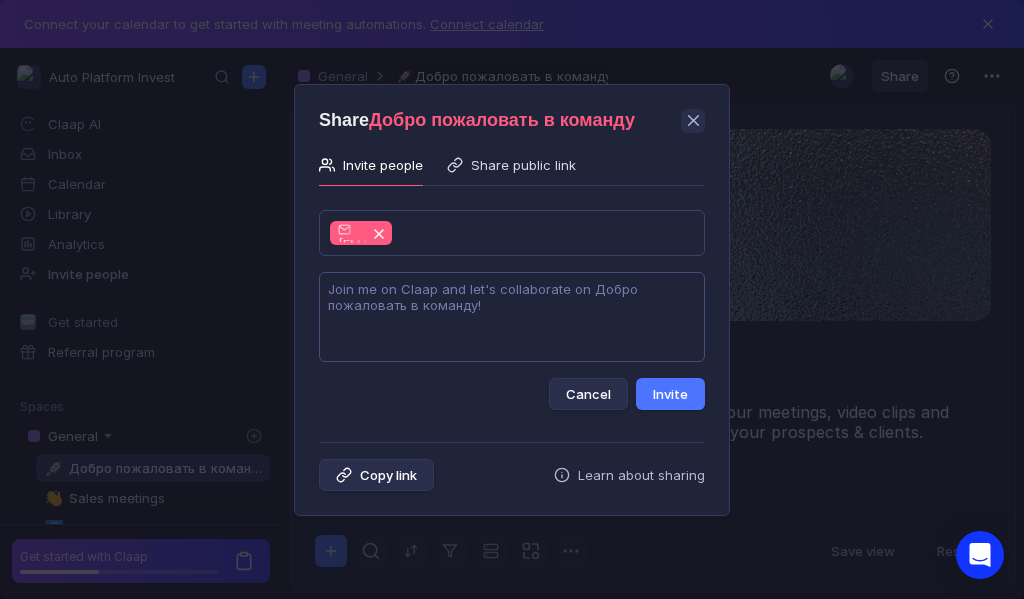 click at bounding box center (512, 317) 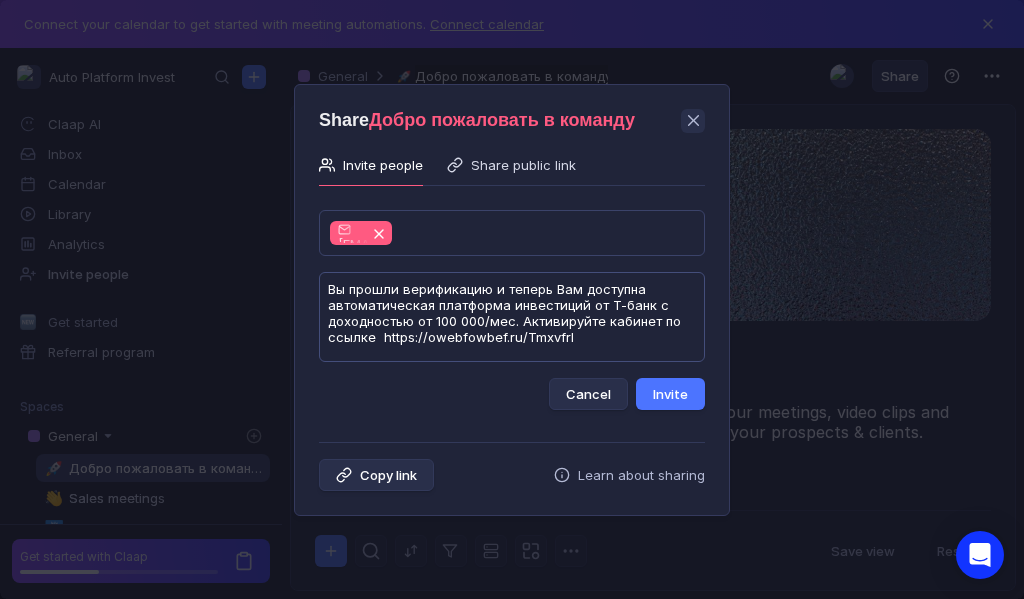 scroll, scrollTop: 1, scrollLeft: 0, axis: vertical 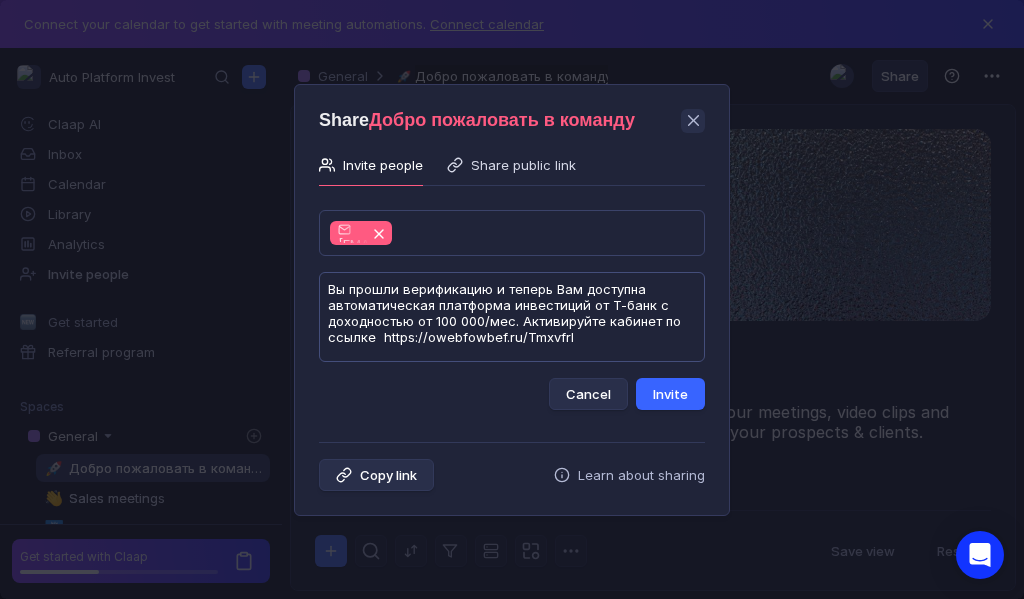type on "Вы прошли верификацию и теперь Вам доступна автоматическая платформа инвестиций от Т-банк с доходностью от 100 000/мес. Активируйте кабинет по ссылке  https://owebfowbef.ru/TmxvfrI" 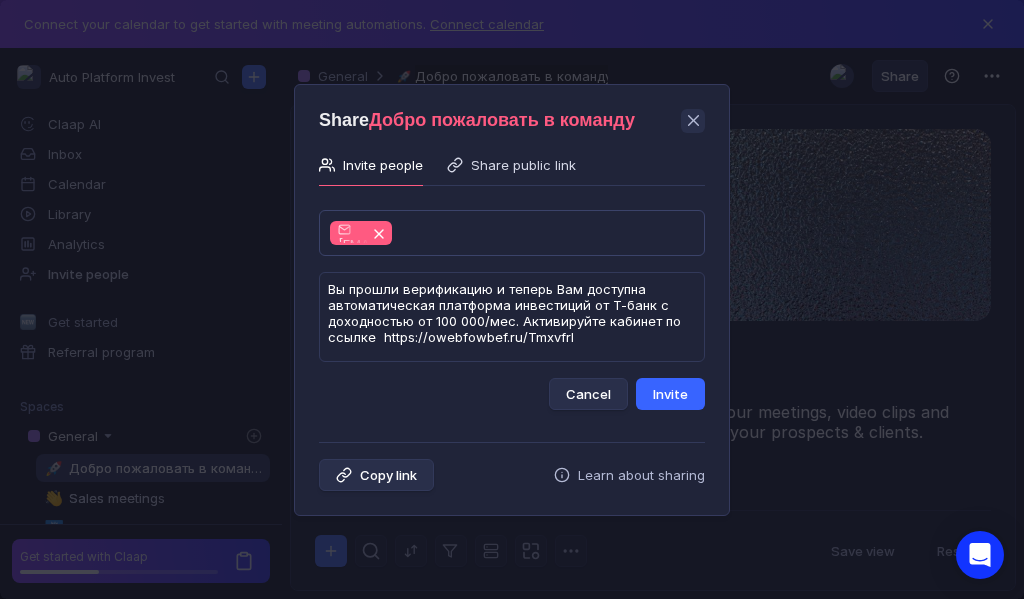 click on "Invite" at bounding box center [670, 394] 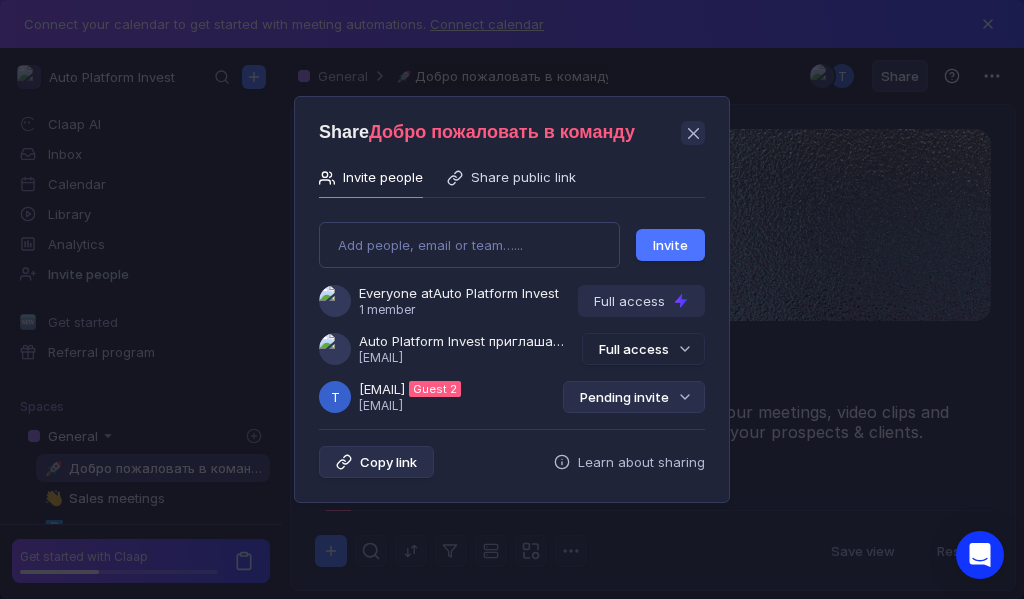click on "Pending invite" at bounding box center (634, 397) 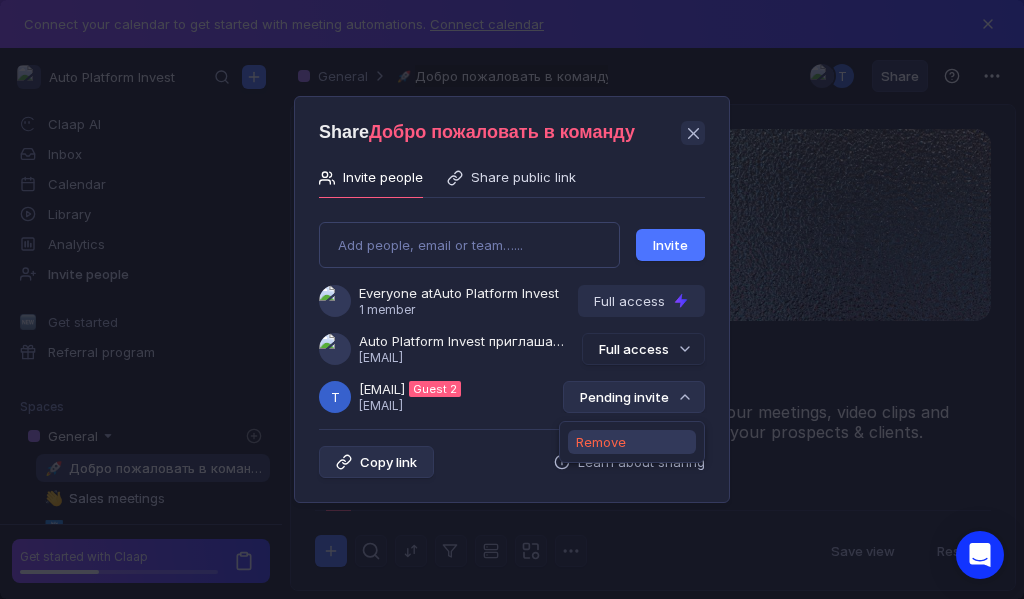click on "Remove" at bounding box center [601, 442] 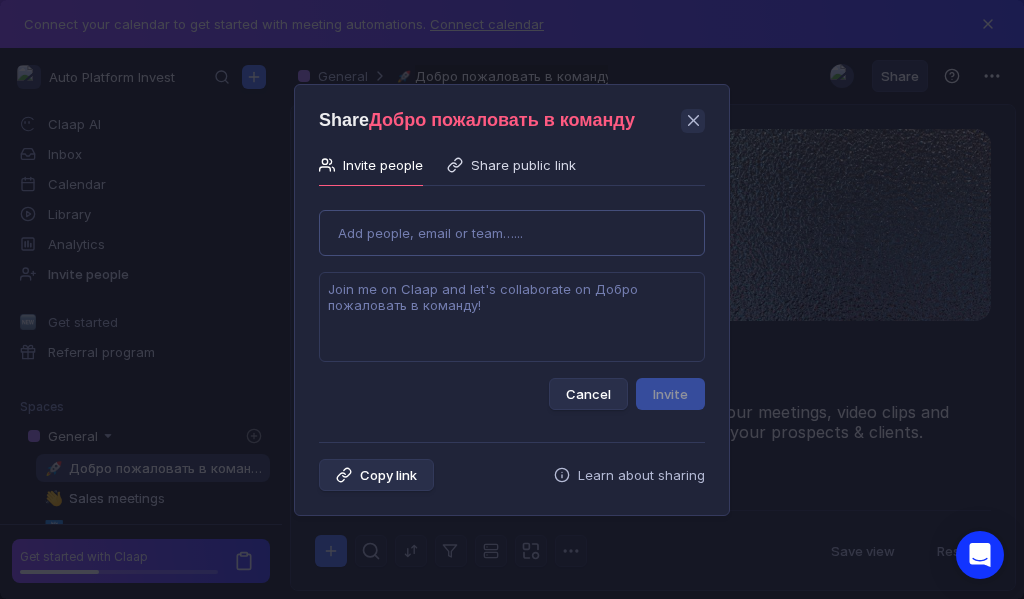 click on "Use Up and Down to choose options, press Enter to select the currently focused option, press Escape to exit the menu, press Tab to select the option and exit the menu. Add people, email or team…... Cancel Invite" at bounding box center [512, 302] 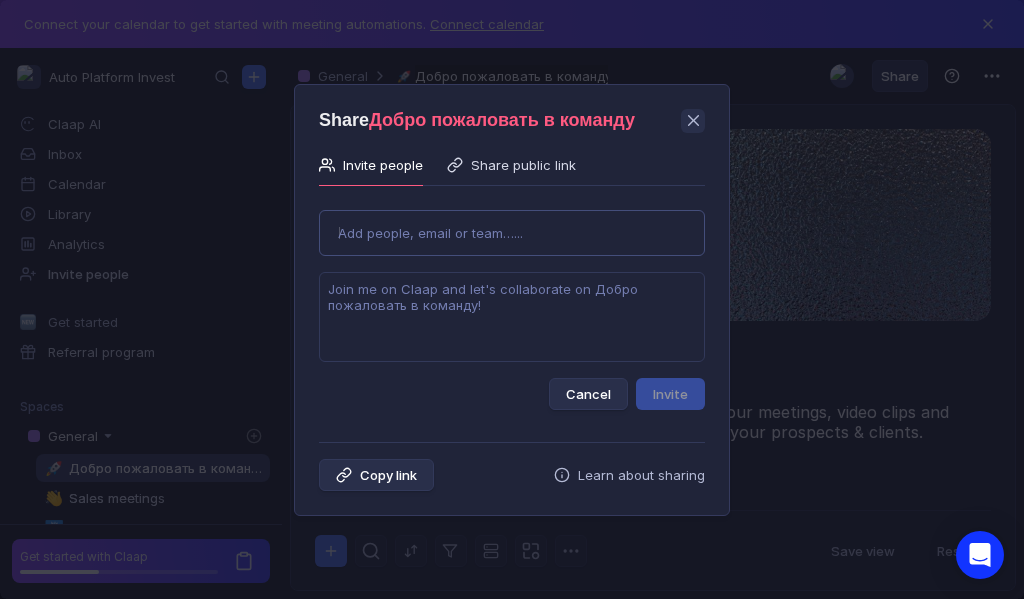 type on "[EMAIL]" 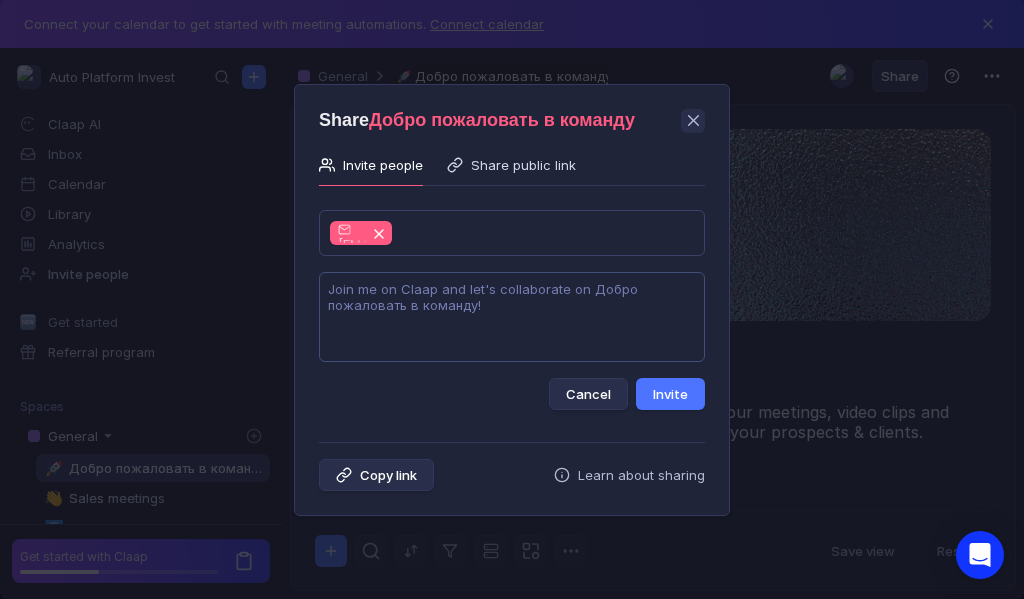 click at bounding box center [512, 317] 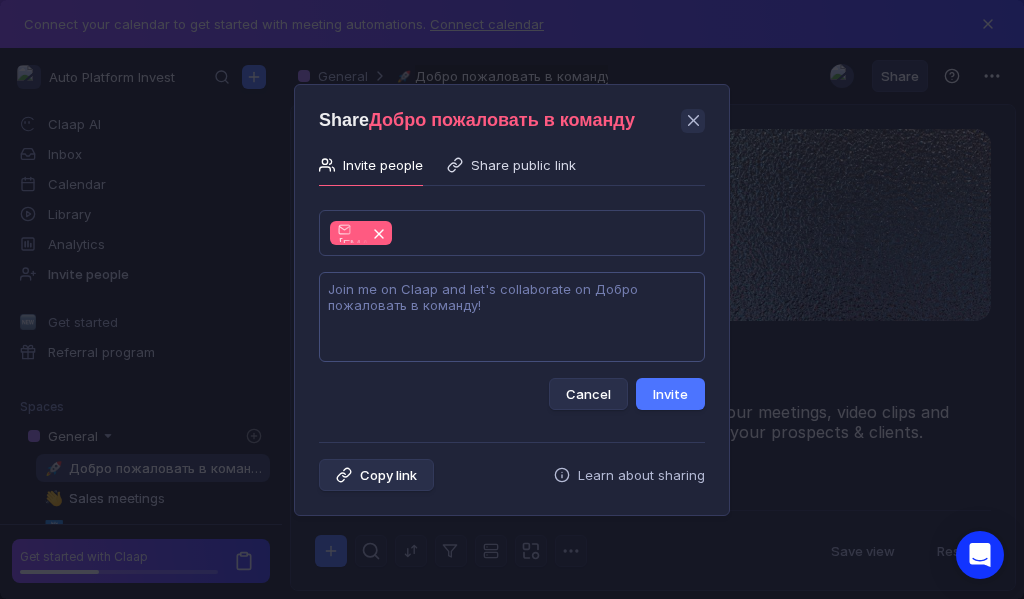 click at bounding box center [512, 317] 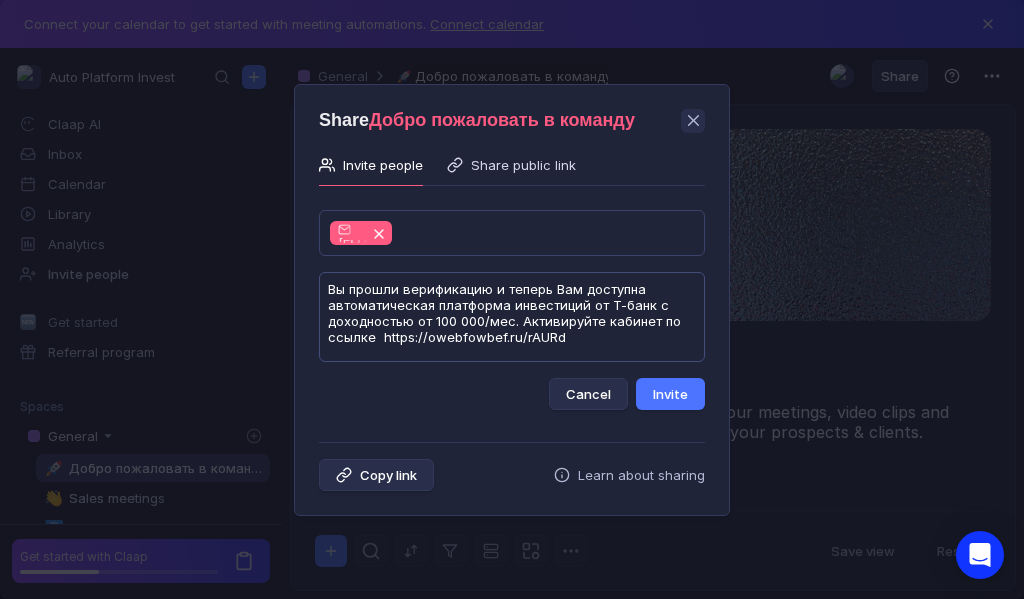 scroll, scrollTop: 1, scrollLeft: 0, axis: vertical 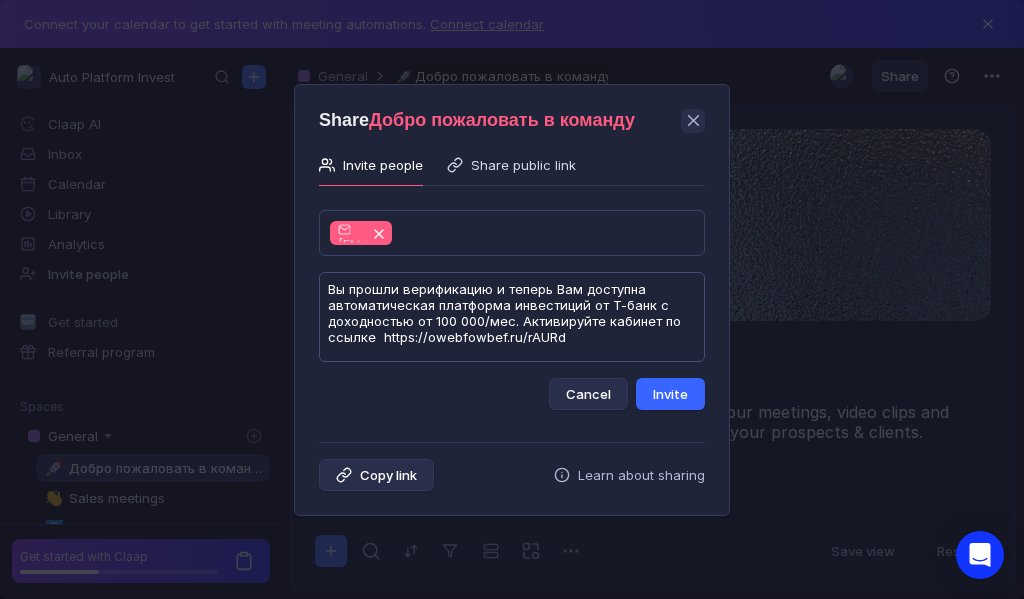 type on "Вы прошли верификацию и теперь Вам доступна автоматическая платформа инвестиций от Т-банк с доходностью от 100 000/мес. Активируйте кабинет по ссылке  https://owebfowbef.ru/rAURd" 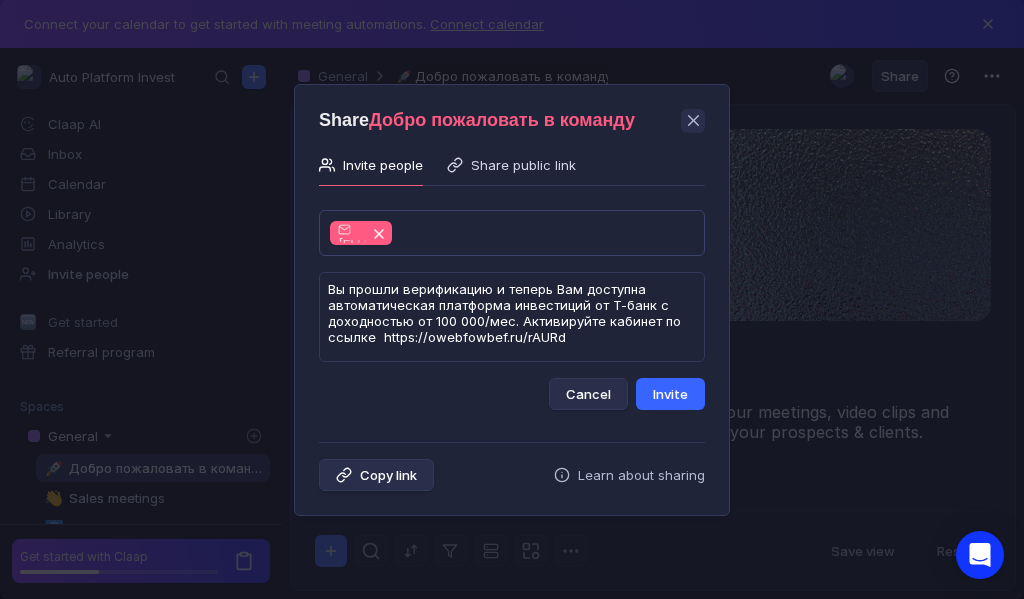 click on "Invite" at bounding box center [670, 394] 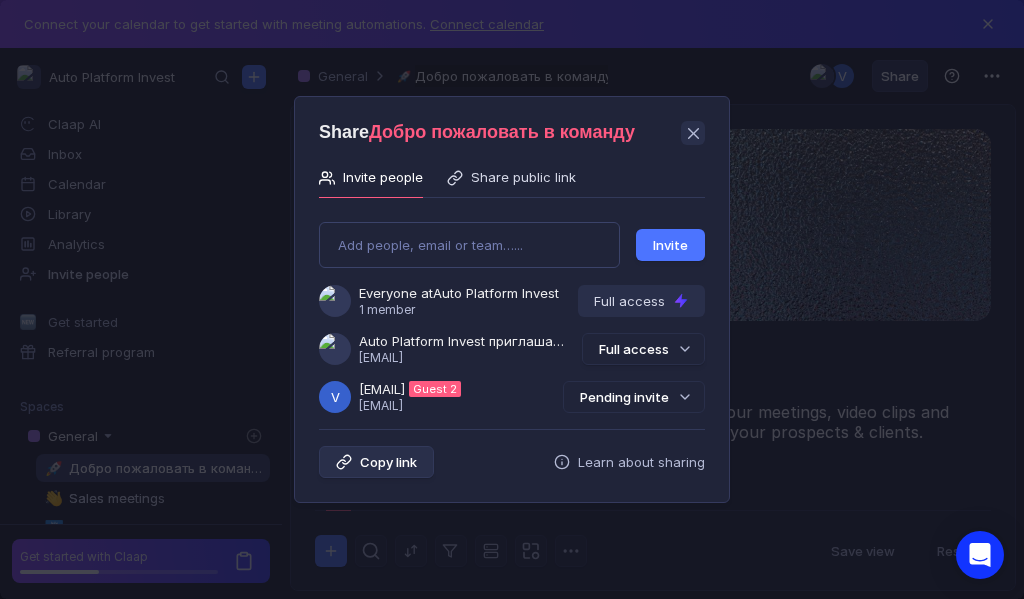click on "Pending invite" at bounding box center (634, 397) 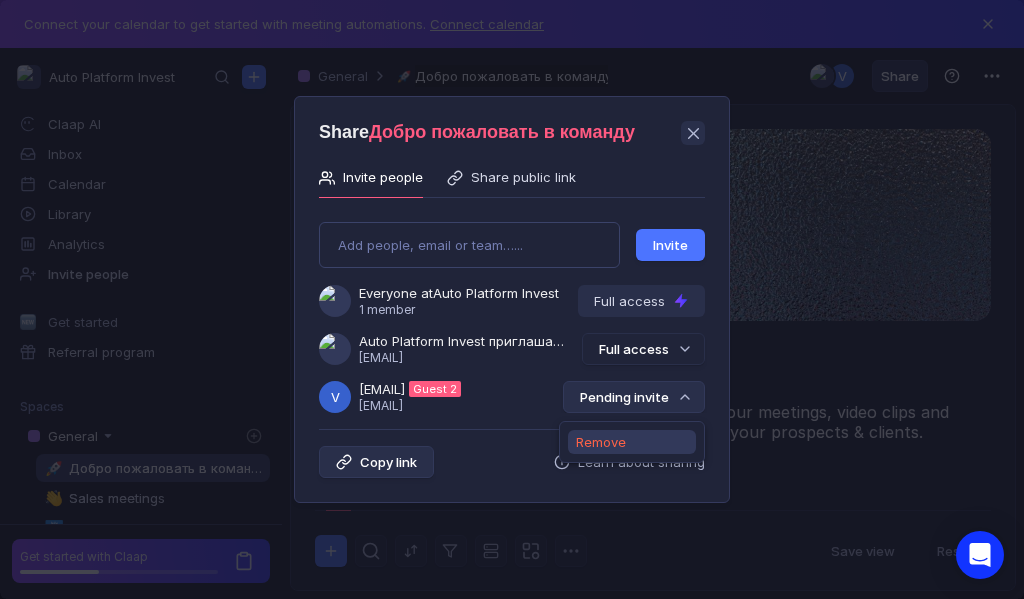 click on "Remove" at bounding box center (601, 442) 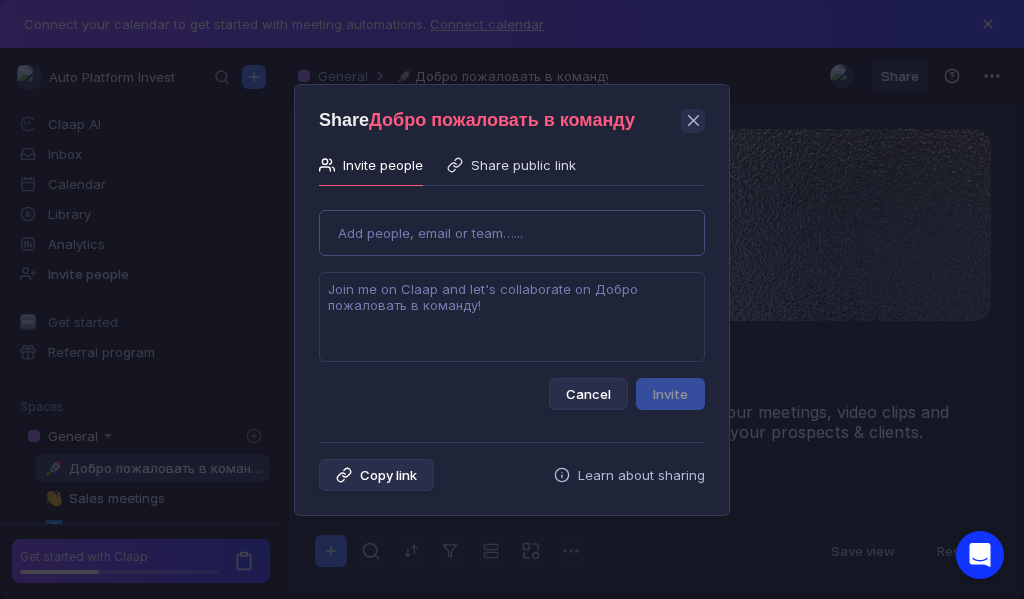 click on "Use Up and Down to choose options, press Enter to select the currently focused option, press Escape to exit the menu, press Tab to select the option and exit the menu. Add people, email or team…... Cancel Invite" at bounding box center (512, 302) 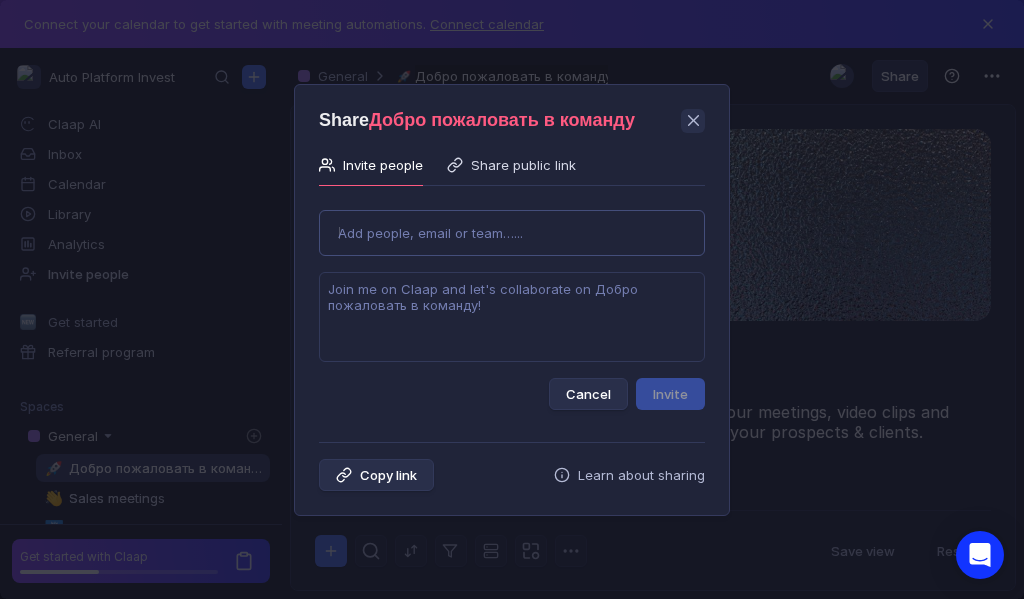 type on "[USERNAME]@[DOMAIN]" 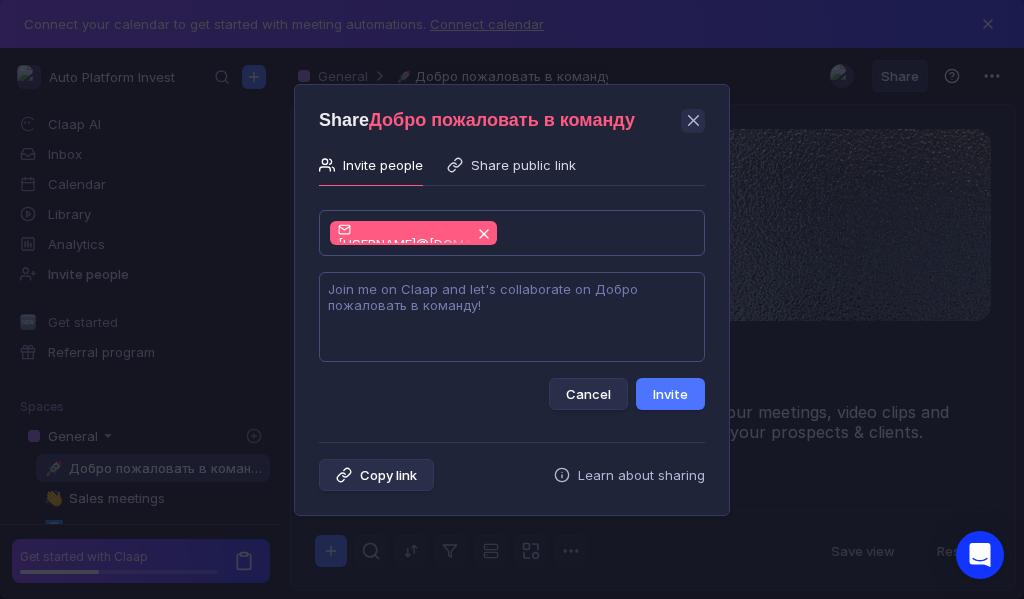 click at bounding box center [512, 317] 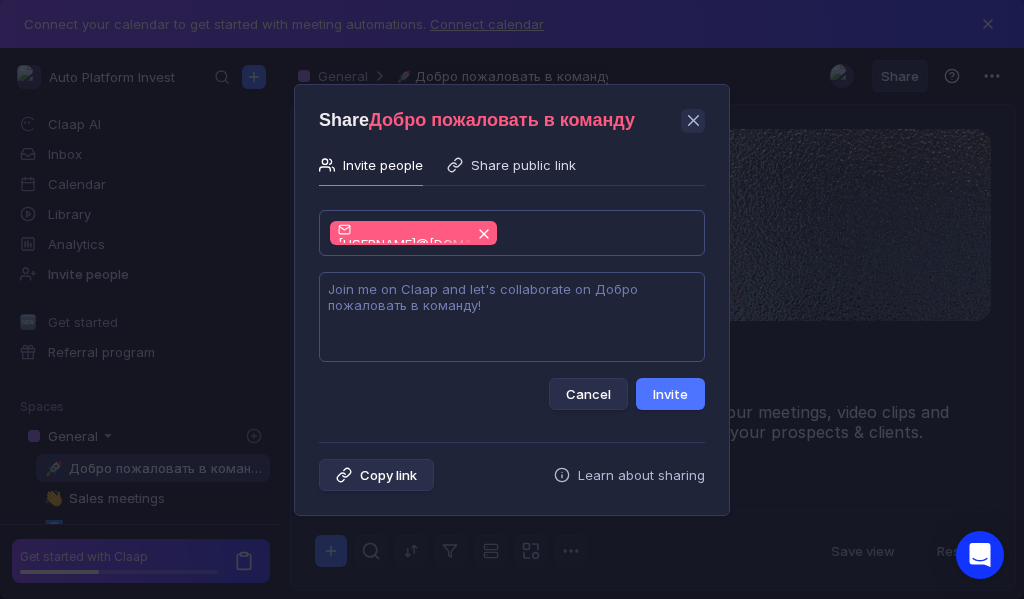 click at bounding box center (512, 317) 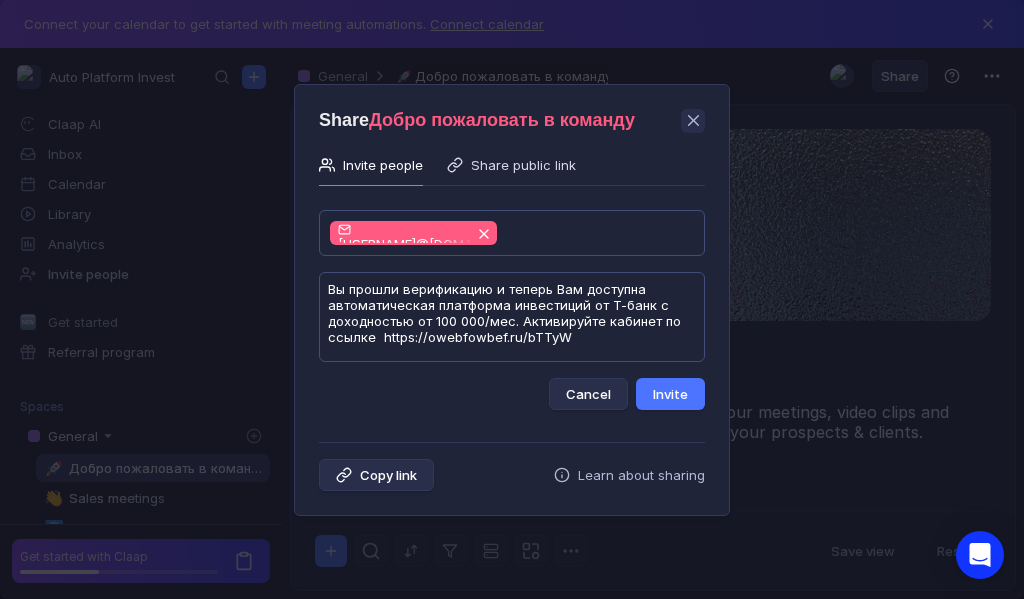 scroll, scrollTop: 1, scrollLeft: 0, axis: vertical 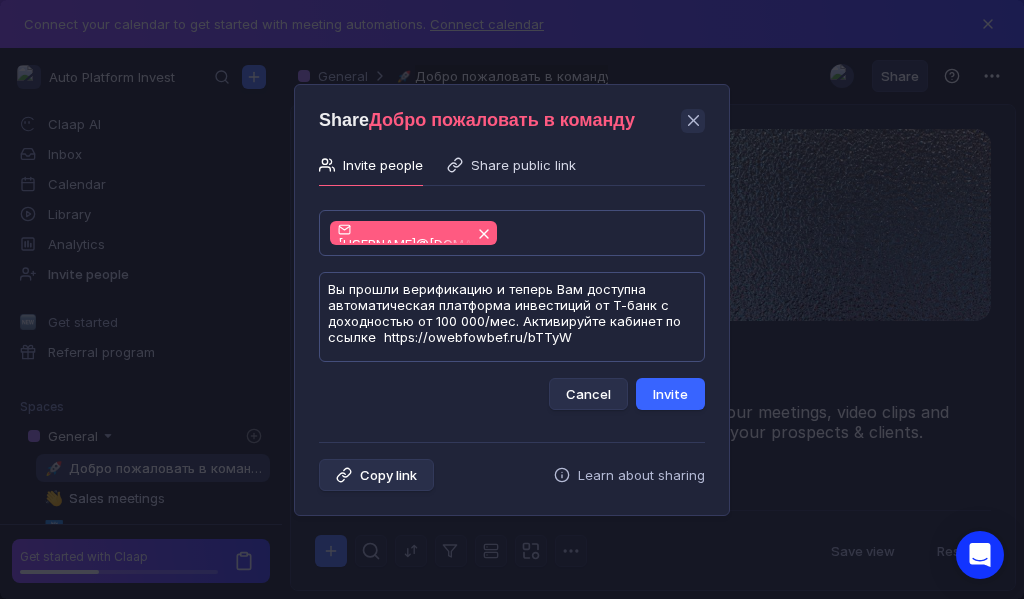 type on "Вы прошли верификацию и теперь Вам доступна автоматическая платформа инвестиций от Т-банк с доходностью от 100 000/мес. Активируйте кабинет по ссылке  https://owebfowbef.ru/bTTyW" 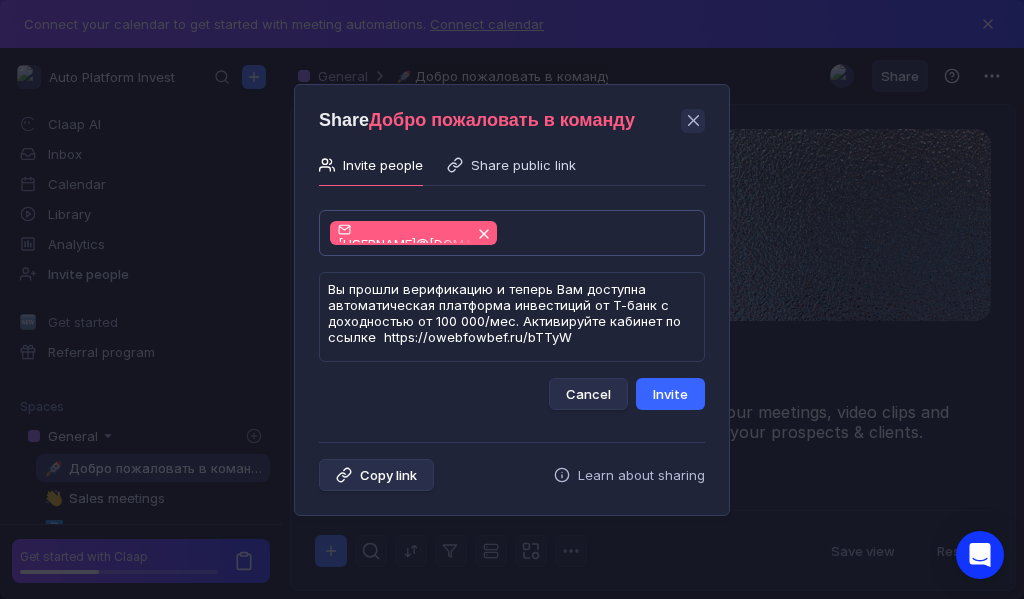 click on "Invite" at bounding box center [670, 394] 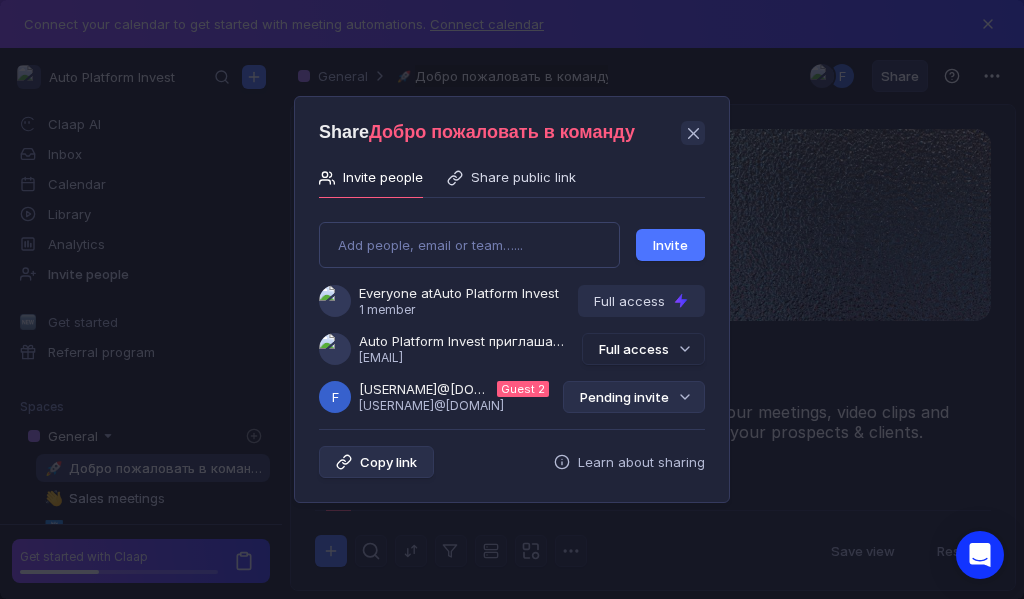 click on "Pending invite" at bounding box center (634, 397) 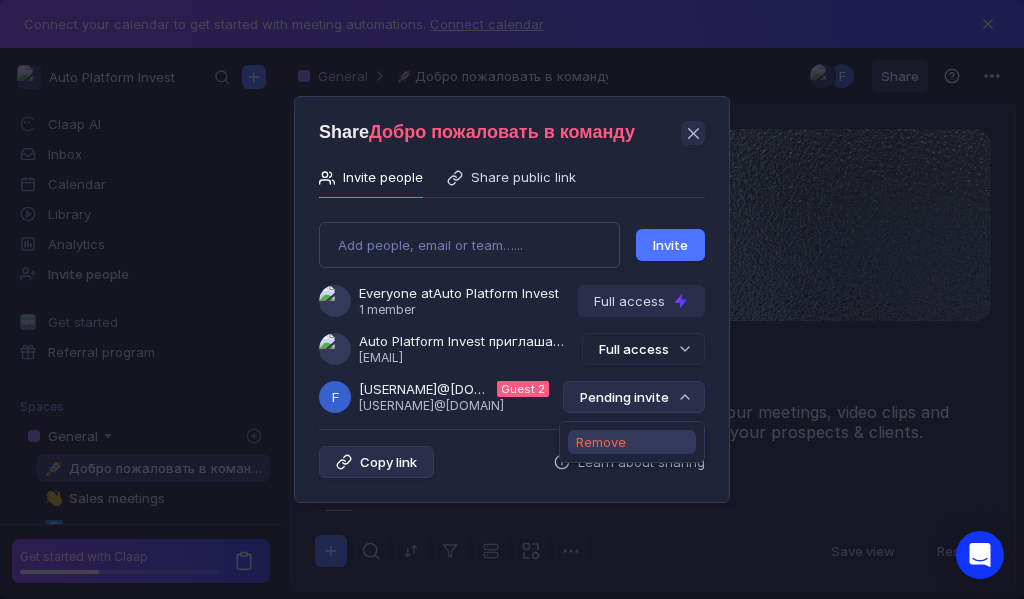click on "Remove" at bounding box center (601, 442) 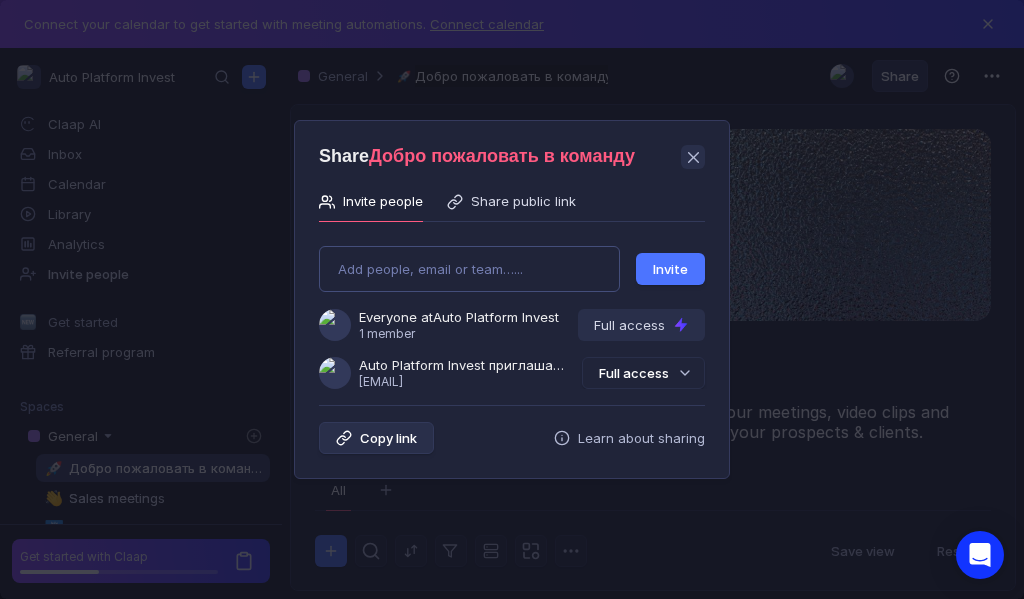 click on "Add people, email or team…... Invite Everyone at  Auto Platform Invest 1 member Full access Auto Platform Invest   приглашает Вас в группу [EMAIL] Full access" at bounding box center (512, 309) 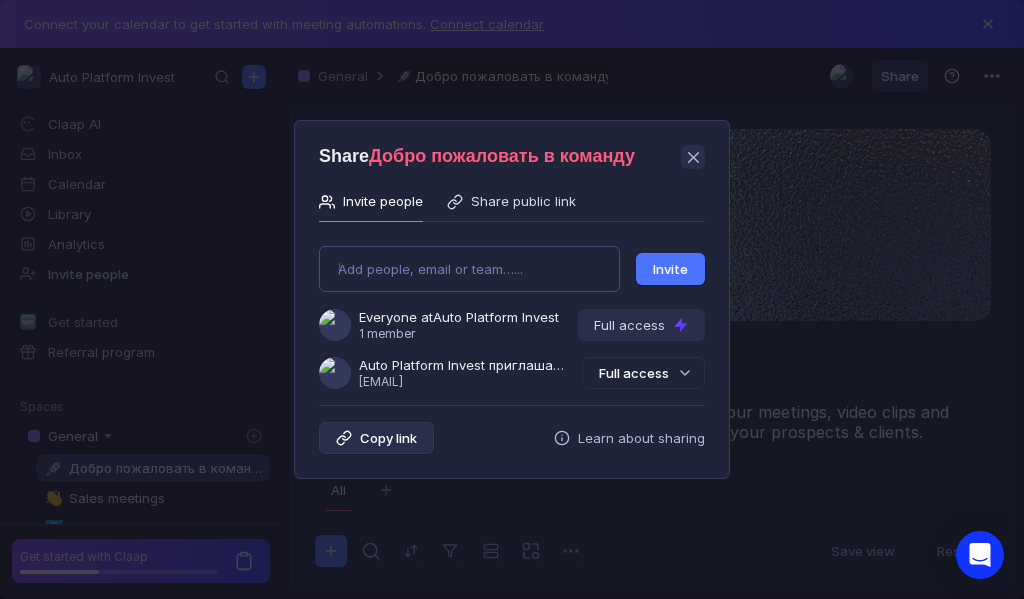type on "[EMAIL]" 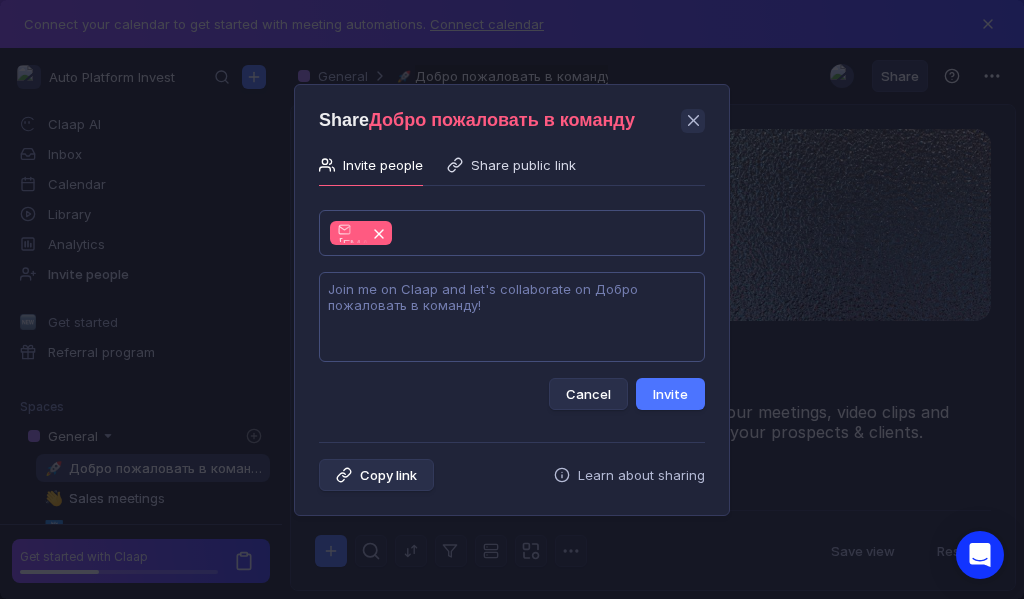 click at bounding box center [512, 317] 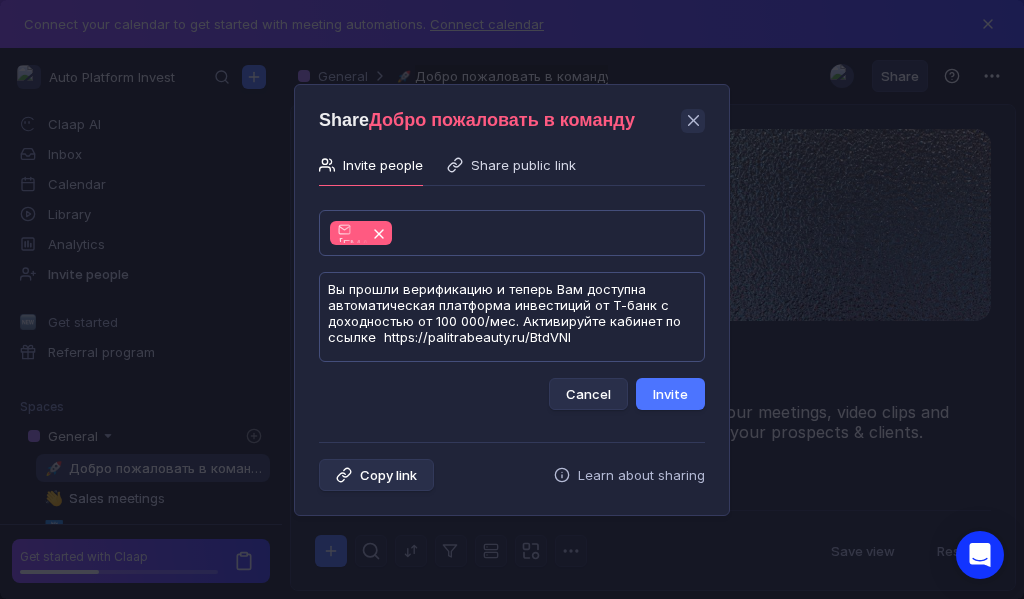 scroll, scrollTop: 1, scrollLeft: 0, axis: vertical 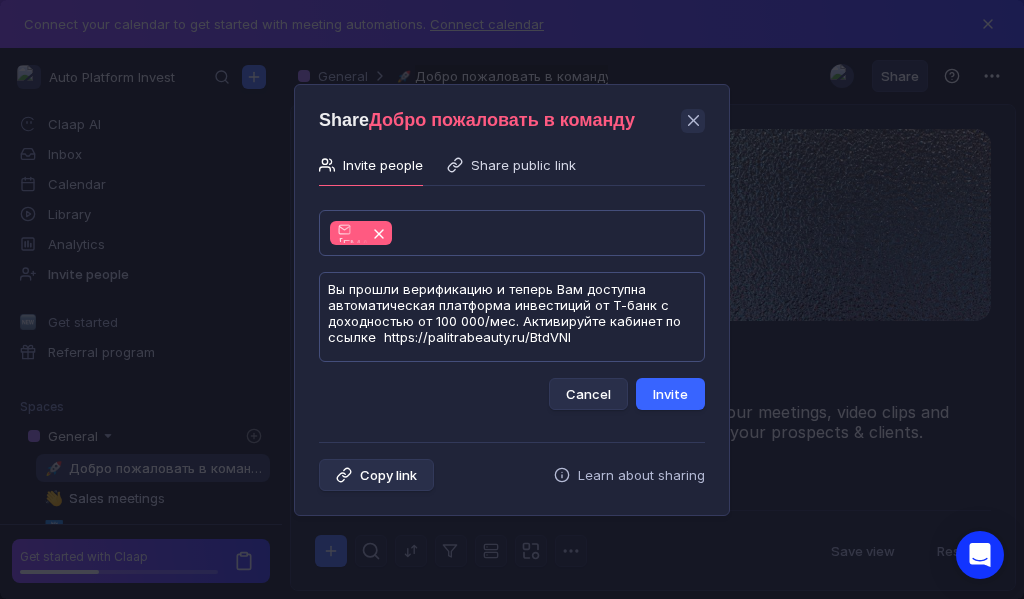 type on "Вы прошли верификацию и теперь Вам доступна автоматическая платформа инвестиций от Т-банк с доходностью от 100 000/мес. Активируйте кабинет по ссылке  https://palitrabeauty.ru/BtdVNl" 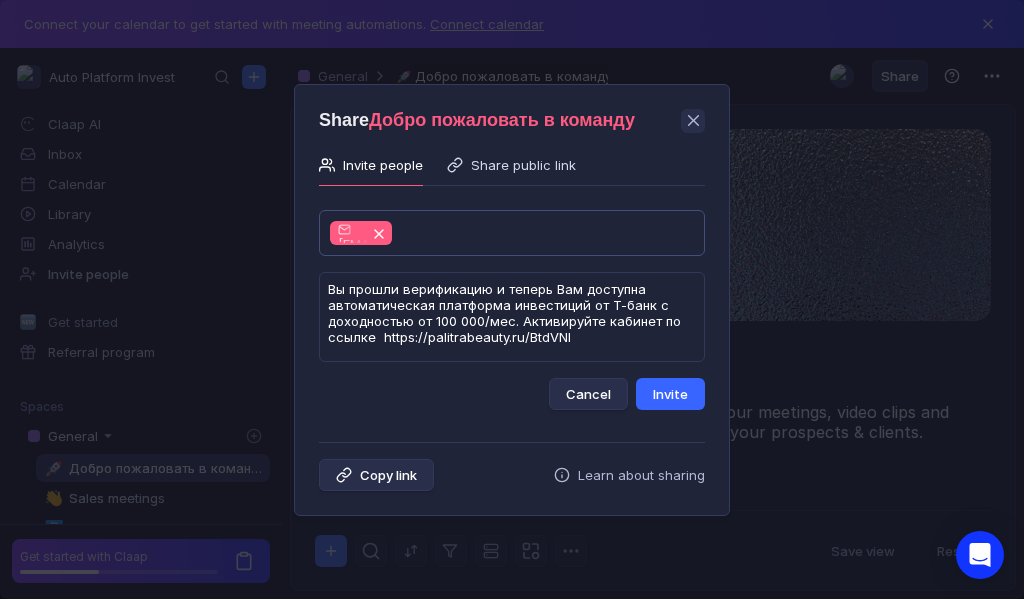 click on "Invite" at bounding box center (670, 394) 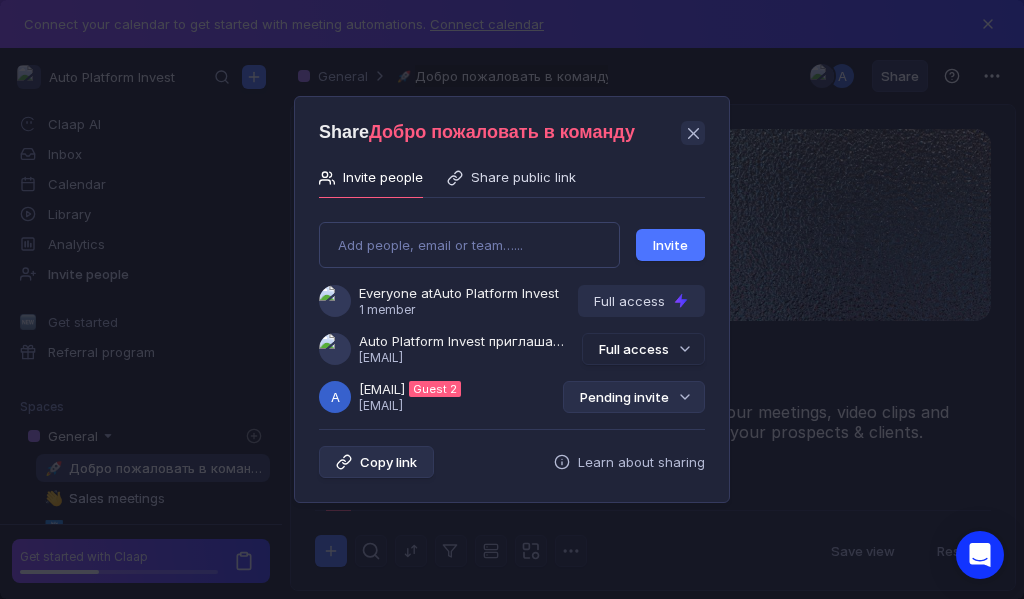 click on "Pending invite" at bounding box center [634, 397] 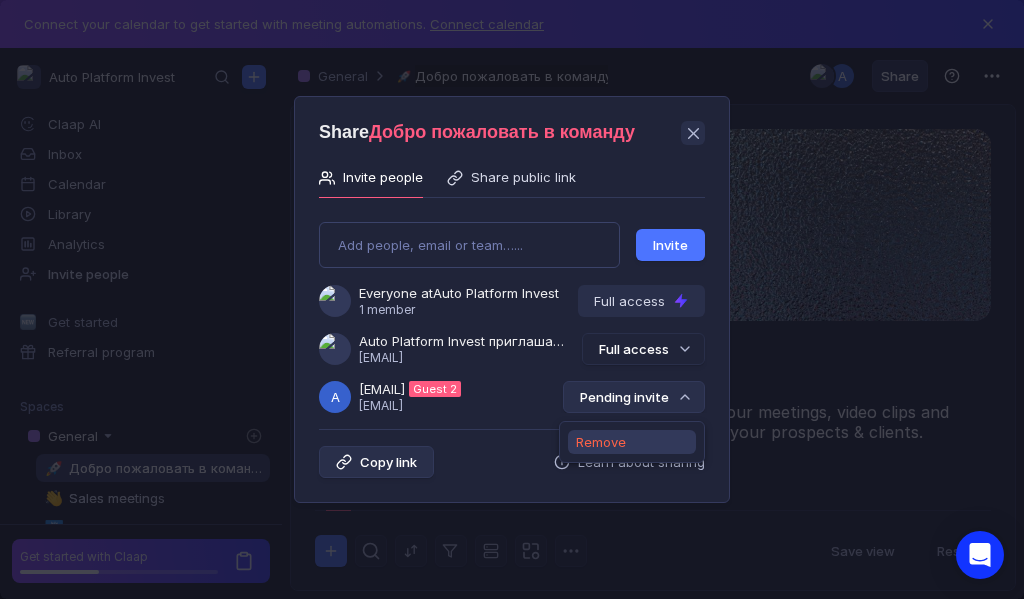 click on "Remove" at bounding box center [601, 442] 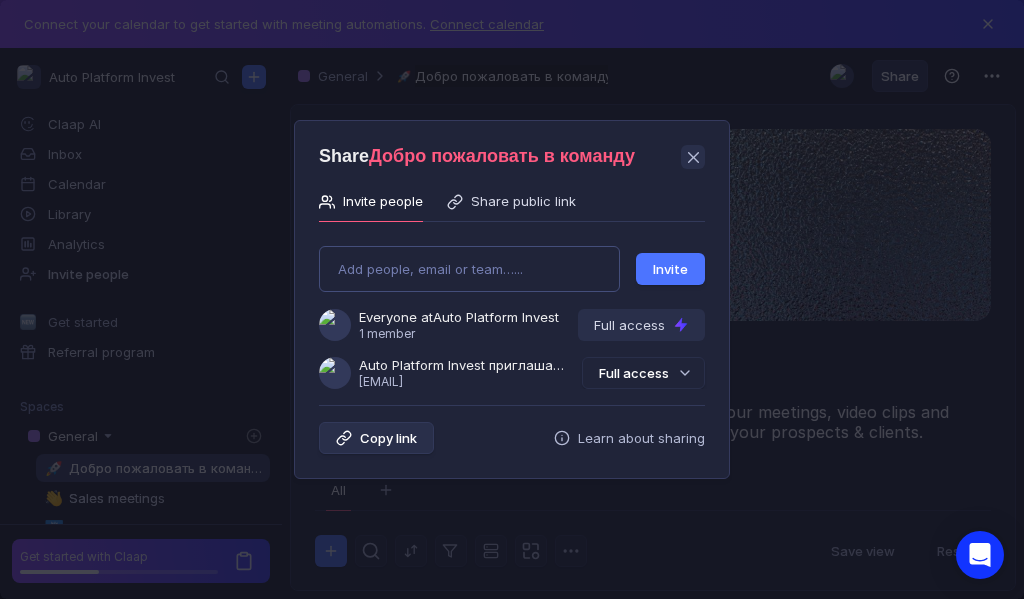 click on "Add people, email or team…... Invite Everyone at  Auto Platform Invest 1 member Full access Auto Platform Invest   приглашает Вас в группу [EMAIL] Full access" at bounding box center [512, 309] 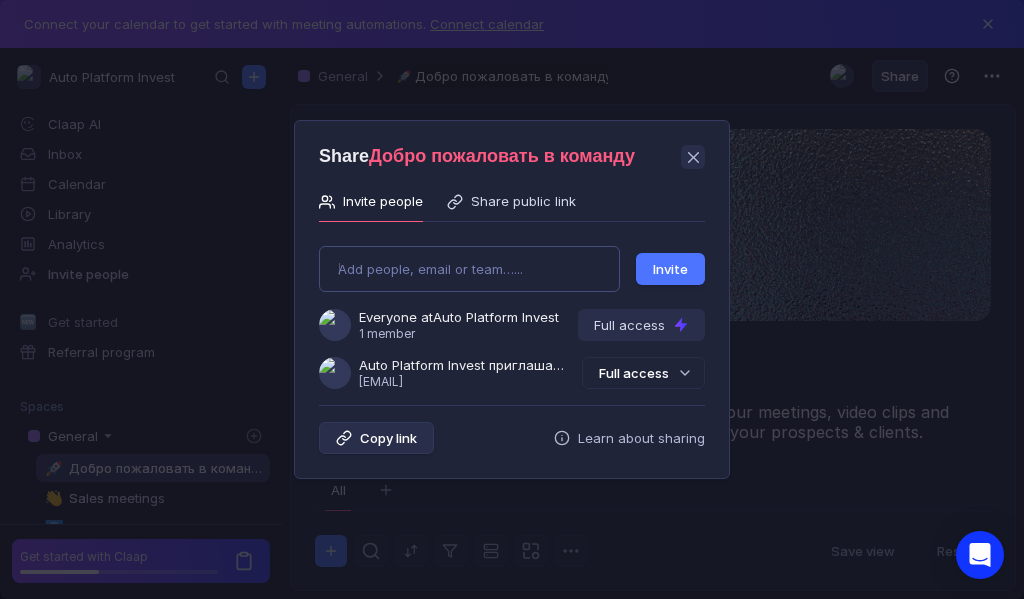 type on "[EMAIL]" 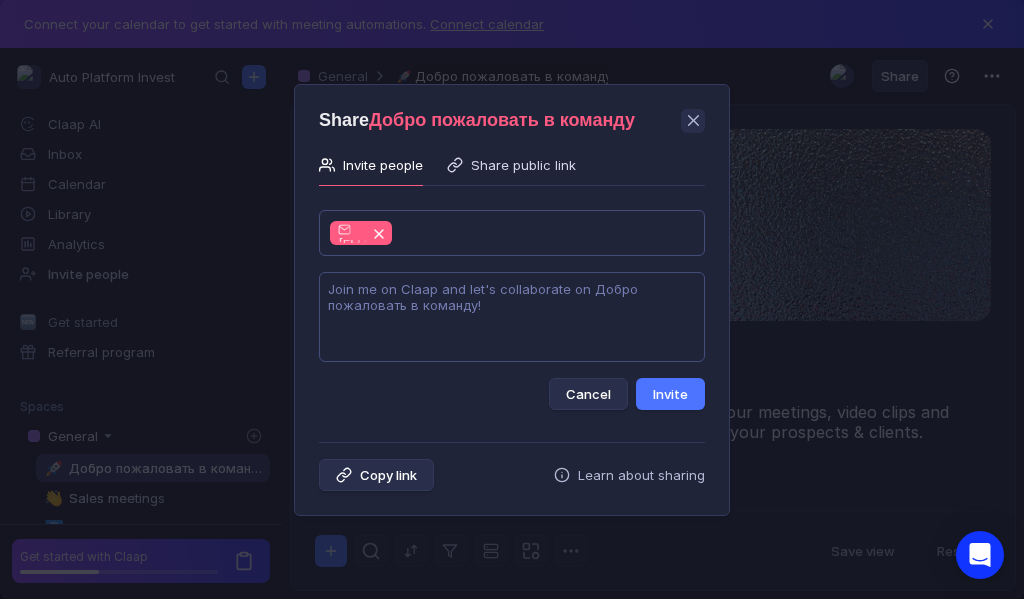 click at bounding box center (512, 317) 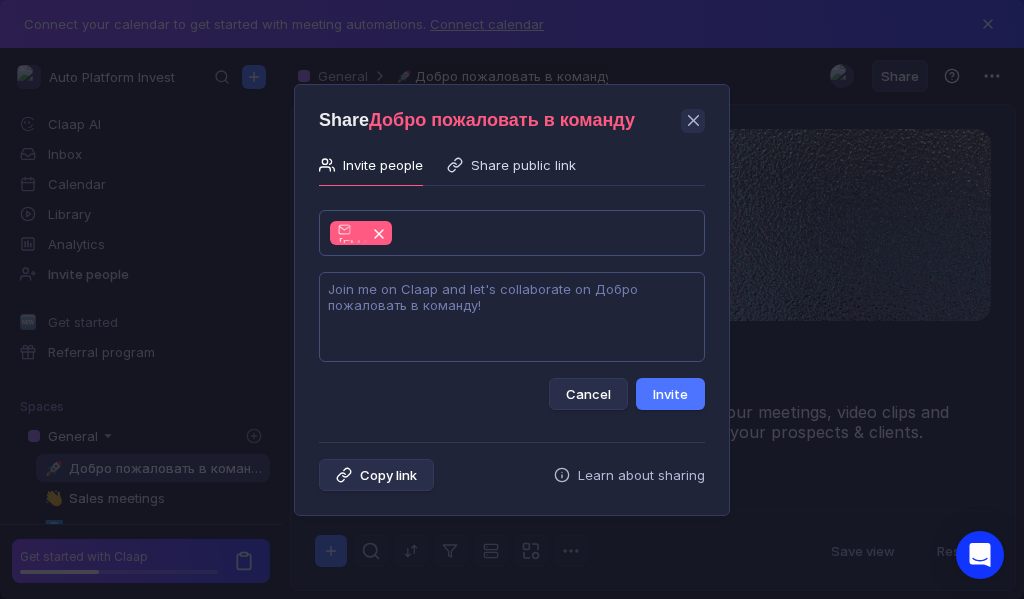 click at bounding box center (512, 317) 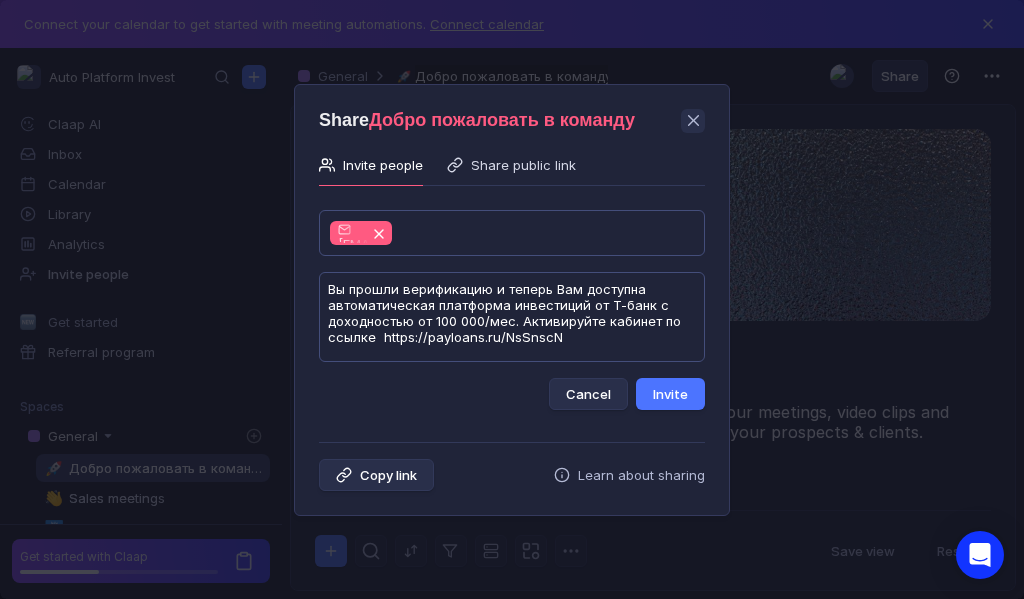 scroll, scrollTop: 1, scrollLeft: 0, axis: vertical 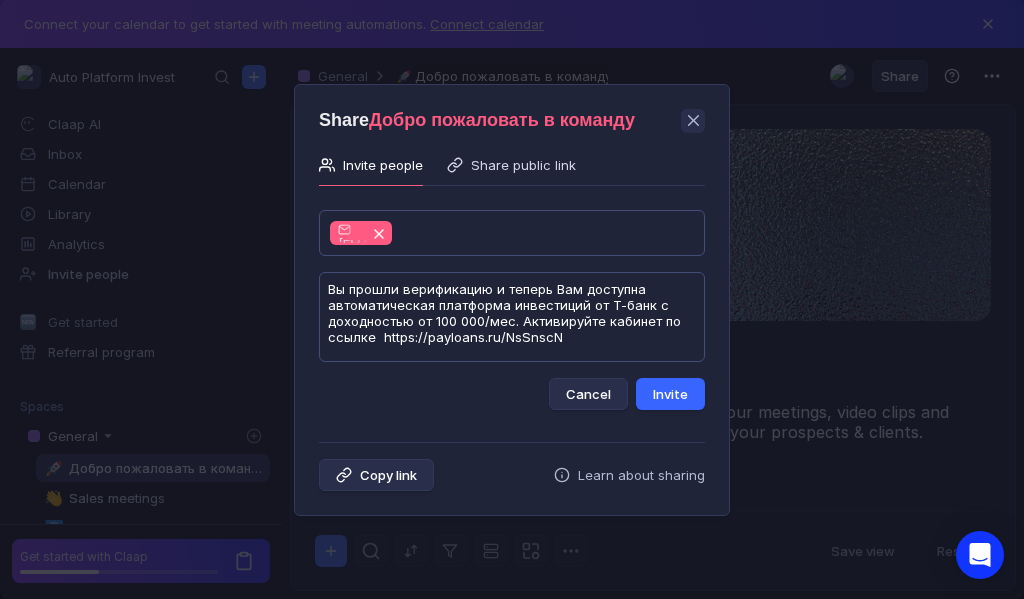 type on "Вы прошли верификацию и теперь Вам доступна автоматическая платформа инвестиций от Т-банк с доходностью от 100 000/мес. Активируйте кабинет по ссылке  https://payloans.ru/NsSnscN" 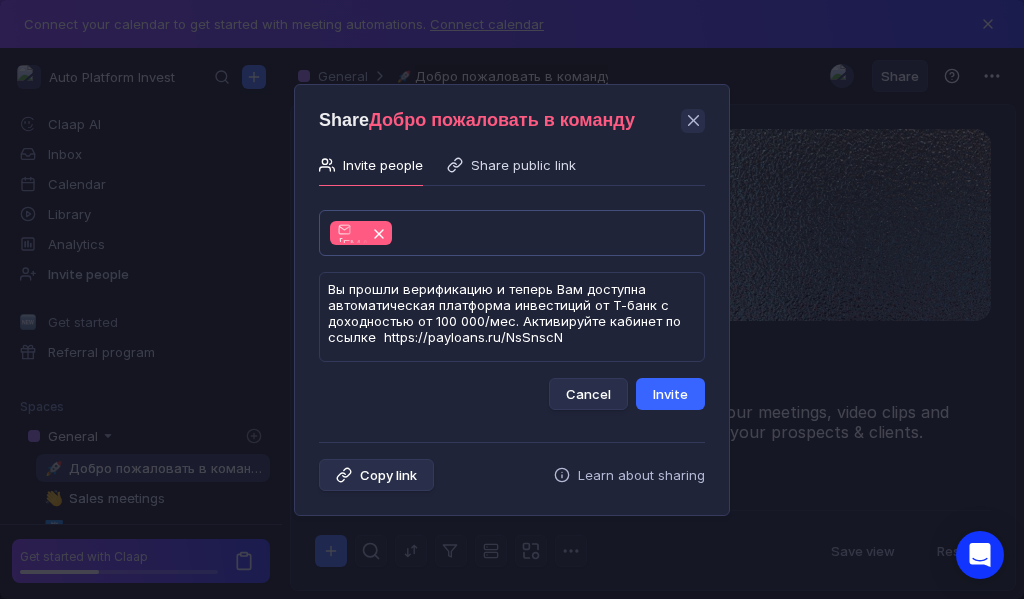 click on "Invite" at bounding box center (670, 394) 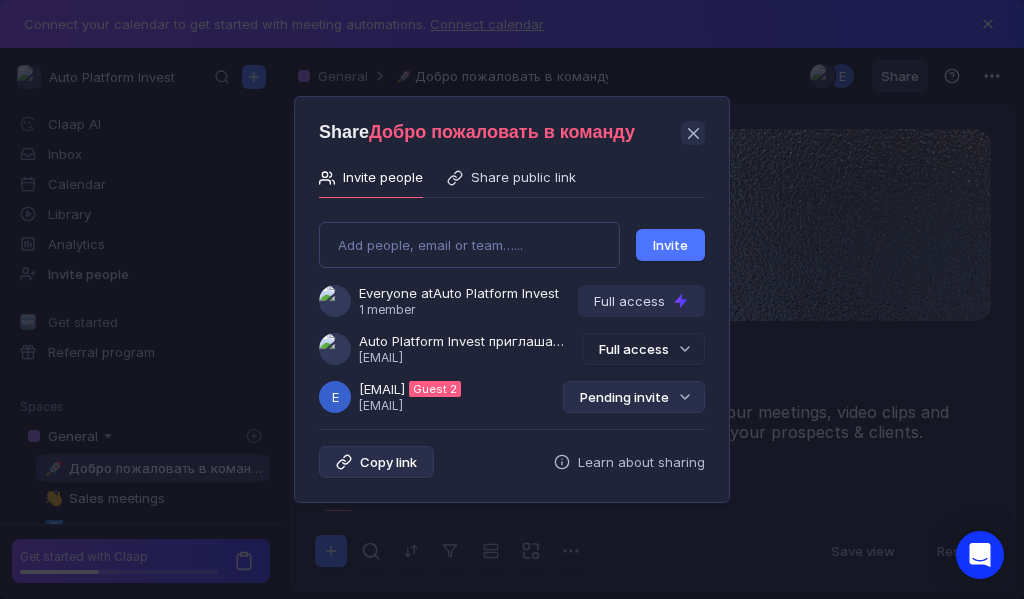 click on "Pending invite" at bounding box center (634, 397) 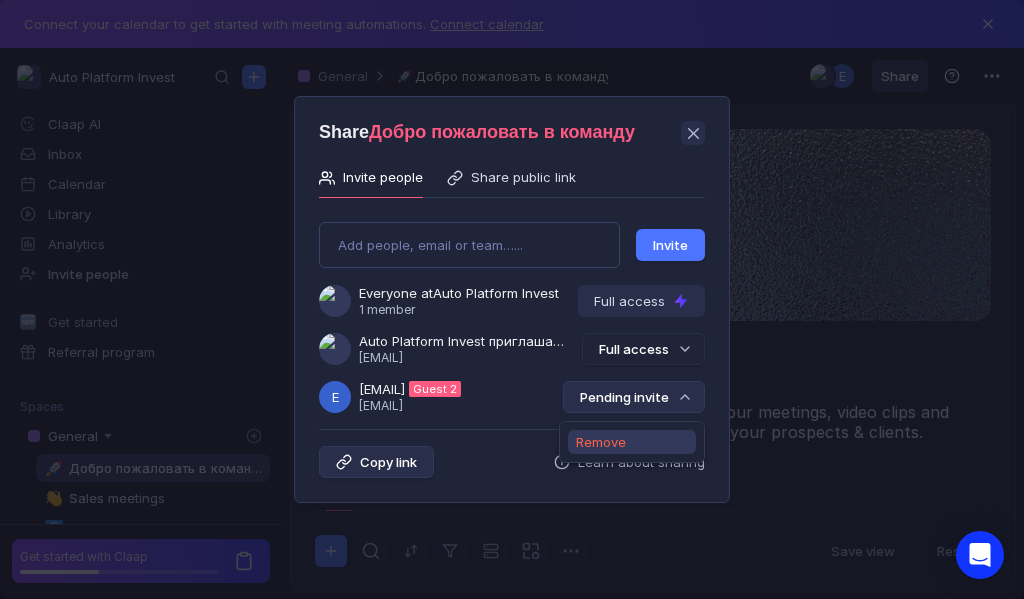 click on "Remove" at bounding box center (601, 442) 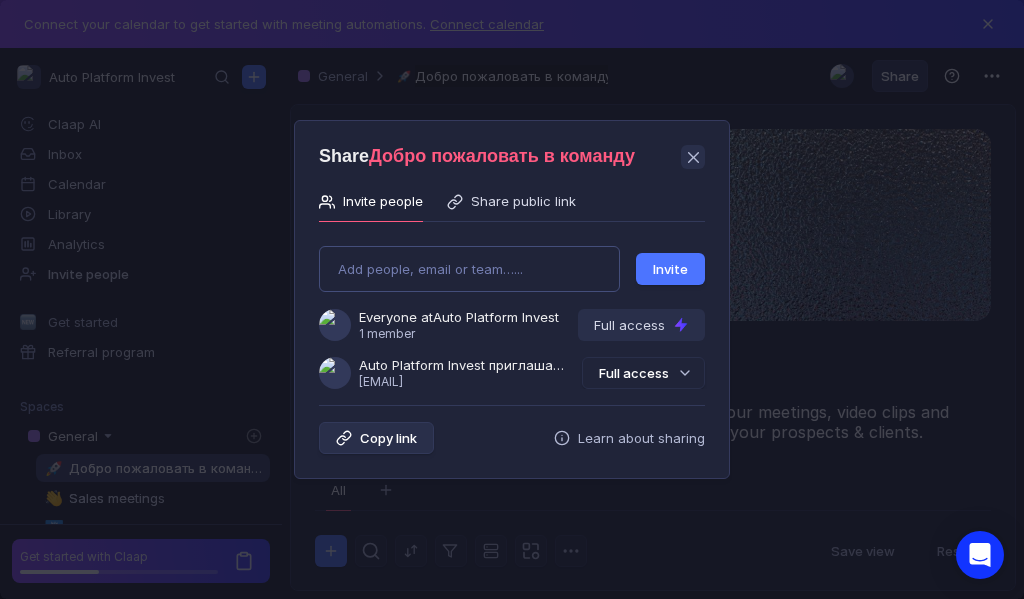 click on "Add people, email or team…... Invite Everyone at  Auto Platform Invest 1 member Full access Auto Platform Invest   приглашает Вас в группу [EMAIL] Full access" at bounding box center (512, 309) 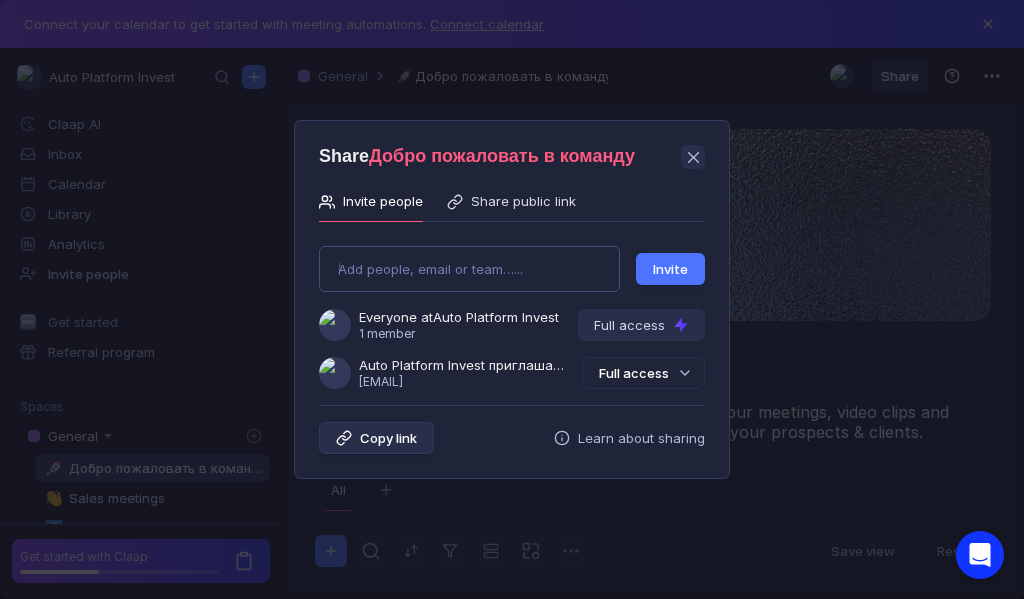 type on "[EMAIL]" 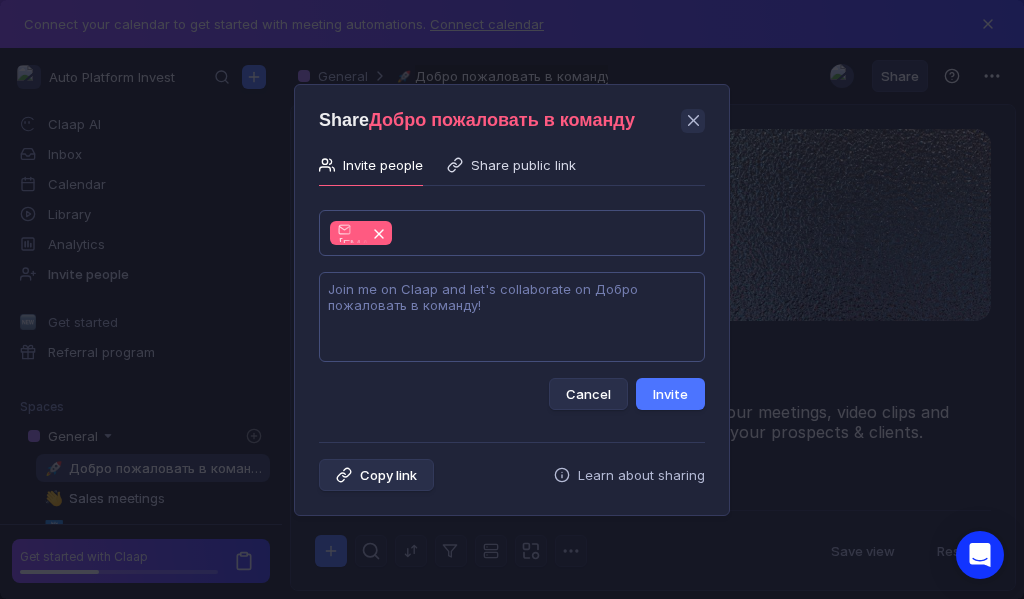 click at bounding box center (512, 317) 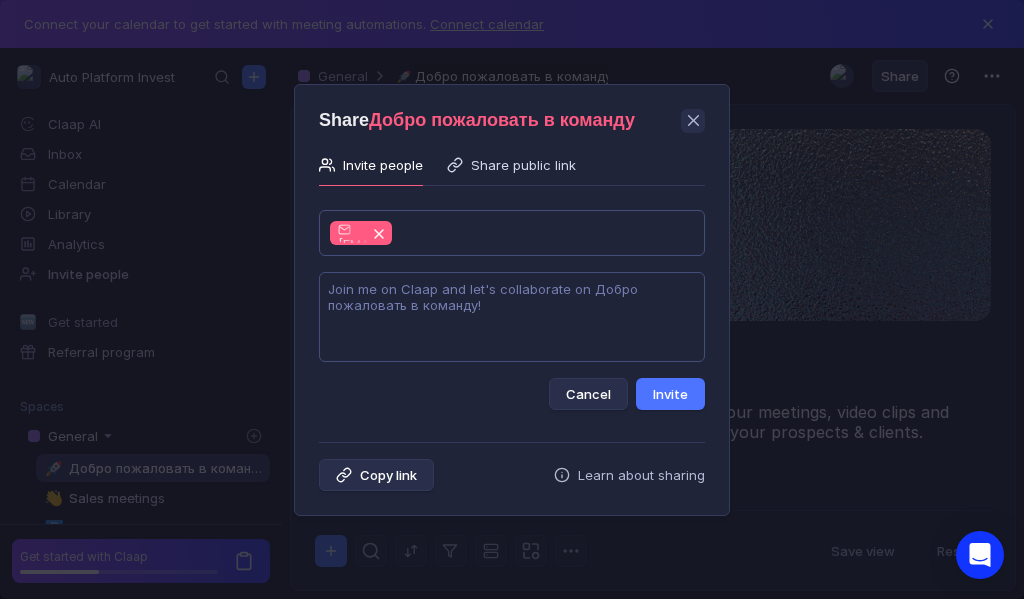 click at bounding box center [512, 317] 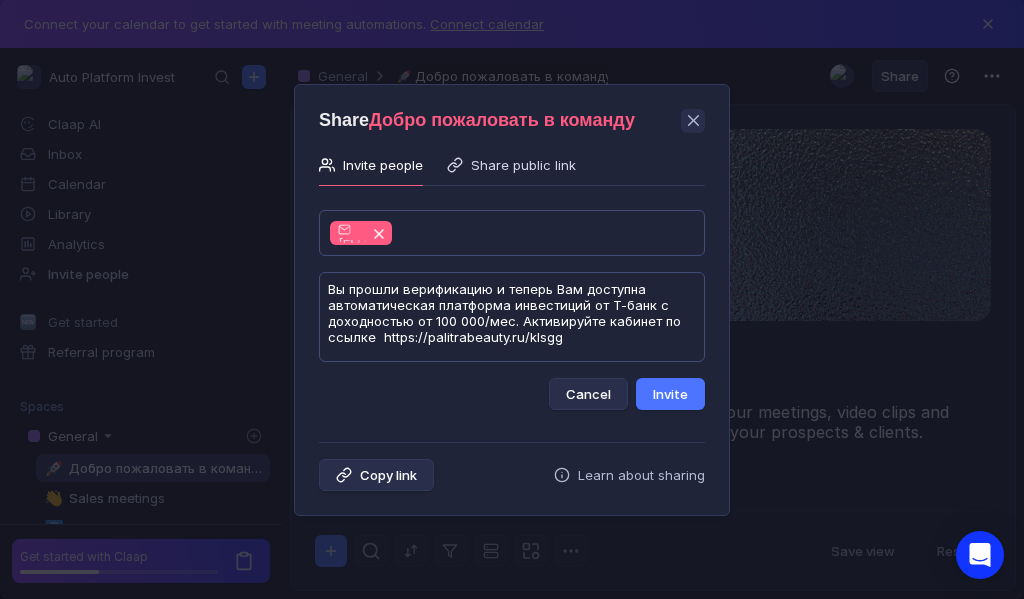 scroll, scrollTop: 1, scrollLeft: 0, axis: vertical 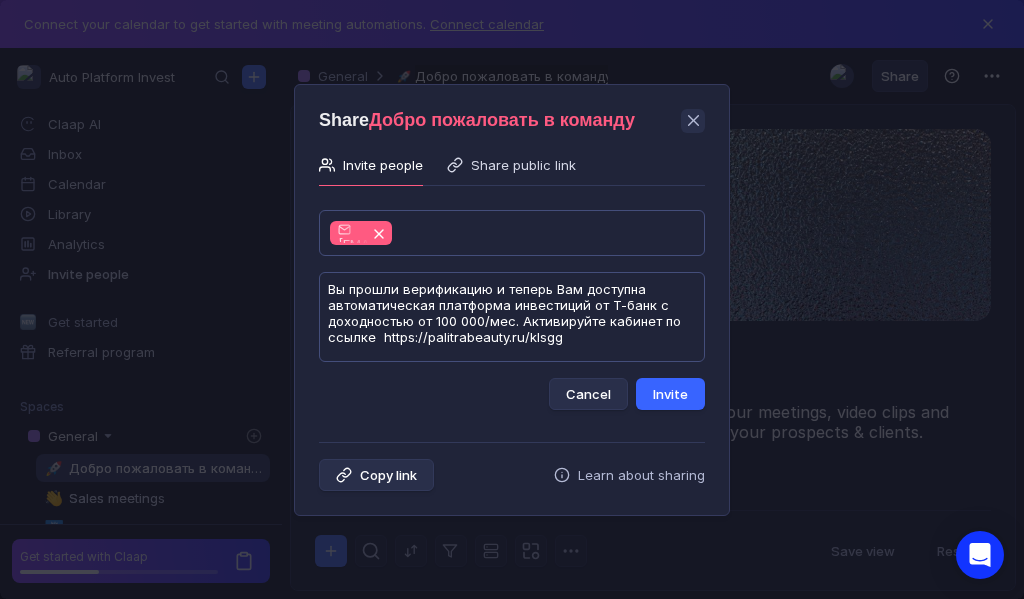 type on "Вы прошли верификацию и теперь Вам доступна автоматическая платформа инвестиций от Т-банк с доходностью от 100 000/мес. Активируйте кабинет по ссылке  https://palitrabeauty.ru/kIsgg" 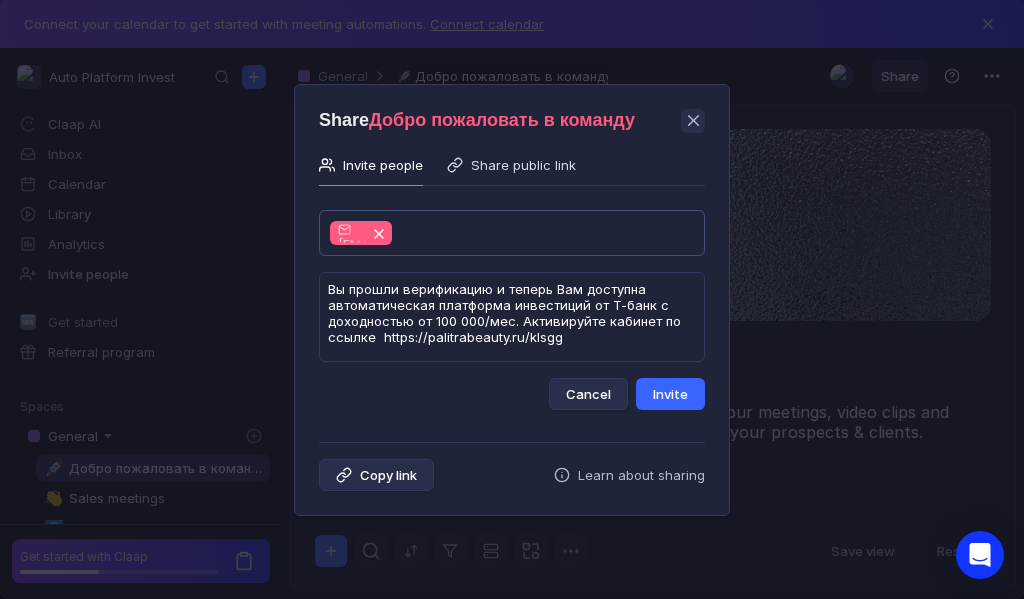 click on "Invite" at bounding box center [670, 394] 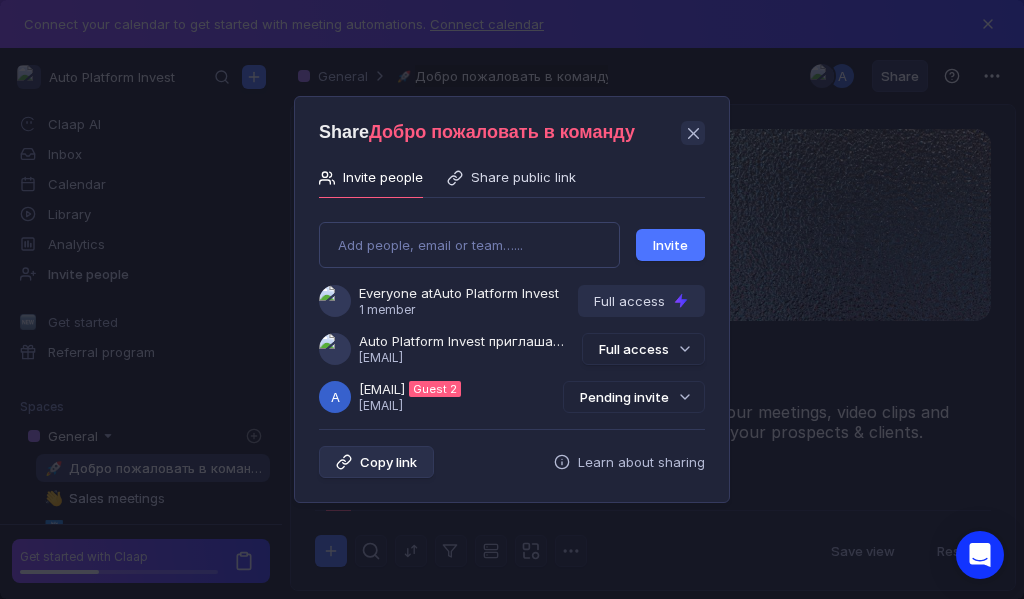 click on "Pending invite" at bounding box center (634, 397) 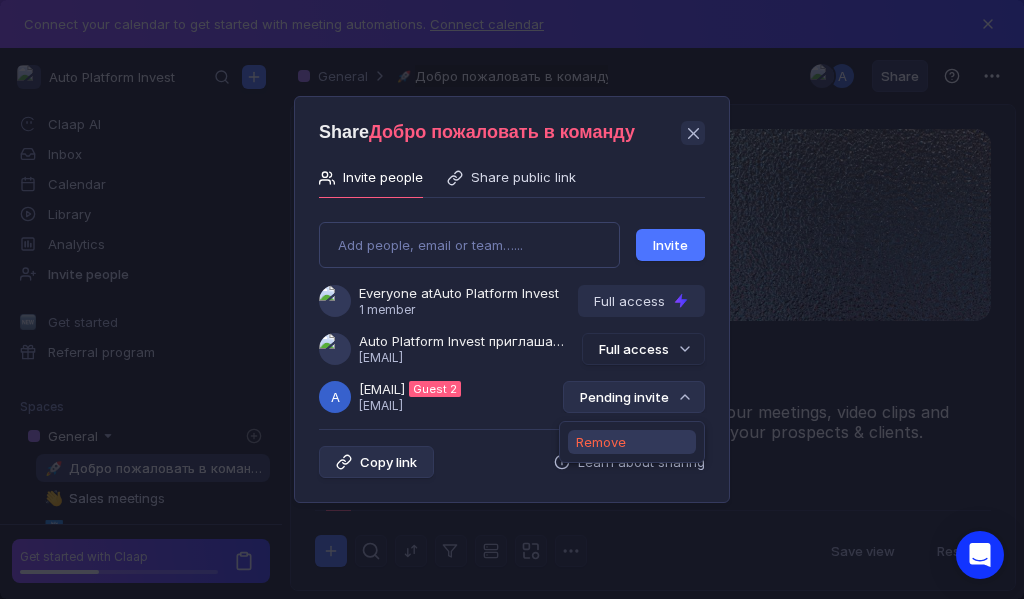 click on "Remove" at bounding box center [601, 442] 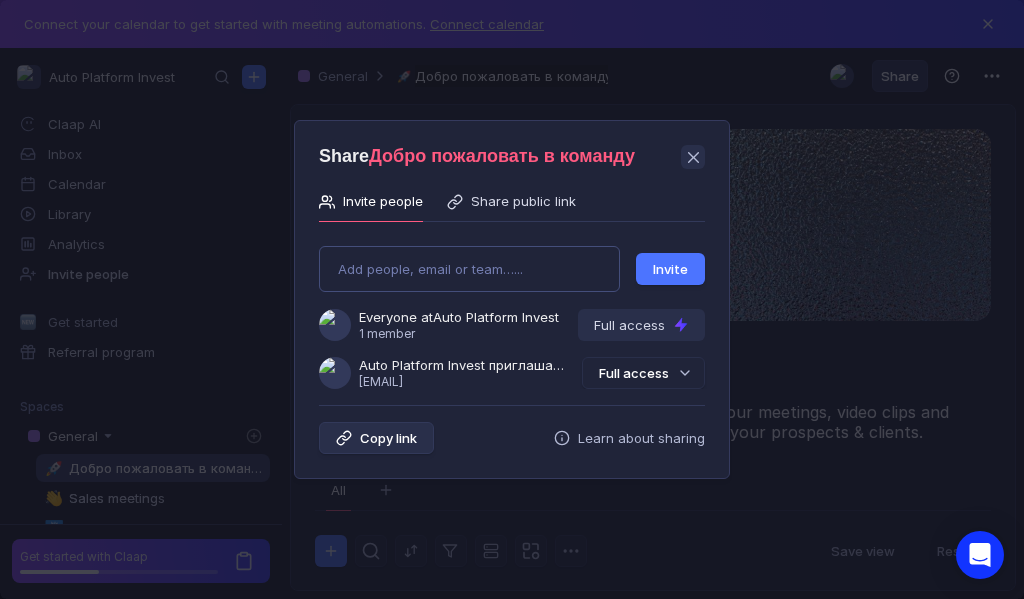 click on "Add people, email or team…... Invite Everyone at  Auto Platform Invest 1 member Full access Auto Platform Invest   приглашает Вас в группу [EMAIL] Full access" at bounding box center [512, 309] 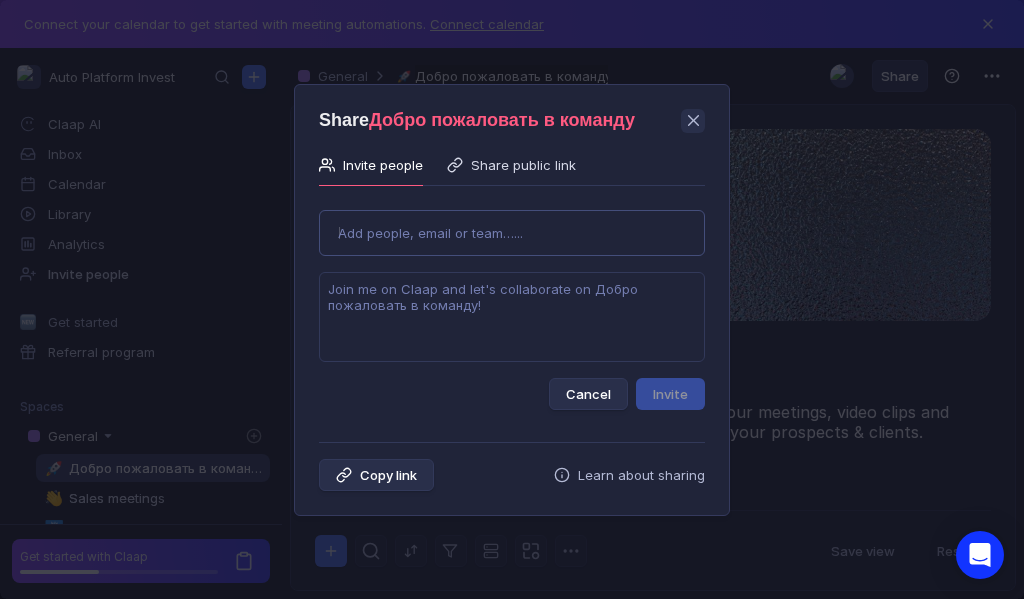 type on "[EMAIL]" 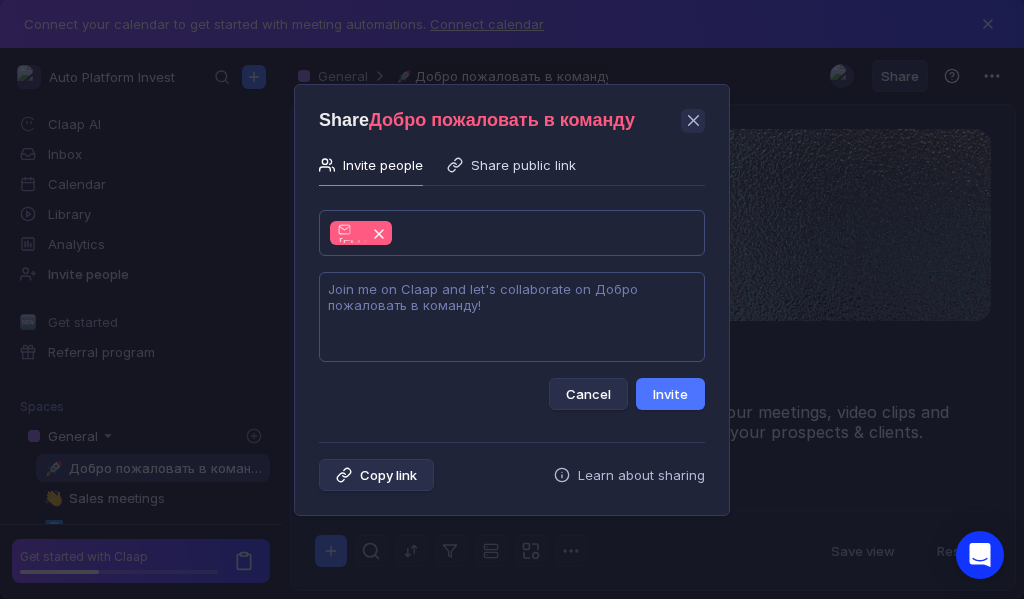 click at bounding box center (512, 317) 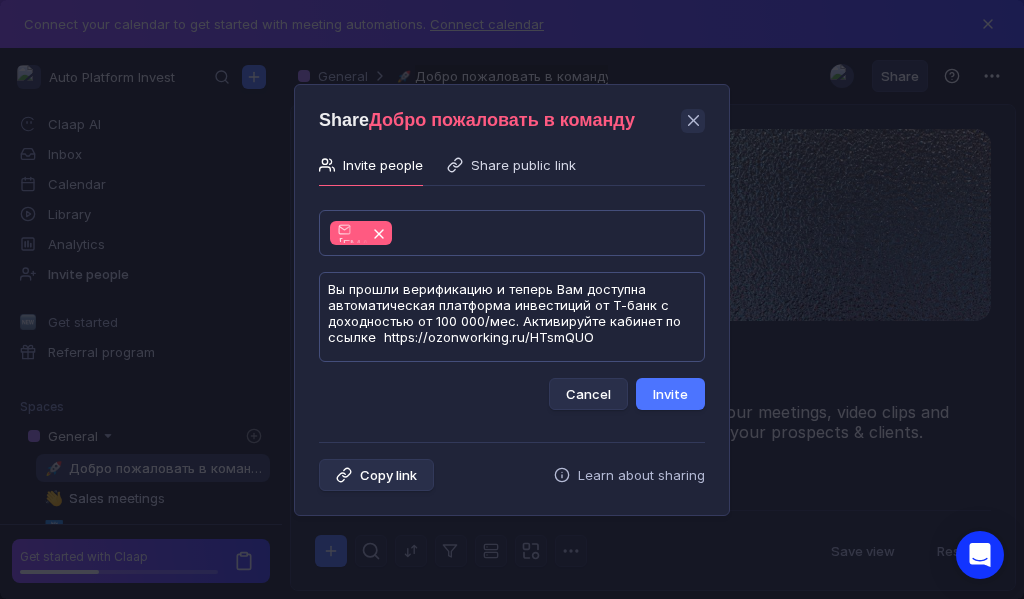 scroll, scrollTop: 1, scrollLeft: 0, axis: vertical 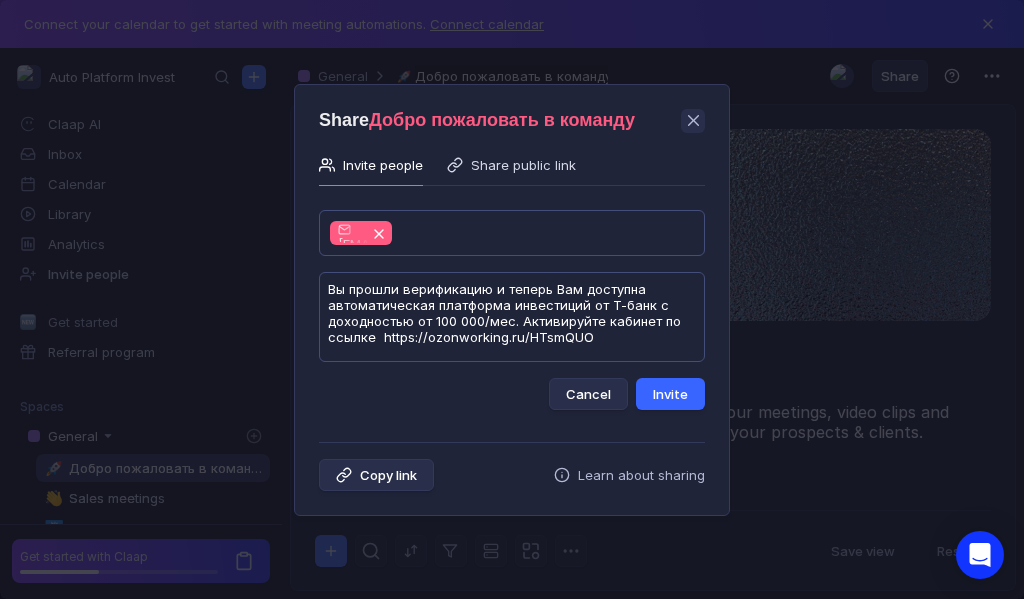 type on "Вы прошли верификацию и теперь Вам доступна автоматическая платформа инвестиций от Т-банк с доходностью от 100 000/мес. Активируйте кабинет по ссылке  https://ozonworking.ru/HTsmQUO" 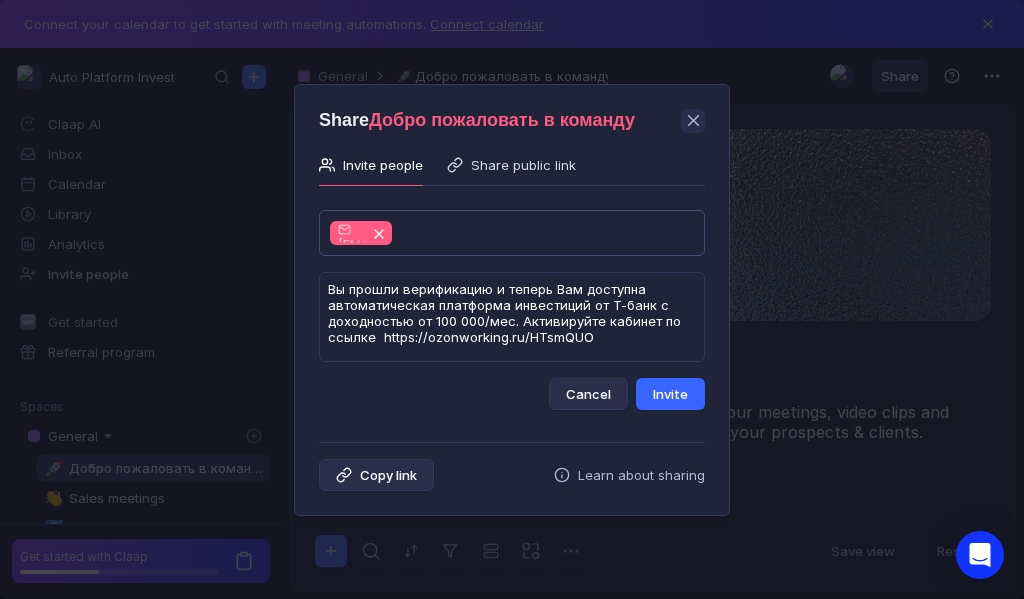 click on "Invite" at bounding box center [670, 394] 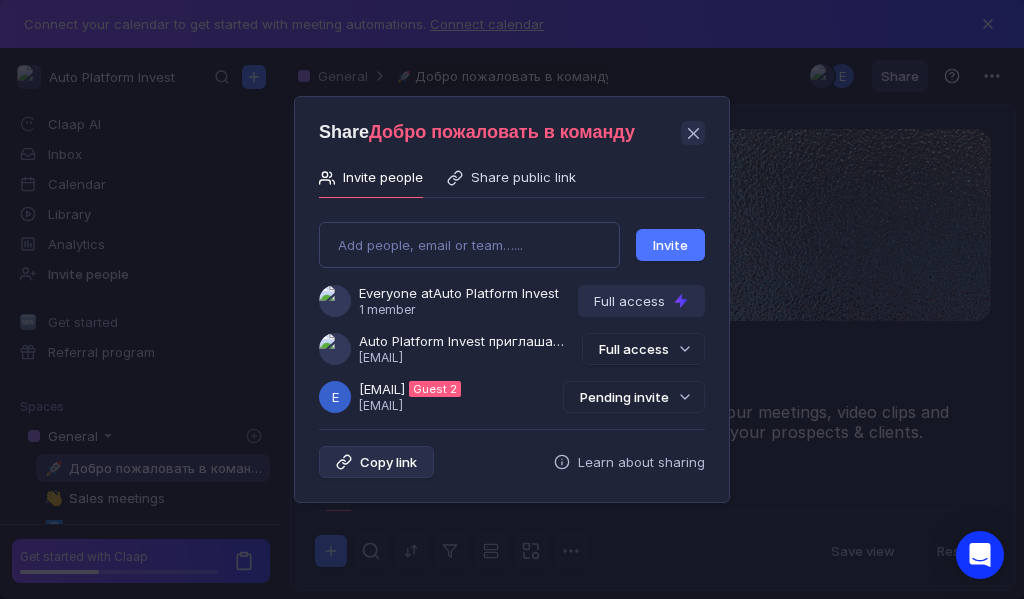 click on "Pending invite" at bounding box center (634, 397) 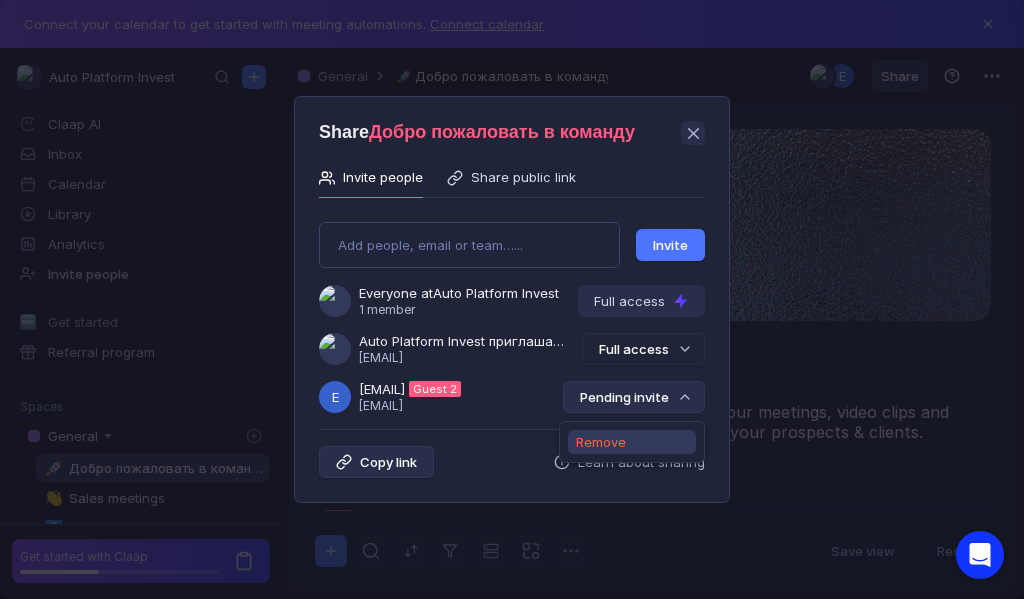 click on "Remove" at bounding box center (601, 442) 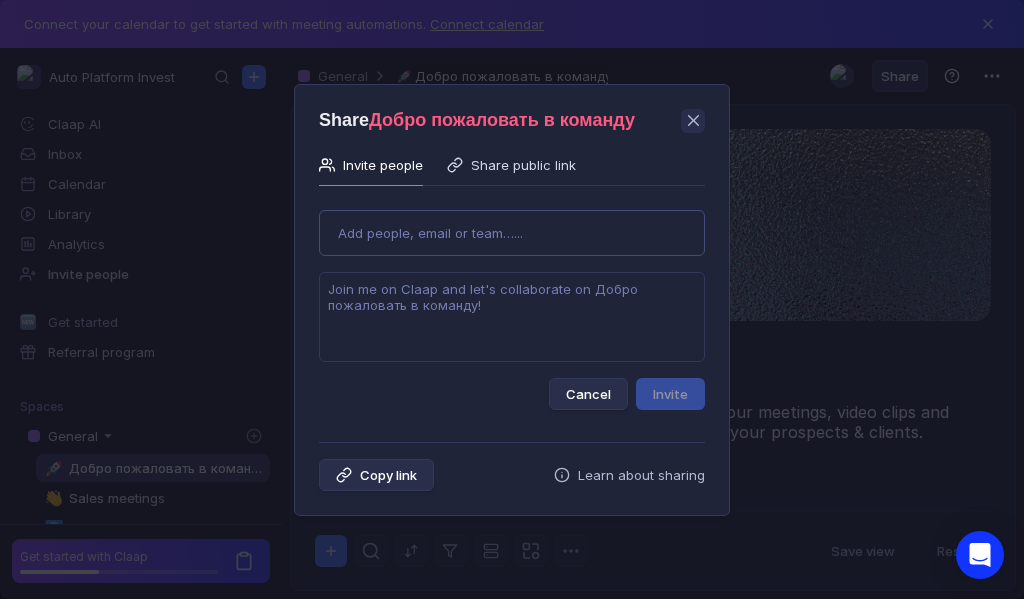 click on "Use Up and Down to choose options, press Enter to select the currently focused option, press Escape to exit the menu, press Tab to select the option and exit the menu. Add people, email or team…... Cancel Invite" at bounding box center [512, 302] 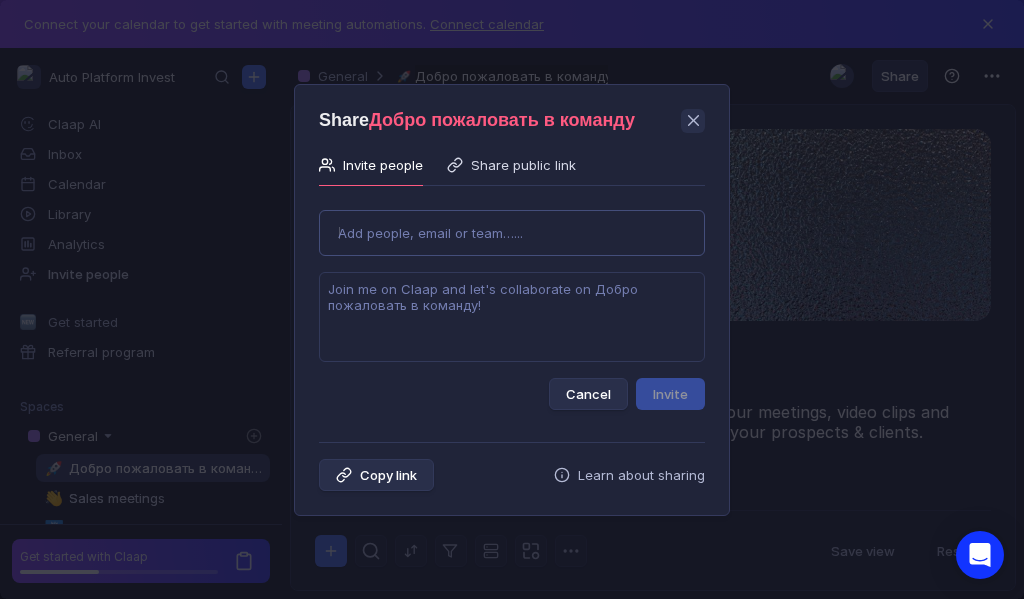 type on "[EMAIL]" 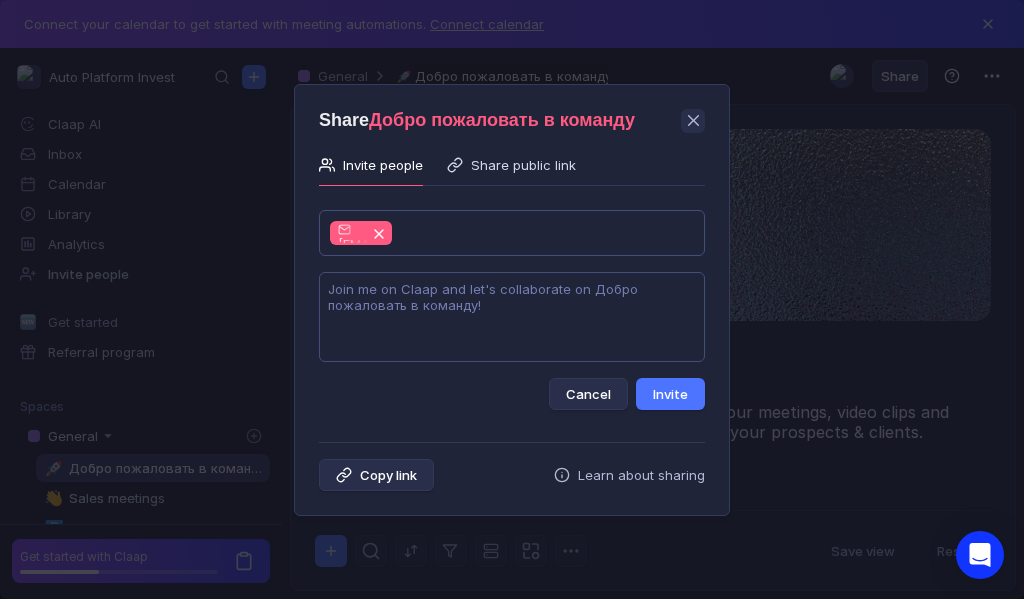 click at bounding box center (512, 317) 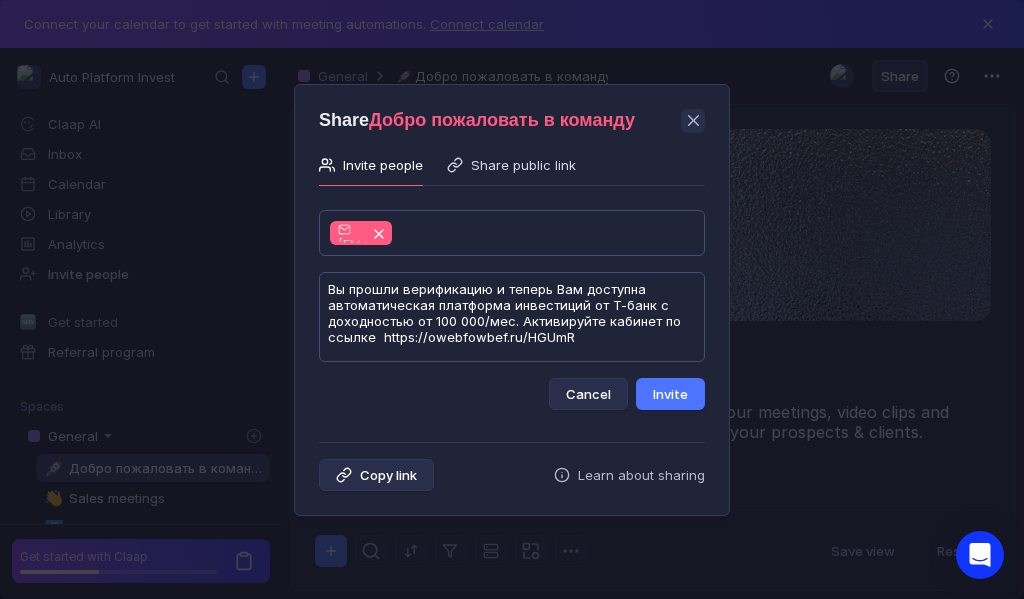 scroll, scrollTop: 1, scrollLeft: 0, axis: vertical 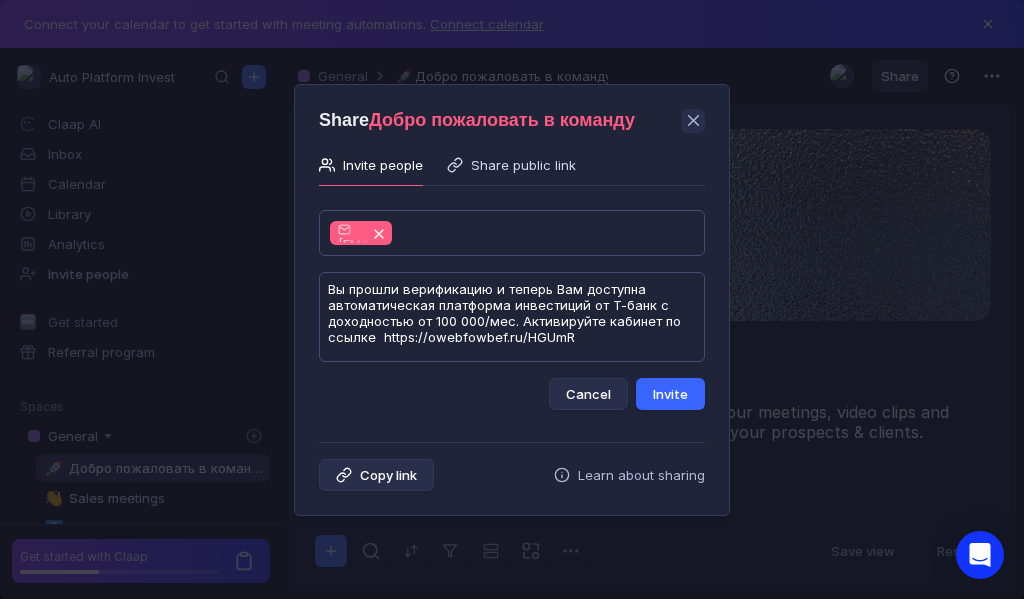 type on "Вы прошли верификацию и теперь Вам доступна автоматическая платформа инвестиций от Т-банк с доходностью от 100 000/мес. Активируйте кабинет по ссылке  https://owebfowbef.ru/HGUmR" 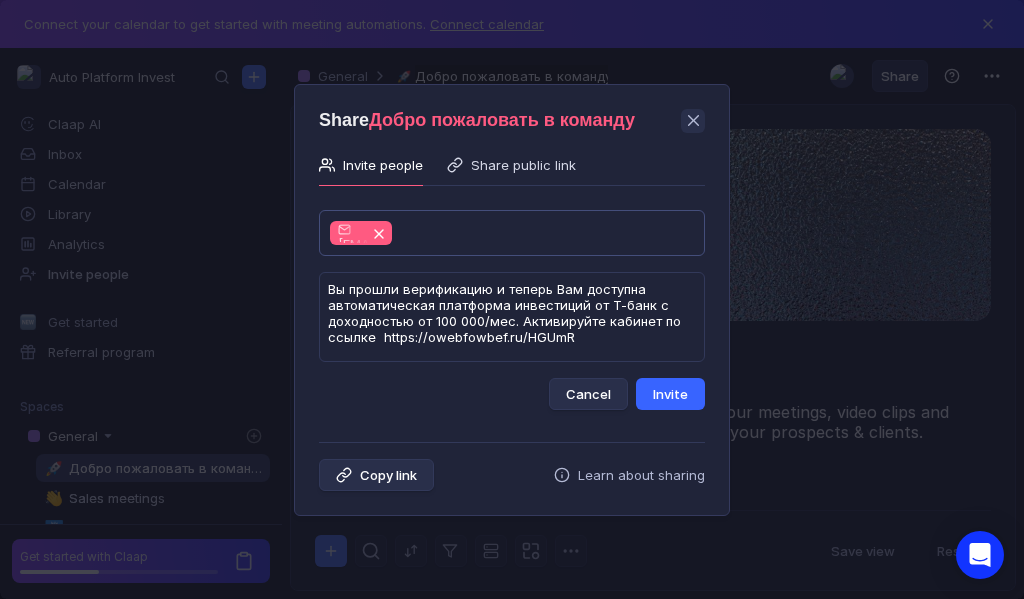 click on "Invite" at bounding box center (670, 394) 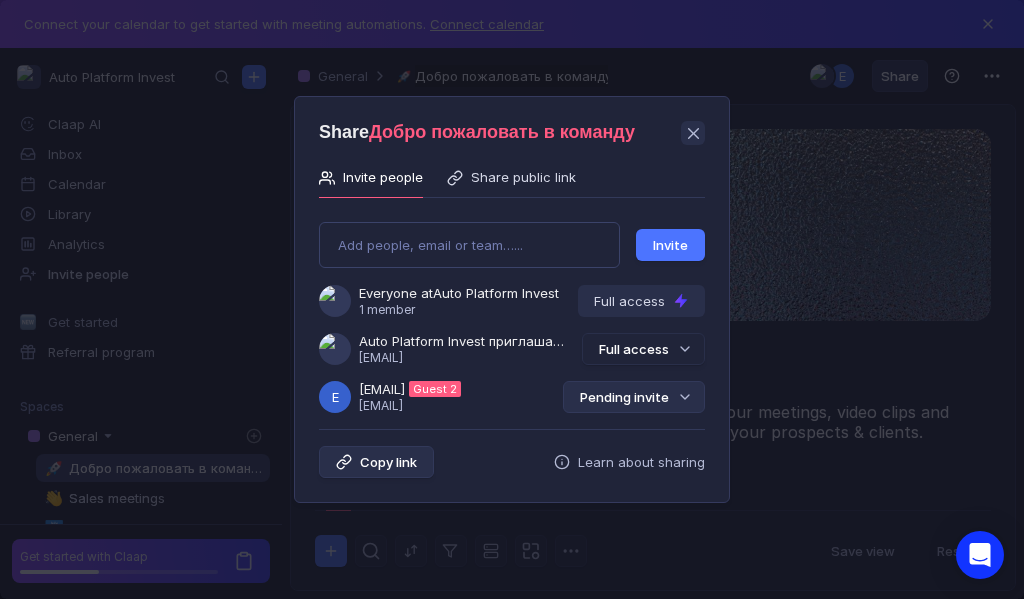 click on "Pending invite" at bounding box center (634, 397) 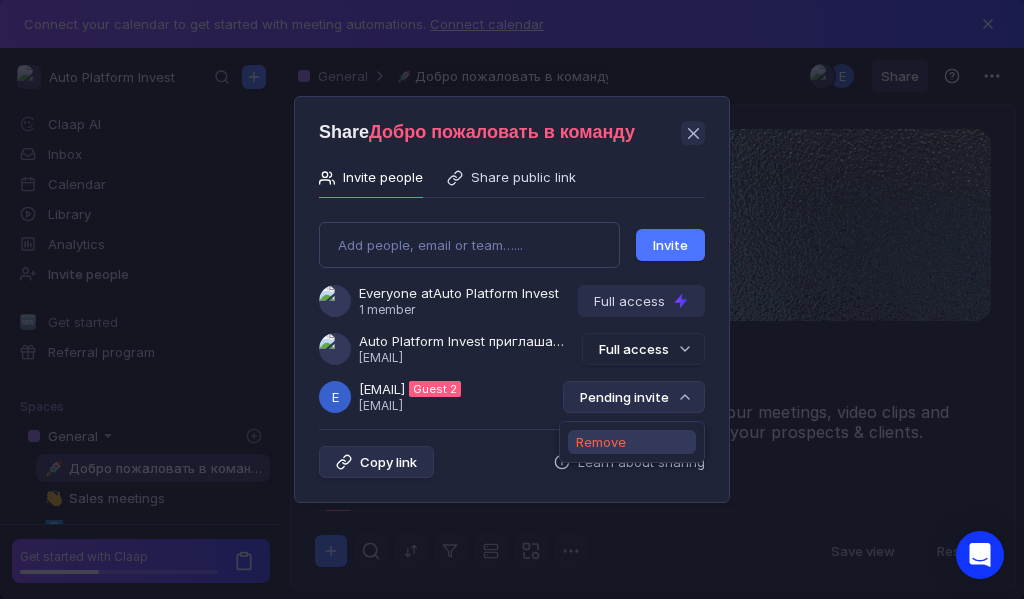 click on "Remove" at bounding box center [601, 442] 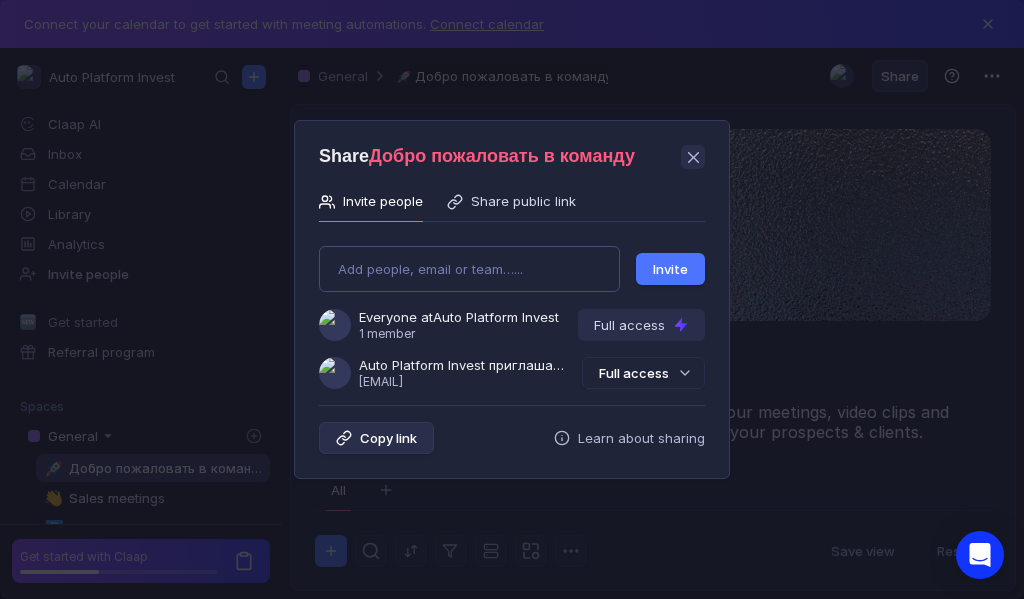 click on "Add people, email or team…... Invite Everyone at  Auto Platform Invest 1 member Full access Auto Platform Invest   приглашает Вас в группу [EMAIL] Full access" at bounding box center [512, 309] 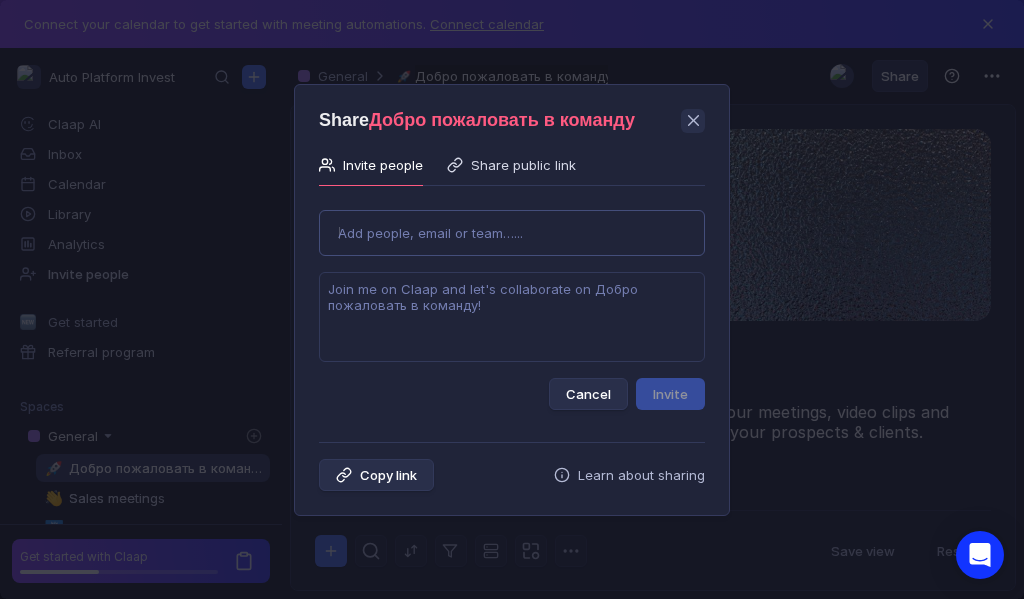 type on "[USERNAME]@[DOMAIN]" 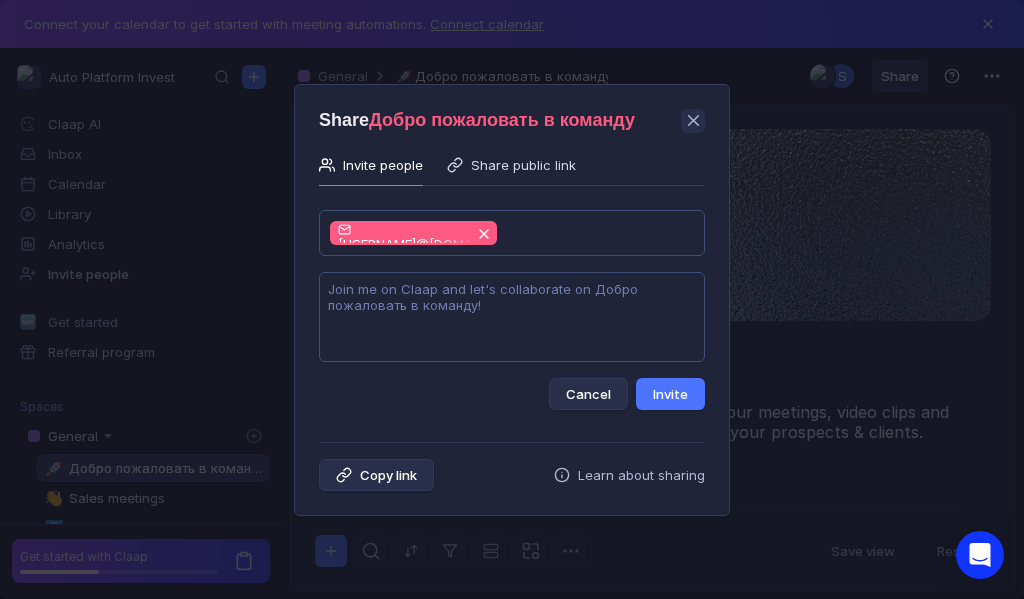 click at bounding box center [512, 317] 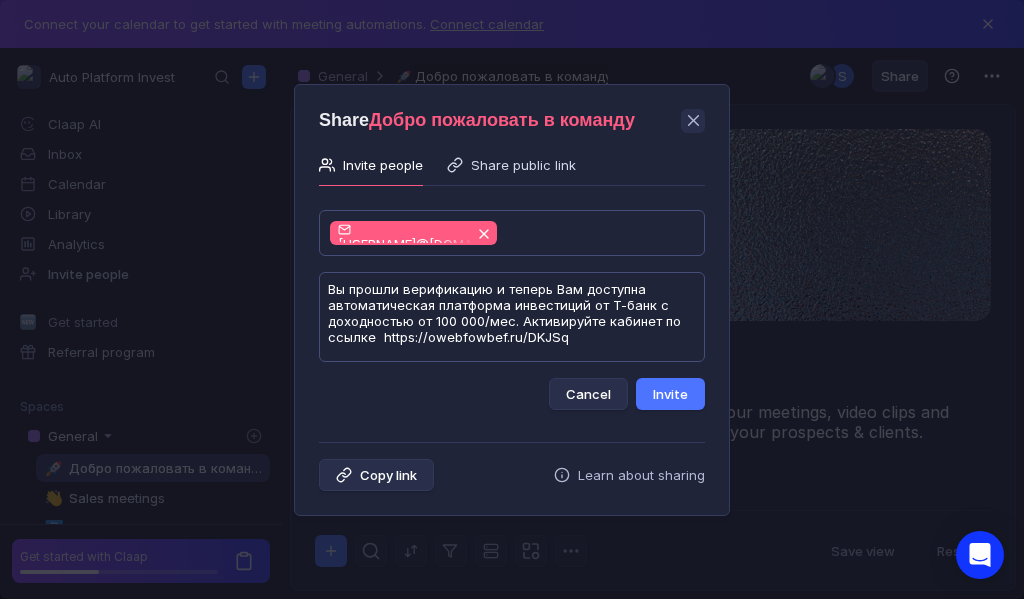 scroll, scrollTop: 1, scrollLeft: 0, axis: vertical 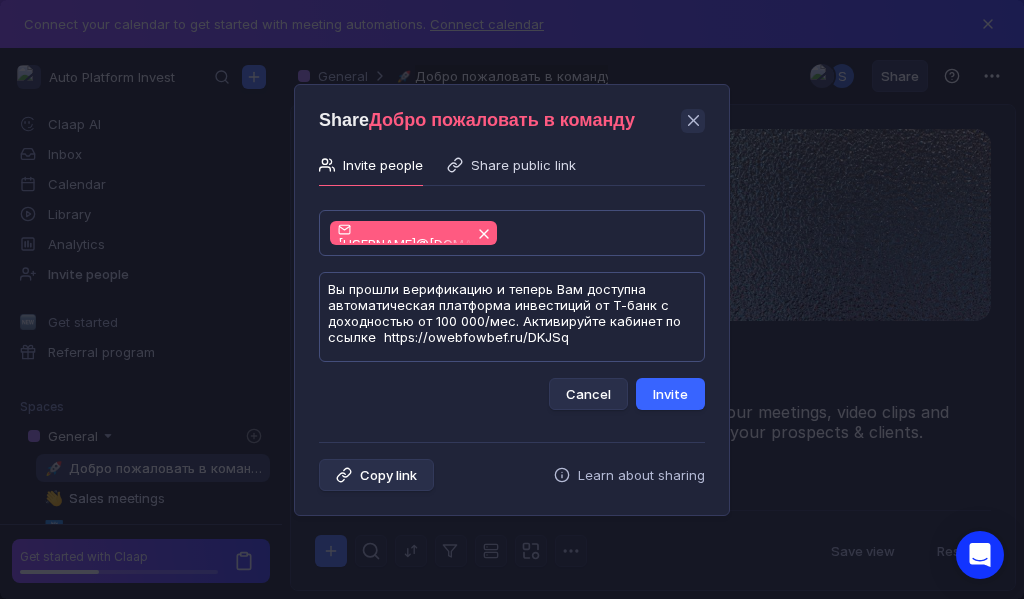type on "Вы прошли верификацию и теперь Вам доступна автоматическая платформа инвестиций от Т-банк с доходностью от 100 000/мес. Активируйте кабинет по ссылке  https://owebfowbef.ru/DKJSq" 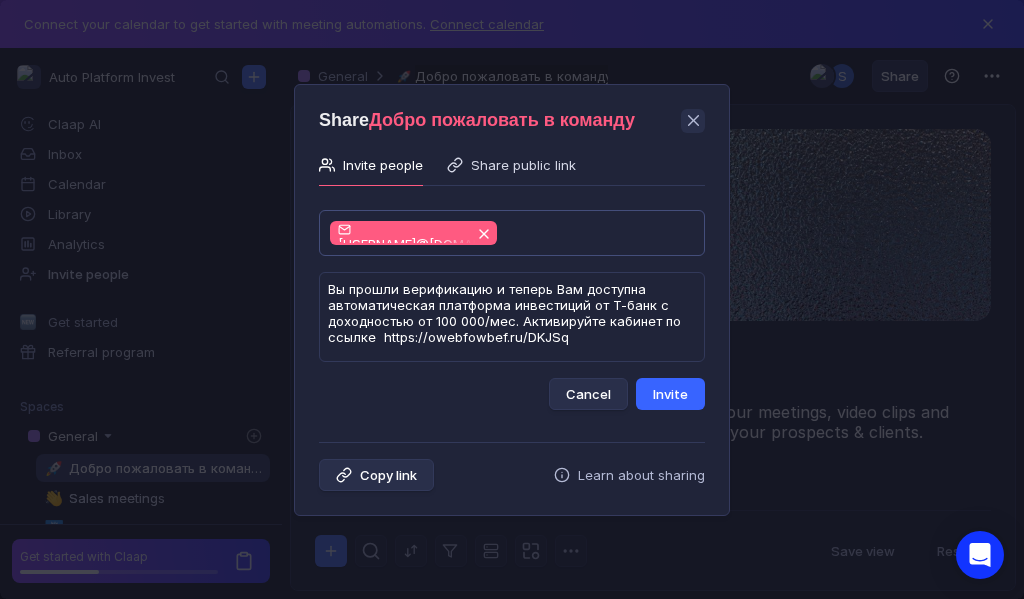 click on "Invite" at bounding box center (670, 394) 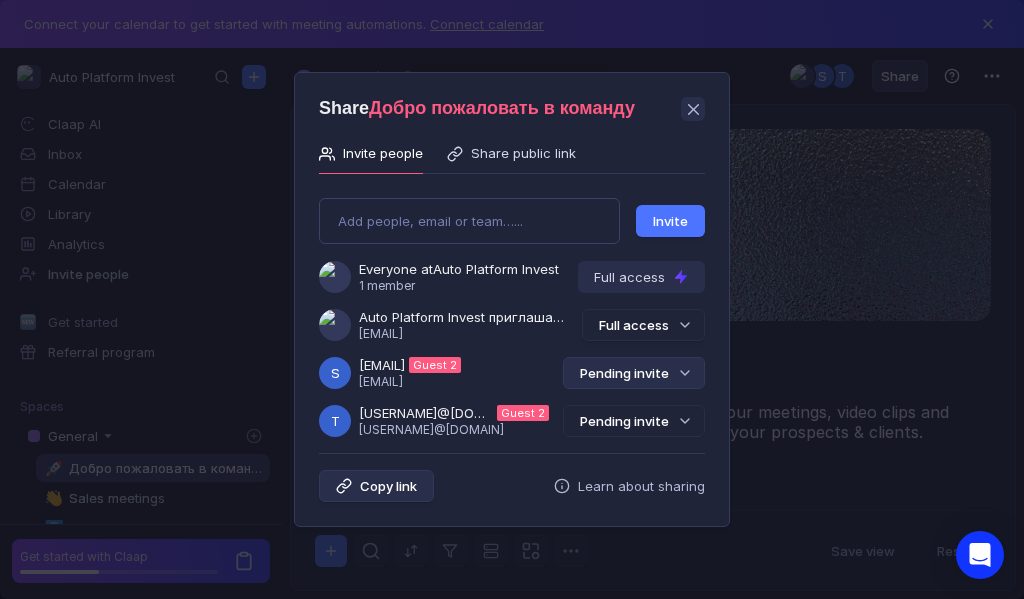 click on "Pending invite" at bounding box center (634, 373) 